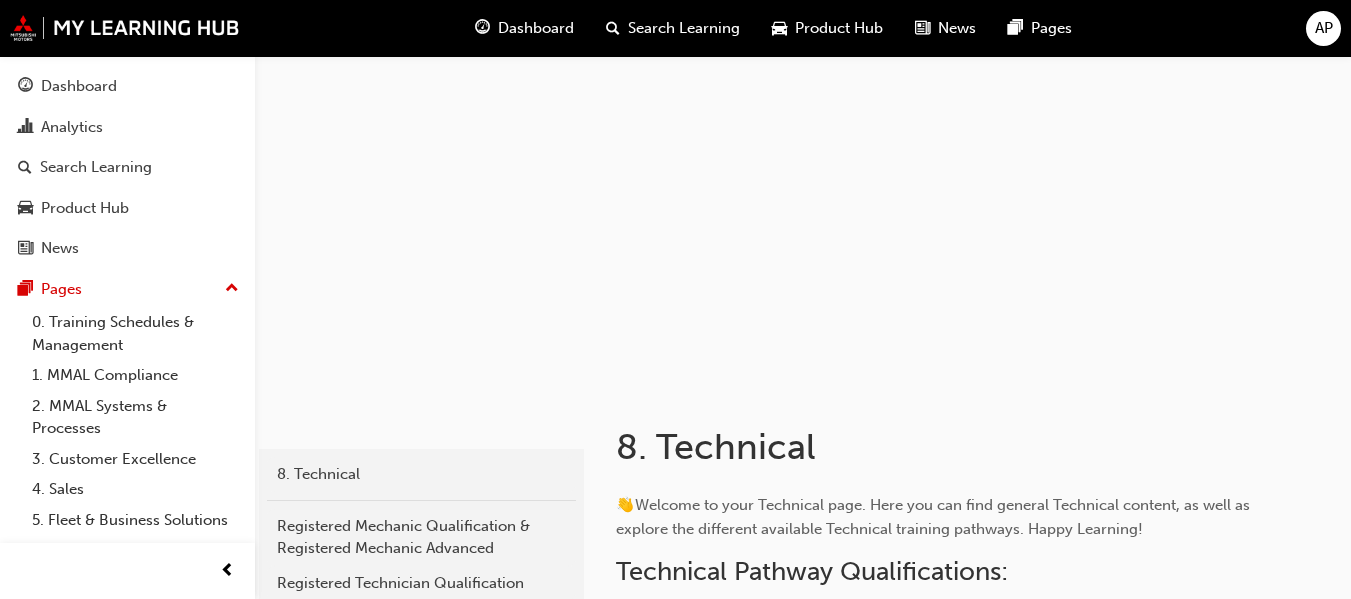 scroll, scrollTop: 0, scrollLeft: 0, axis: both 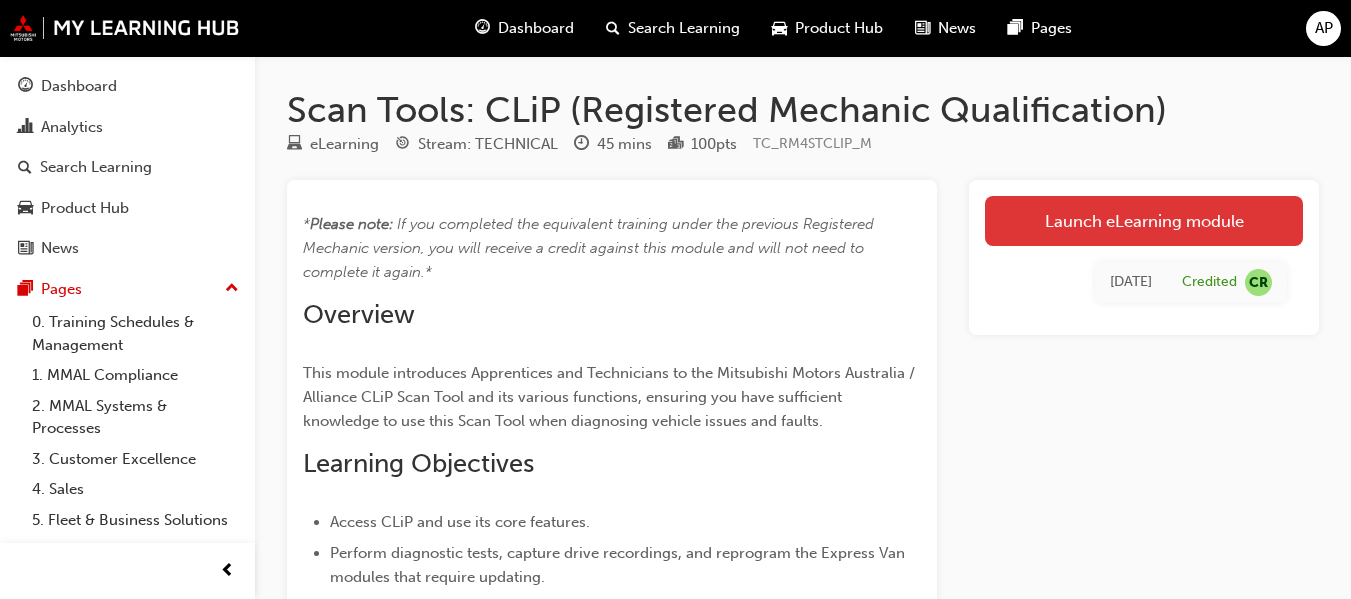click on "Launch eLearning module" at bounding box center [1144, 221] 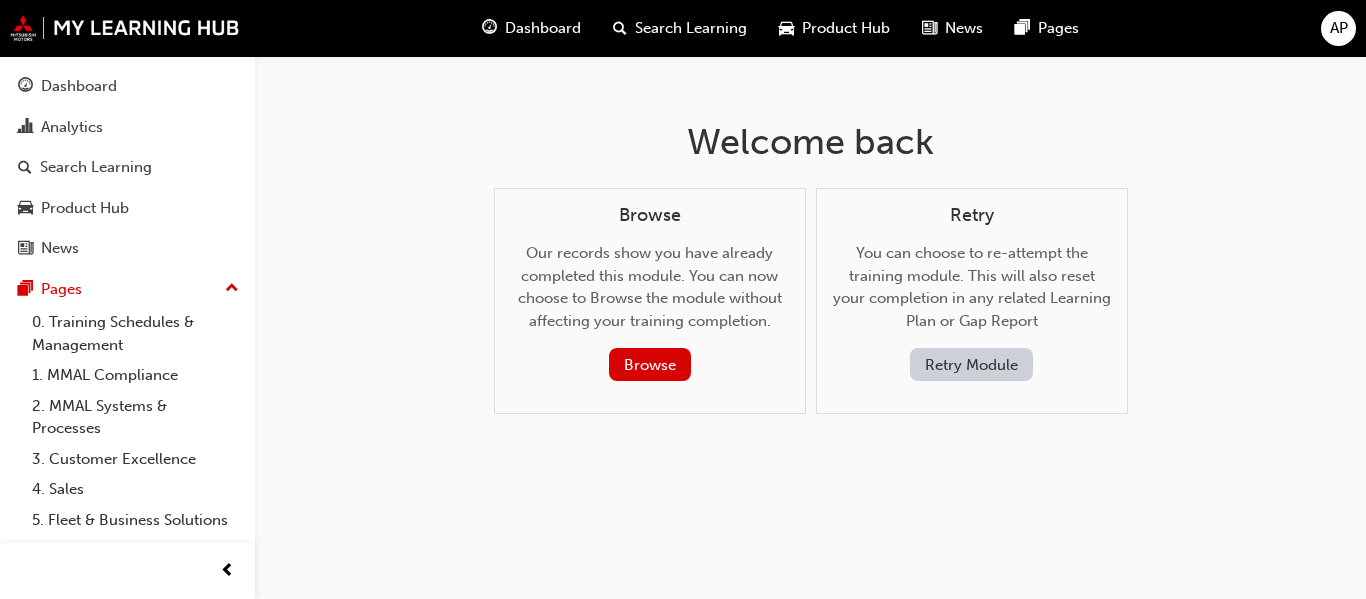 click on "Retry Module" at bounding box center [971, 364] 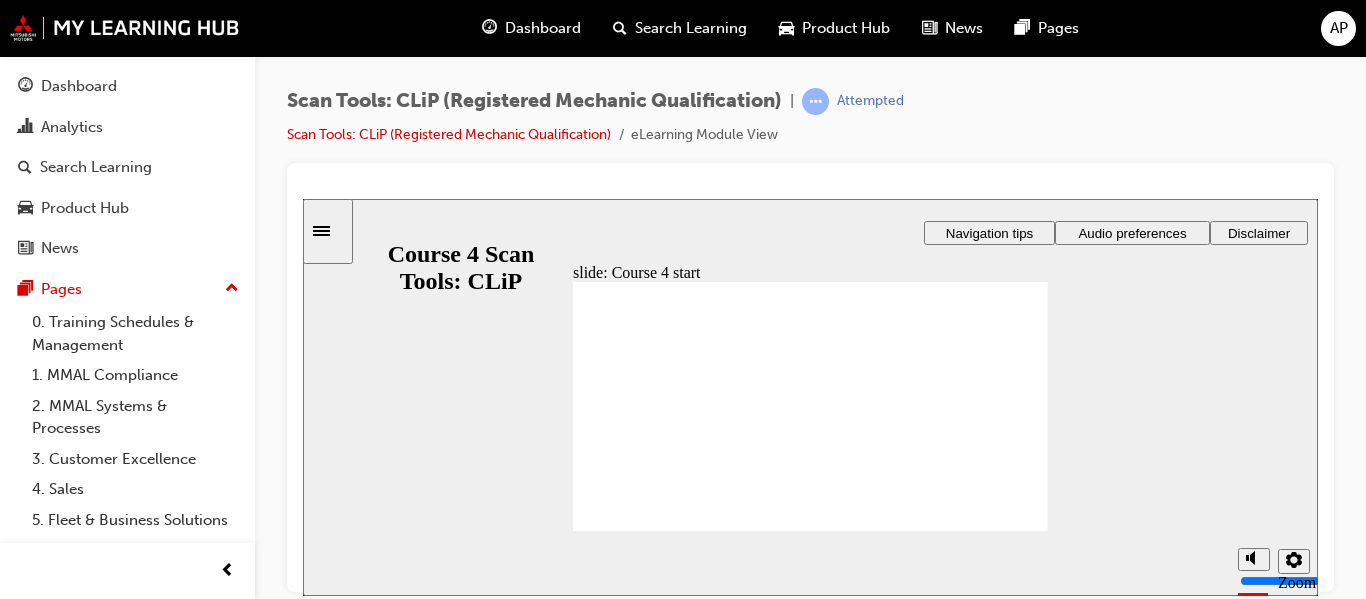 scroll, scrollTop: 0, scrollLeft: 0, axis: both 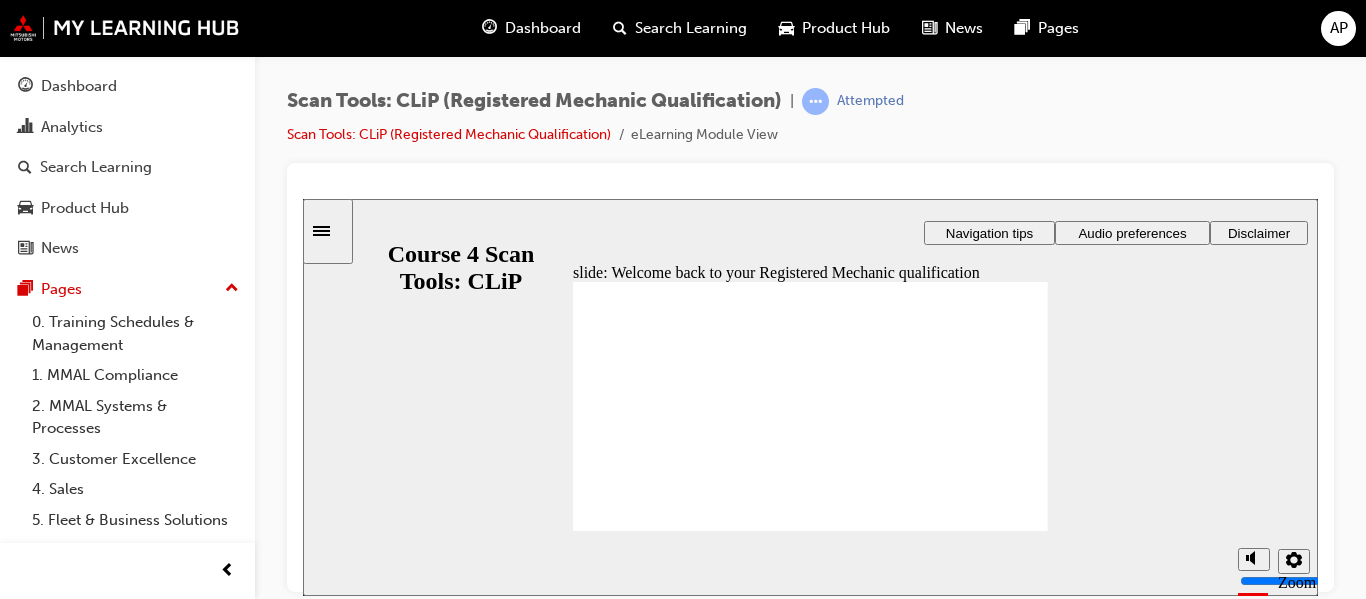click at bounding box center (810, 681) 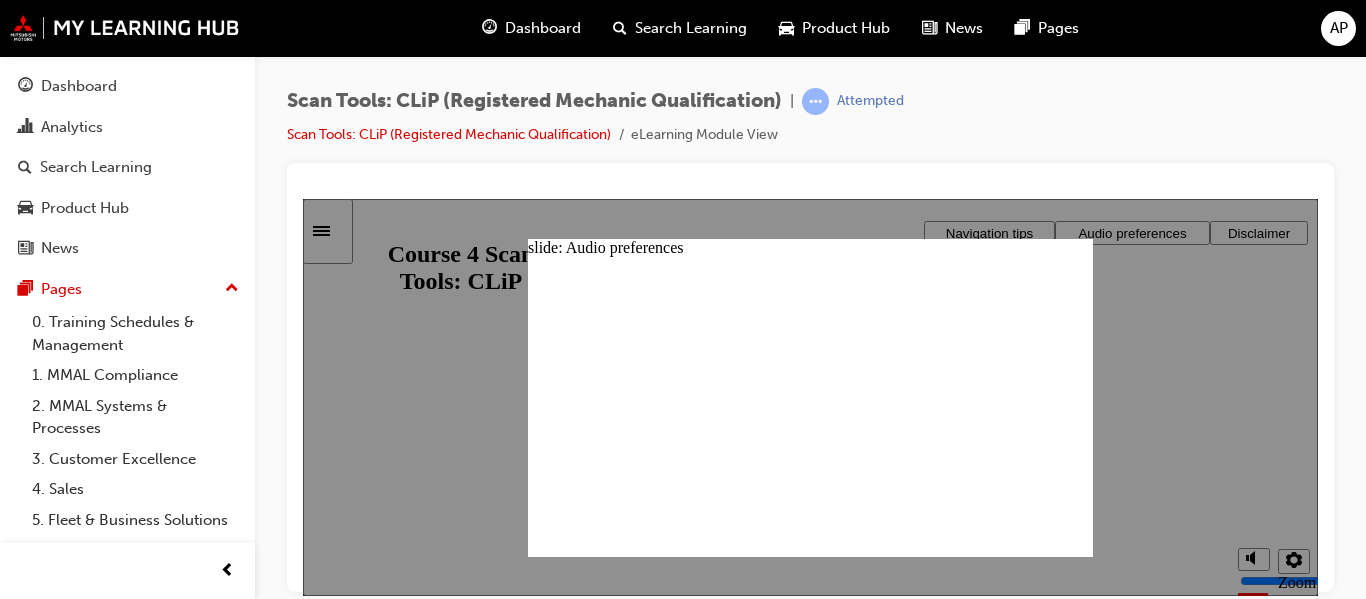 click 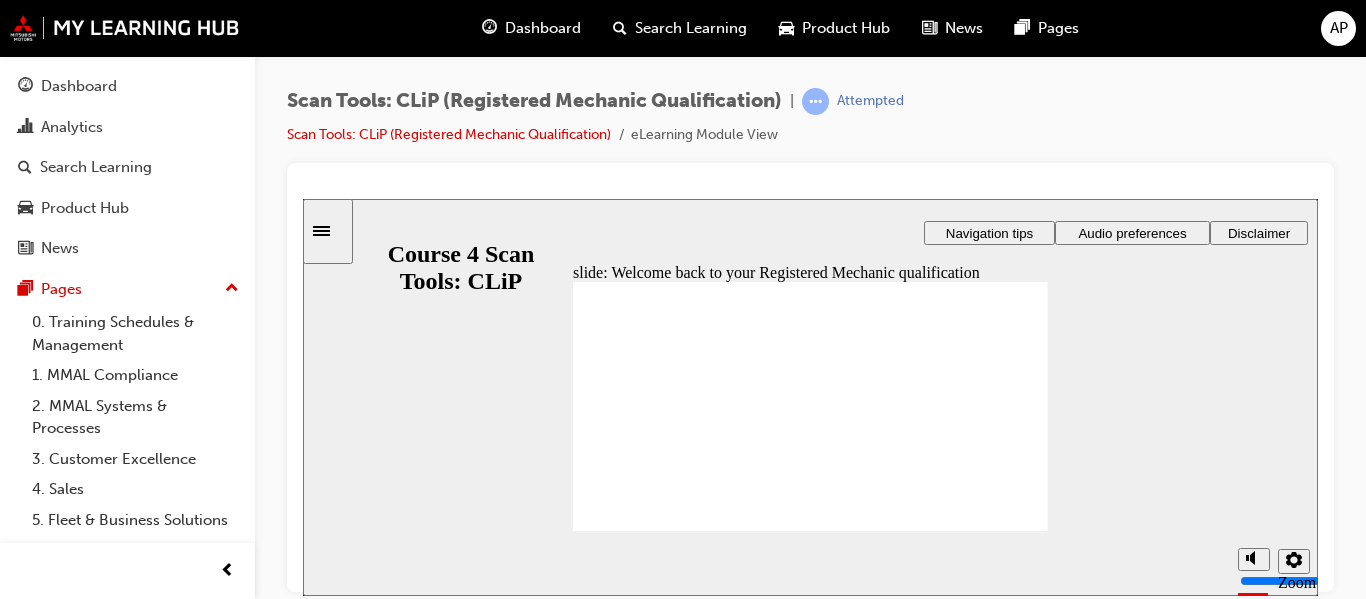 click 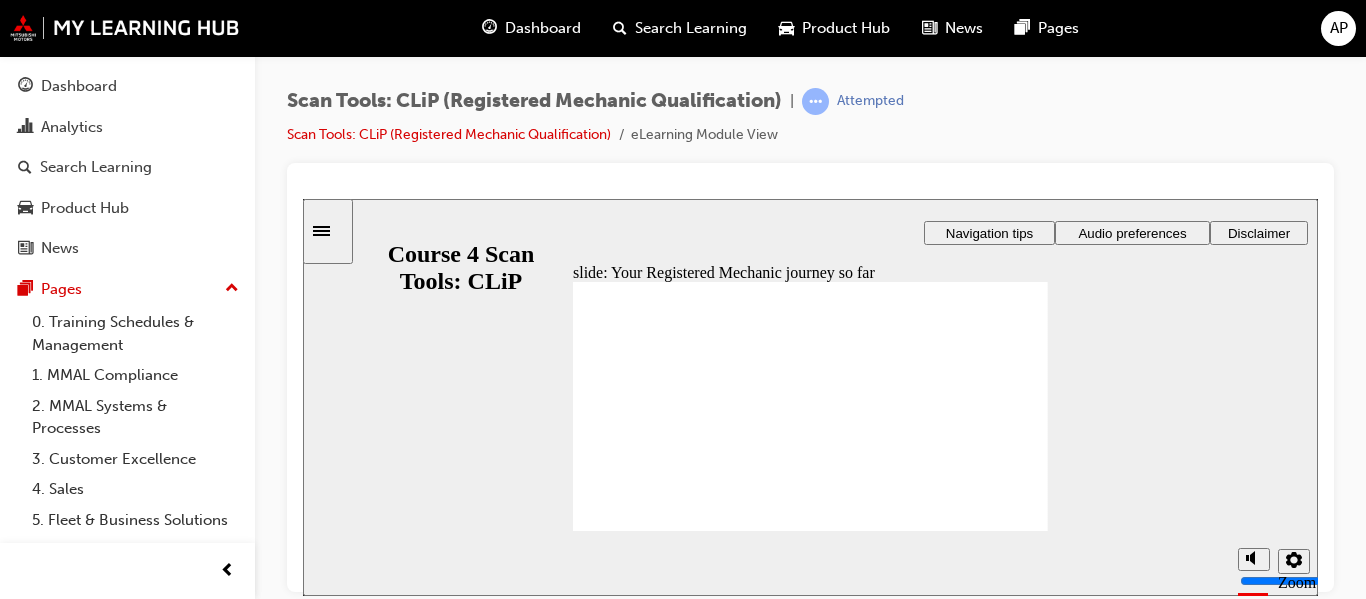 click 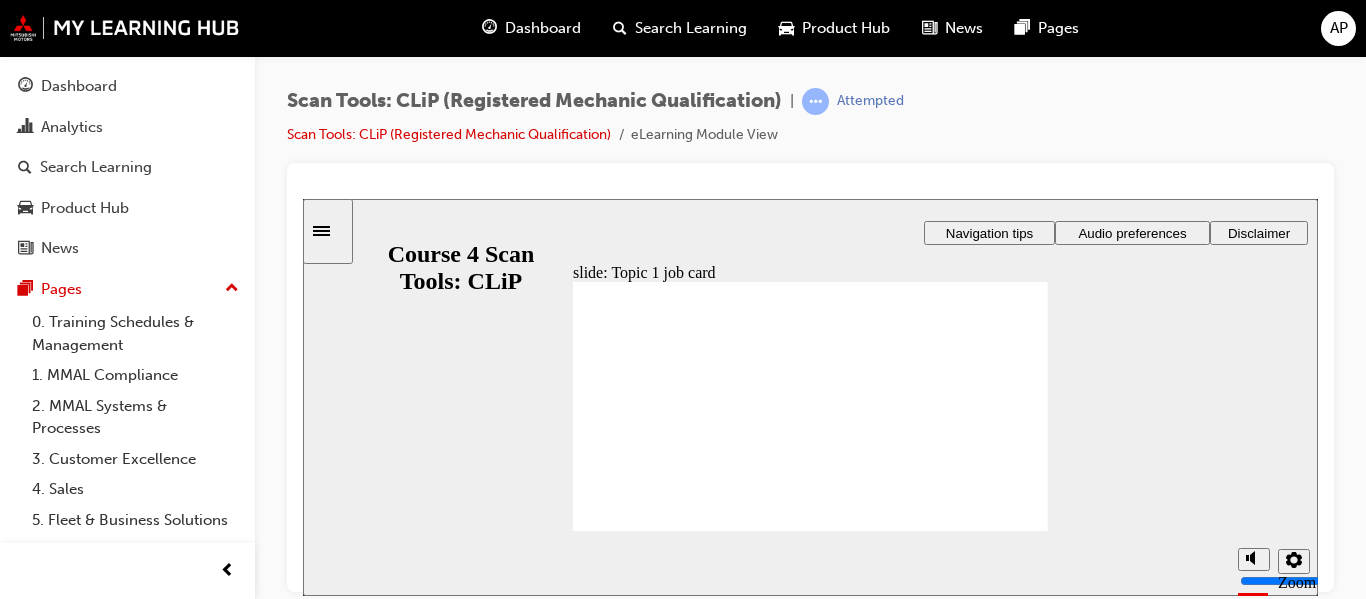 click 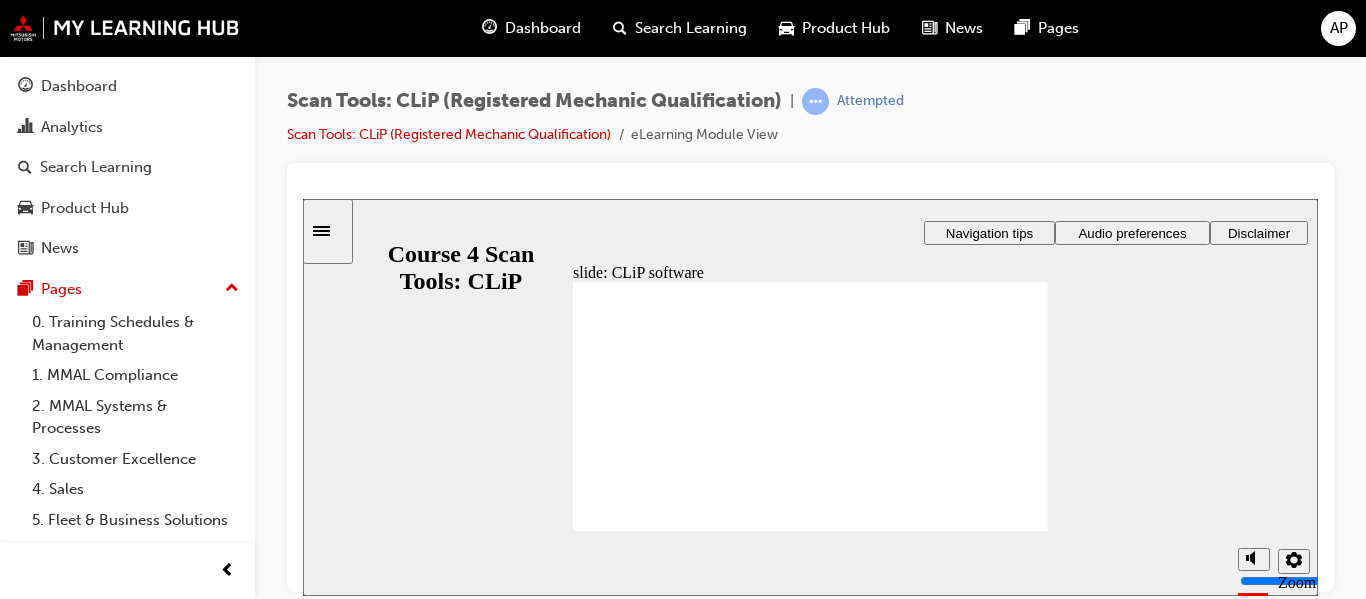 drag, startPoint x: 919, startPoint y: 569, endPoint x: 905, endPoint y: 621, distance: 53.851646 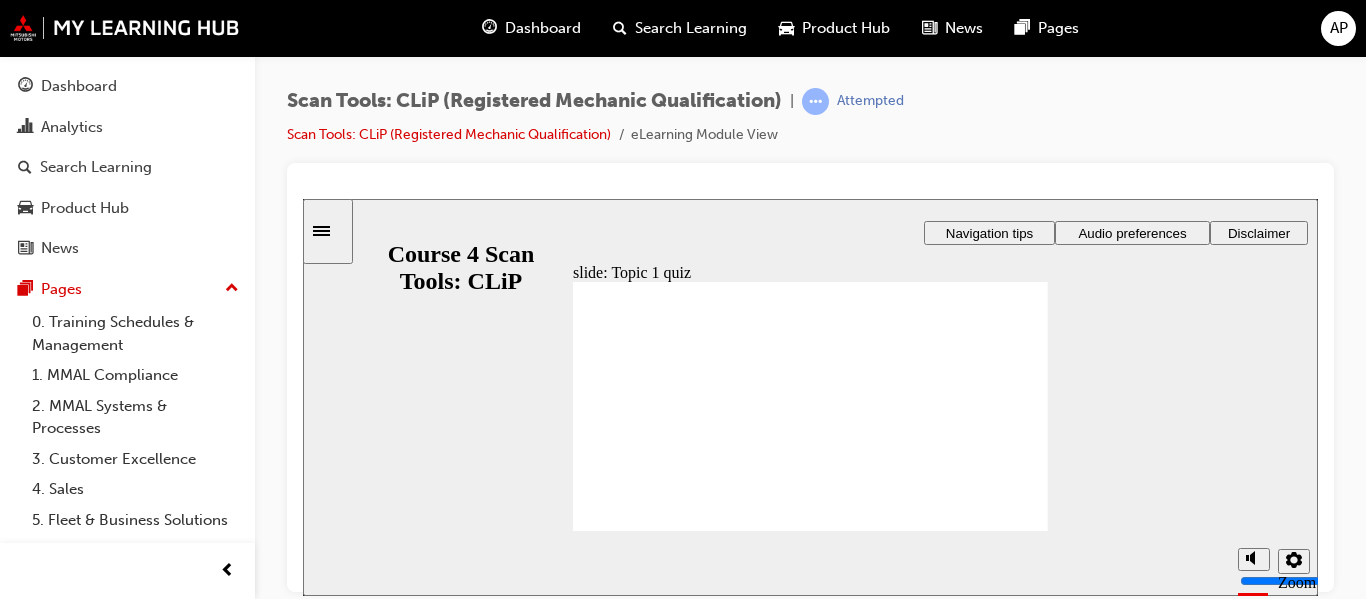 click 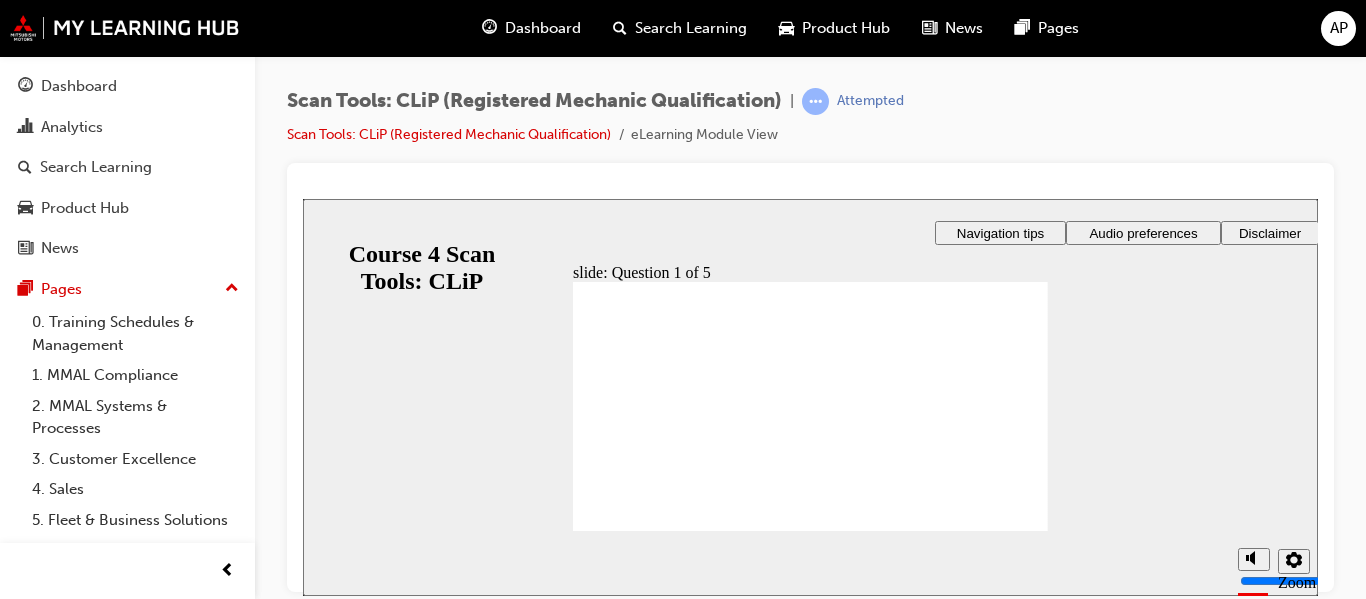 click on "Audio preferences" at bounding box center [1143, 232] 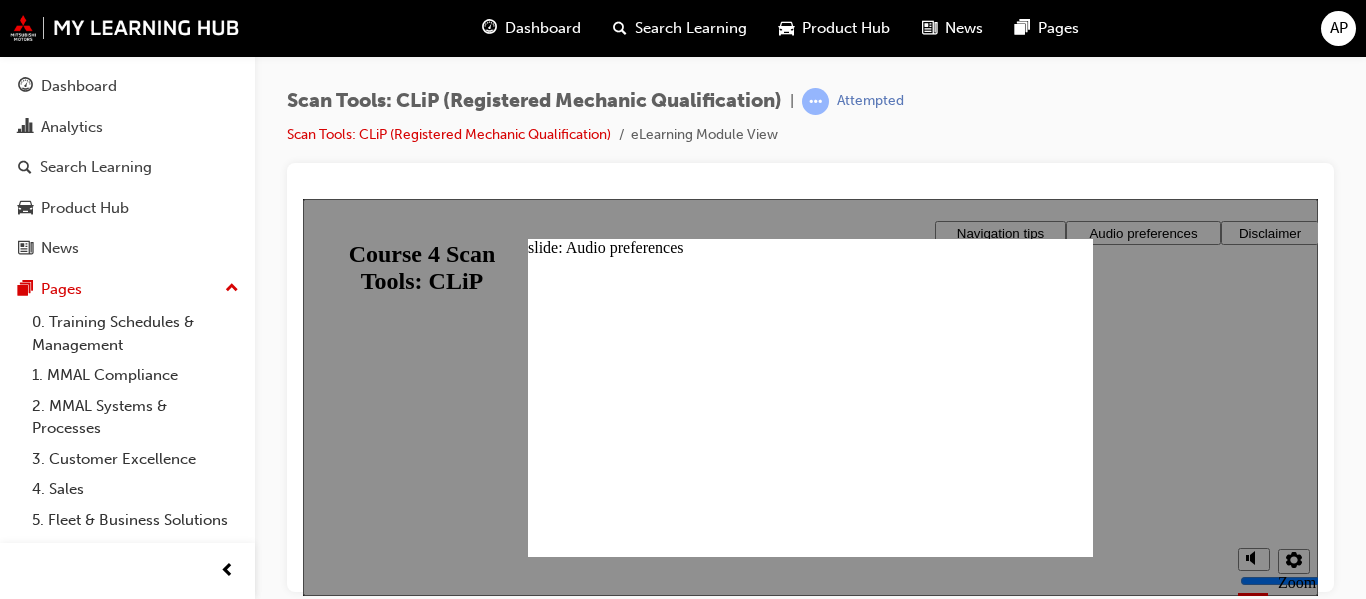 click 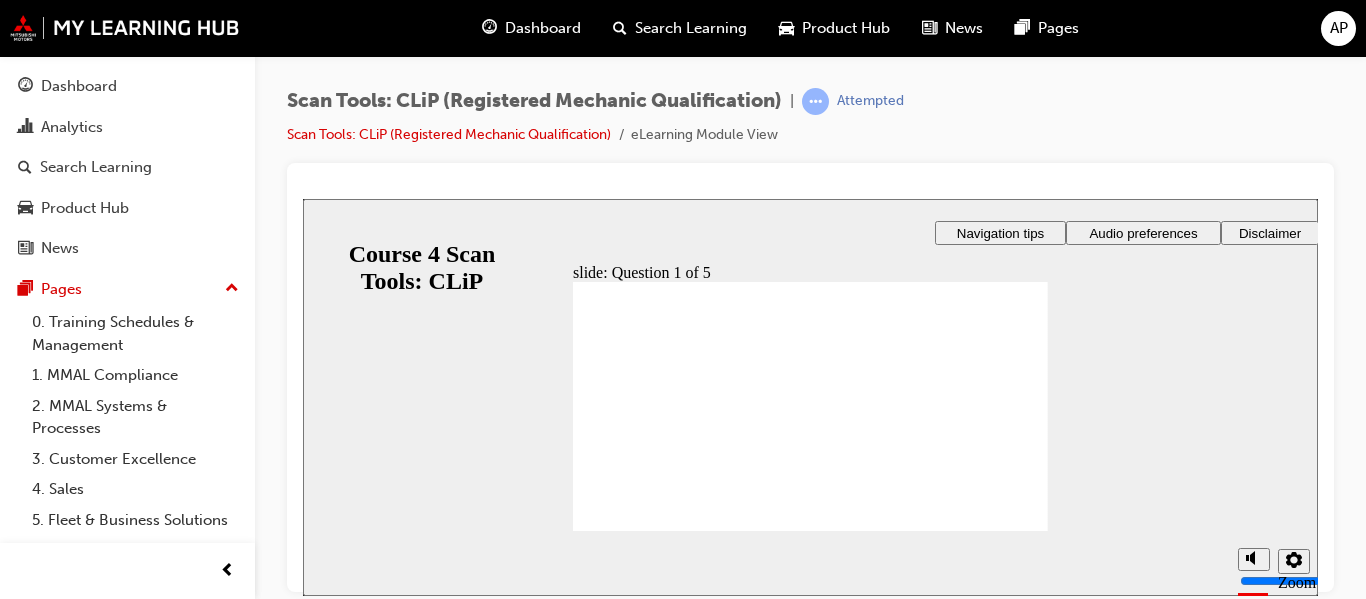 checkbox on "true" 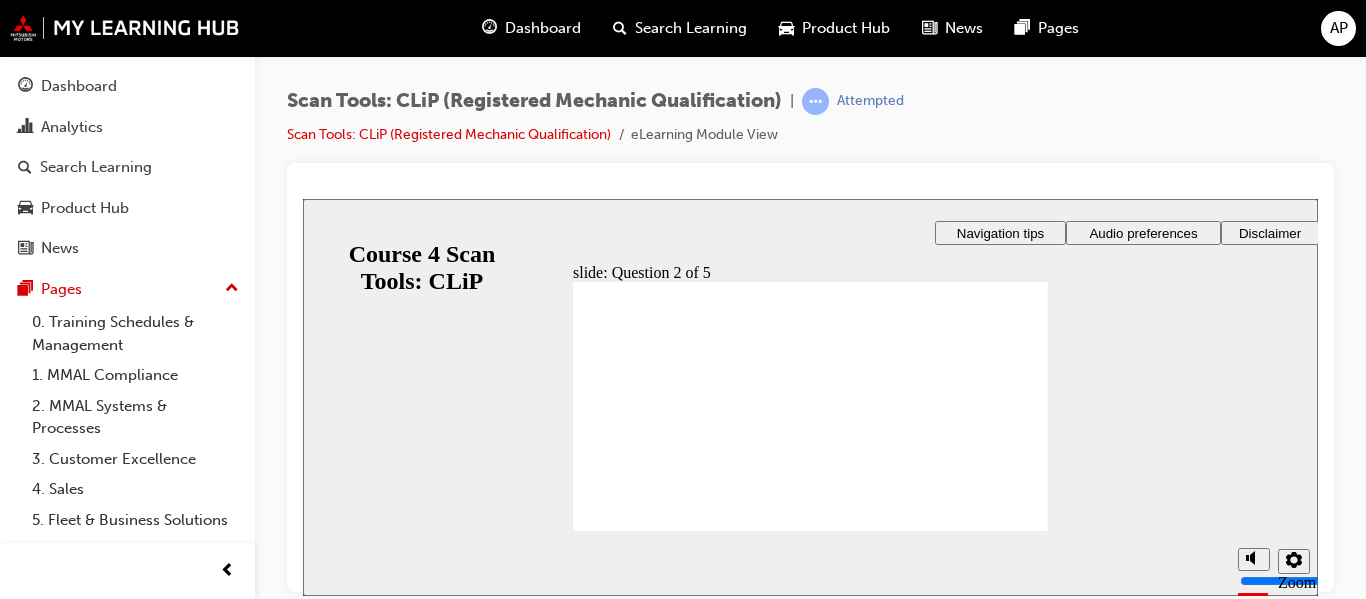 radio on "true" 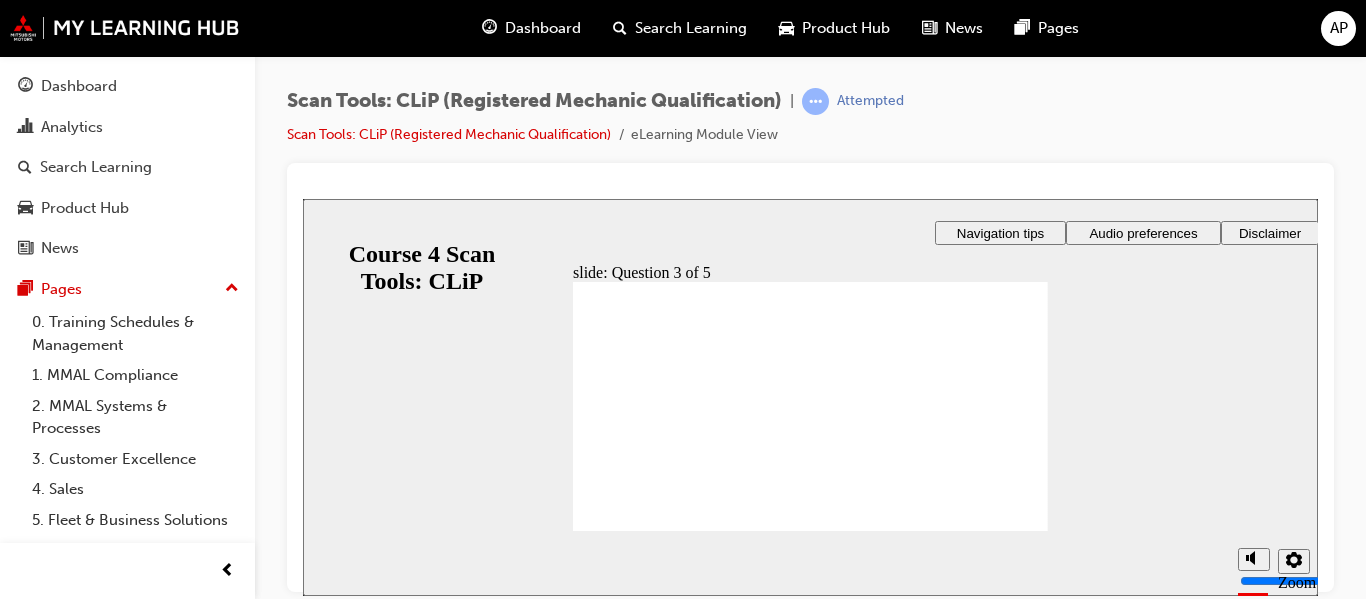radio on "true" 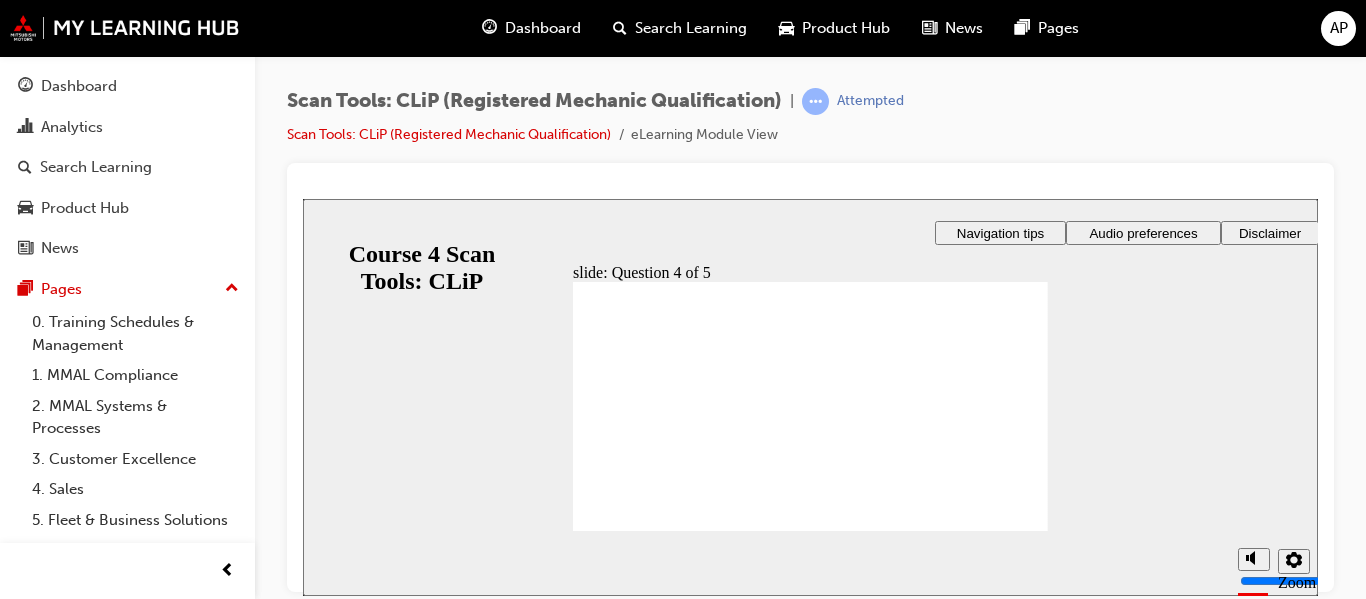 radio on "true" 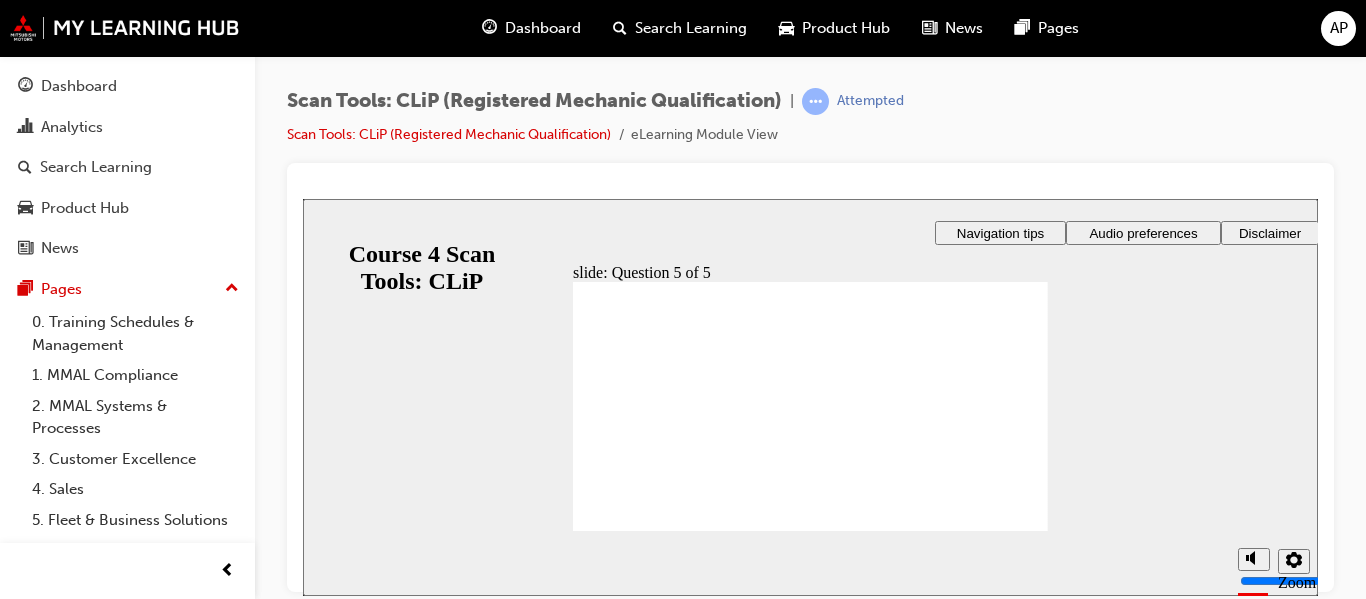 radio on "true" 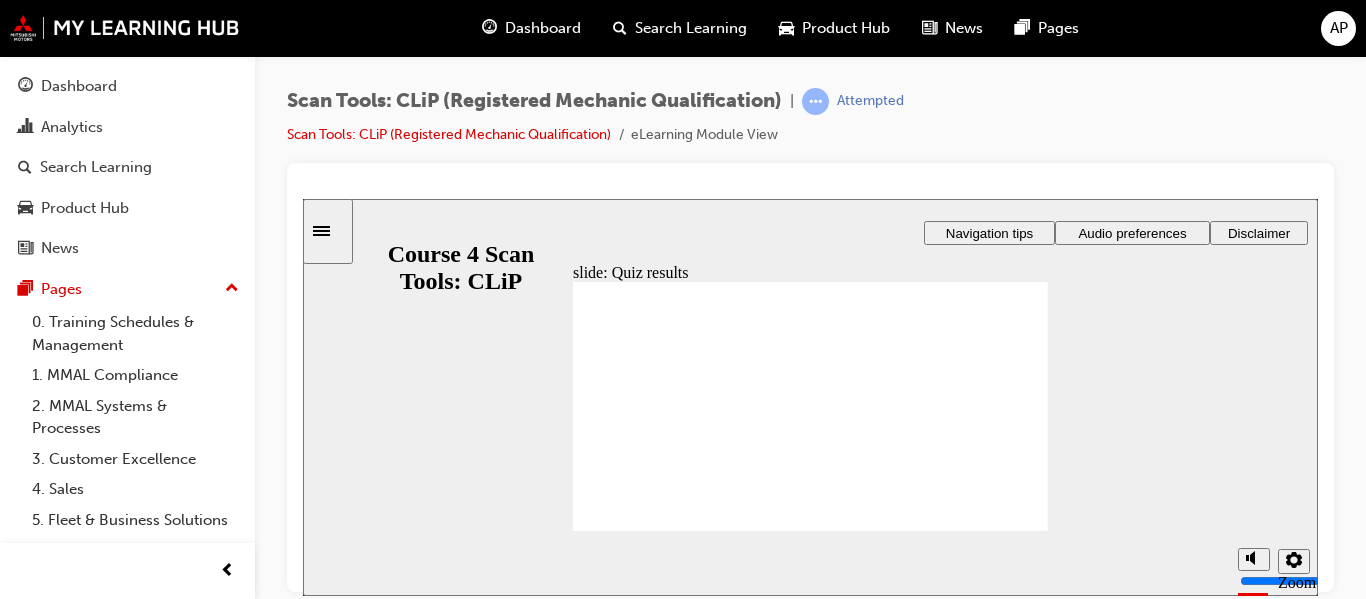 click 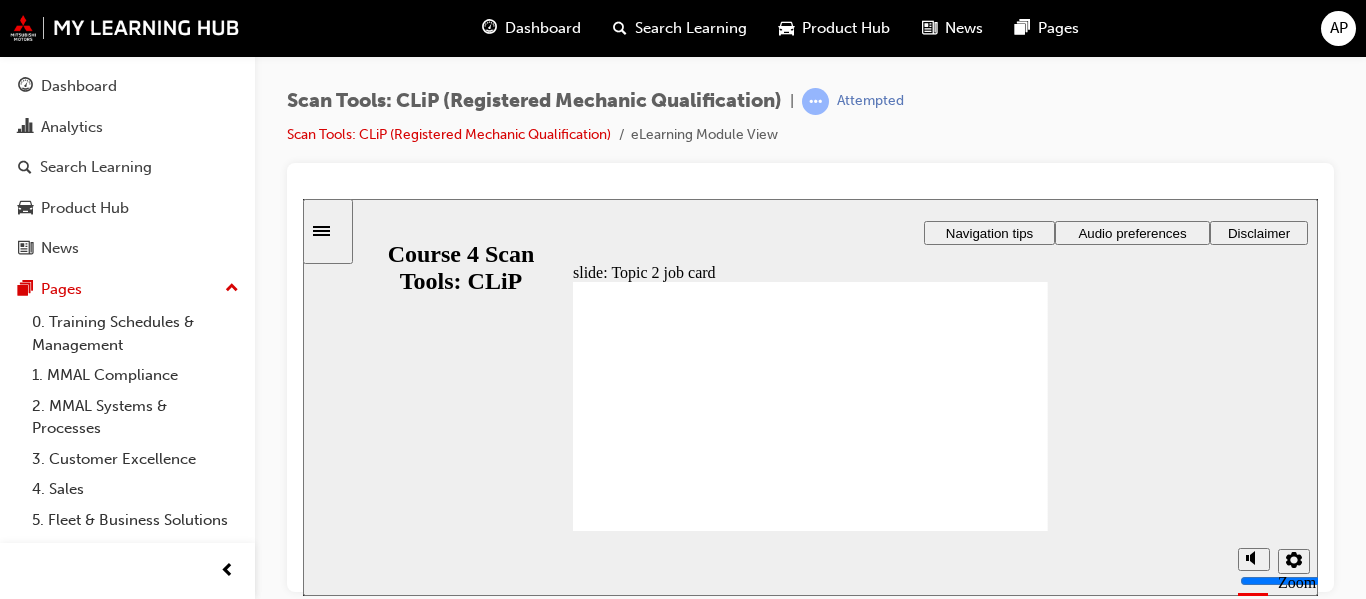 click 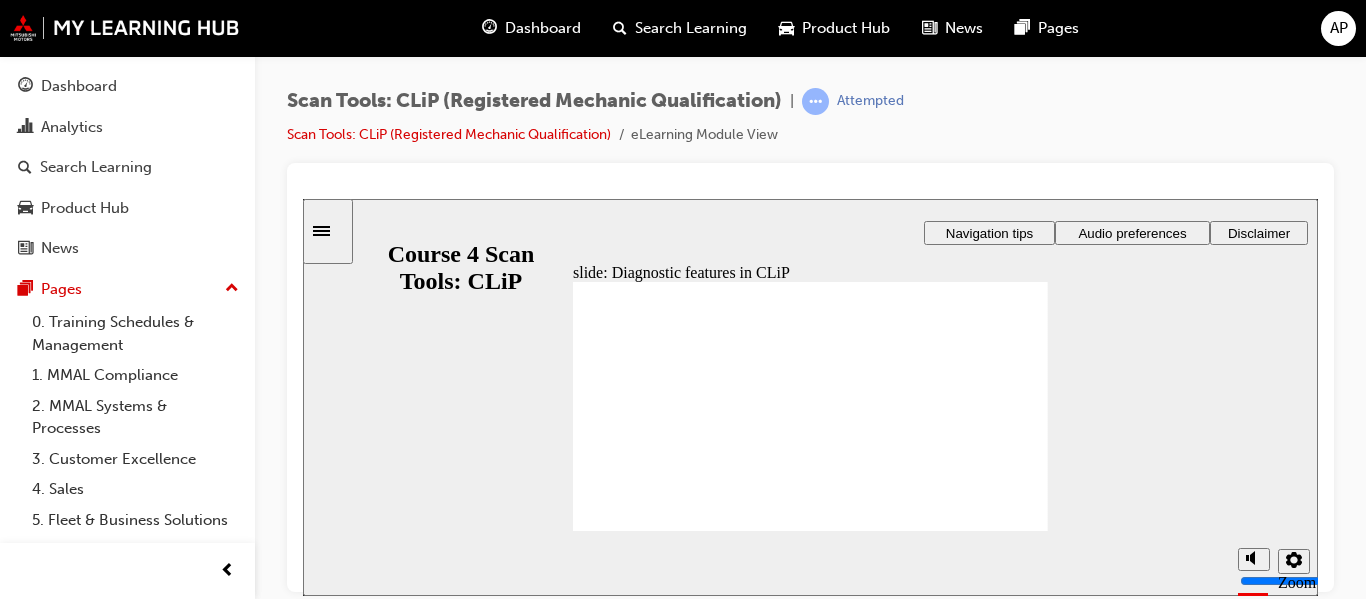 click 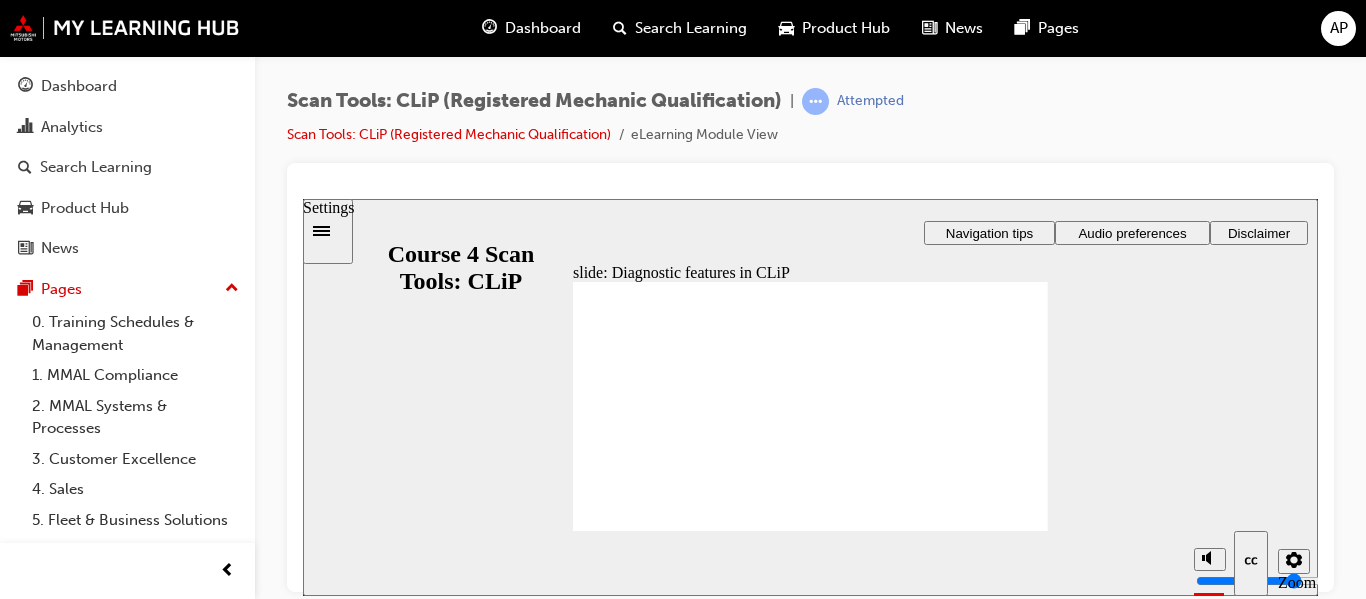 click 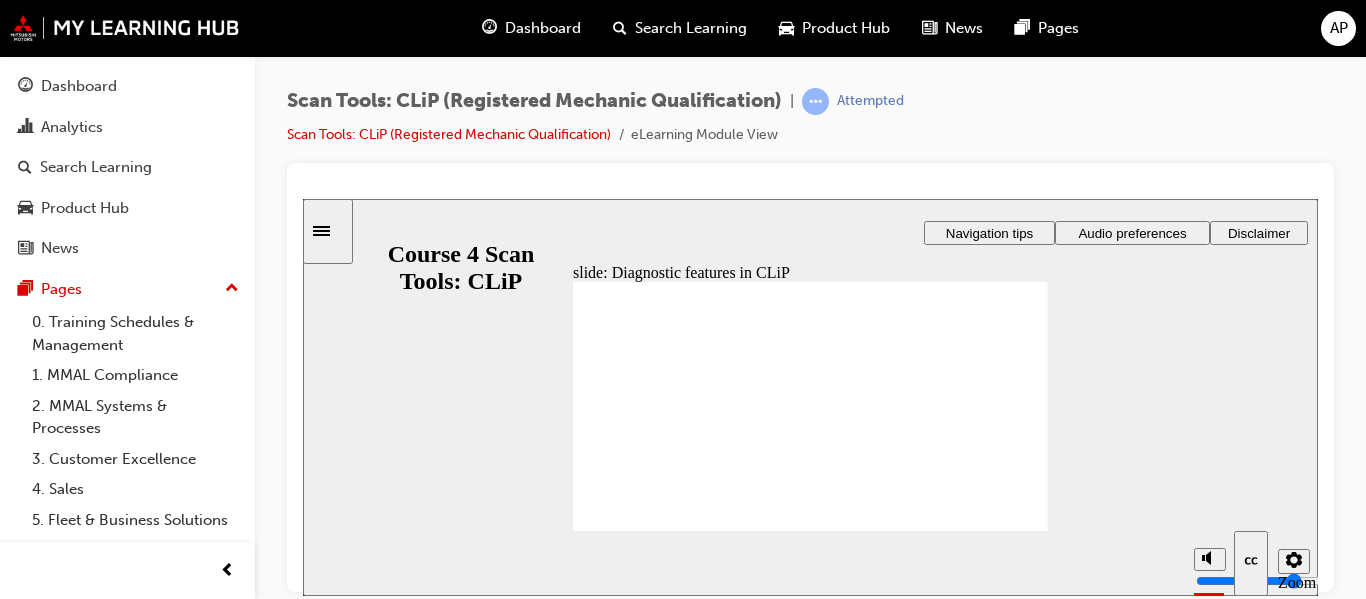 drag, startPoint x: 1279, startPoint y: 432, endPoint x: 1133, endPoint y: 468, distance: 150.37286 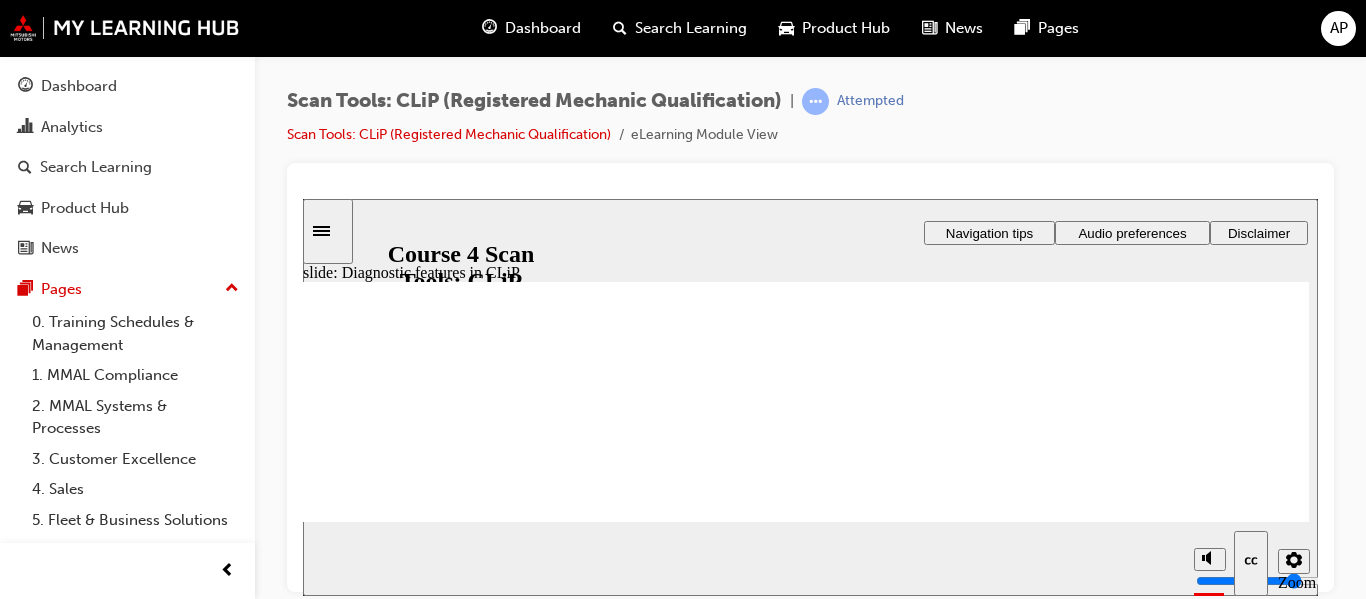click 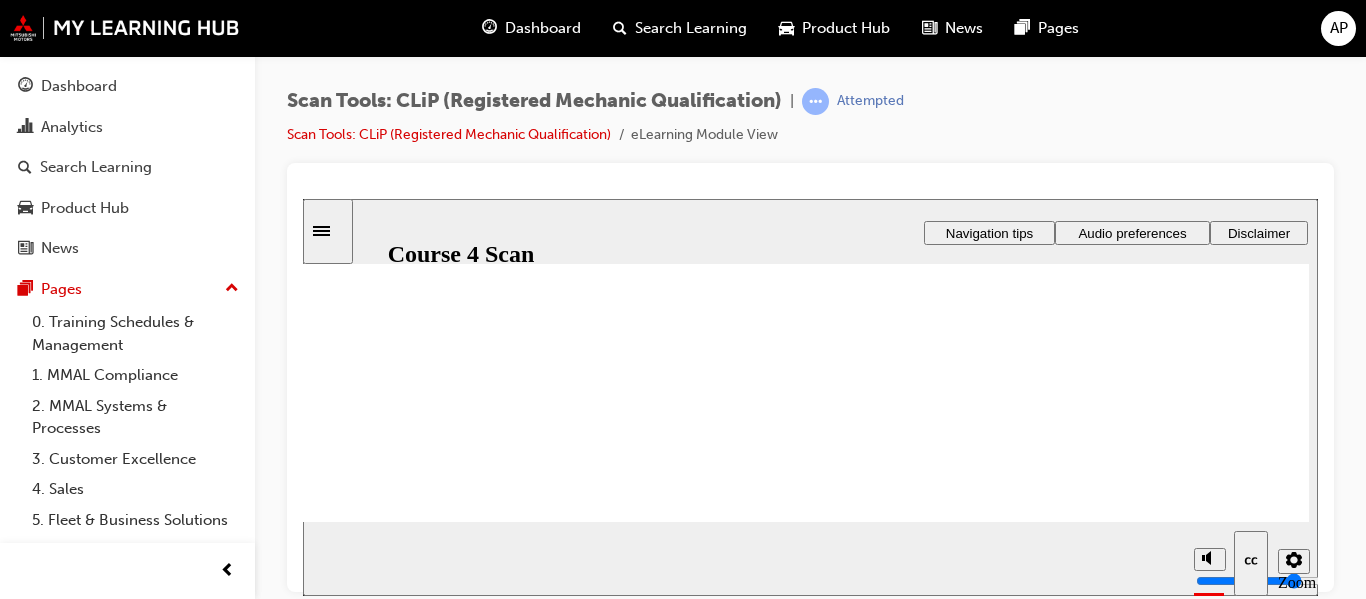 scroll, scrollTop: 161, scrollLeft: 0, axis: vertical 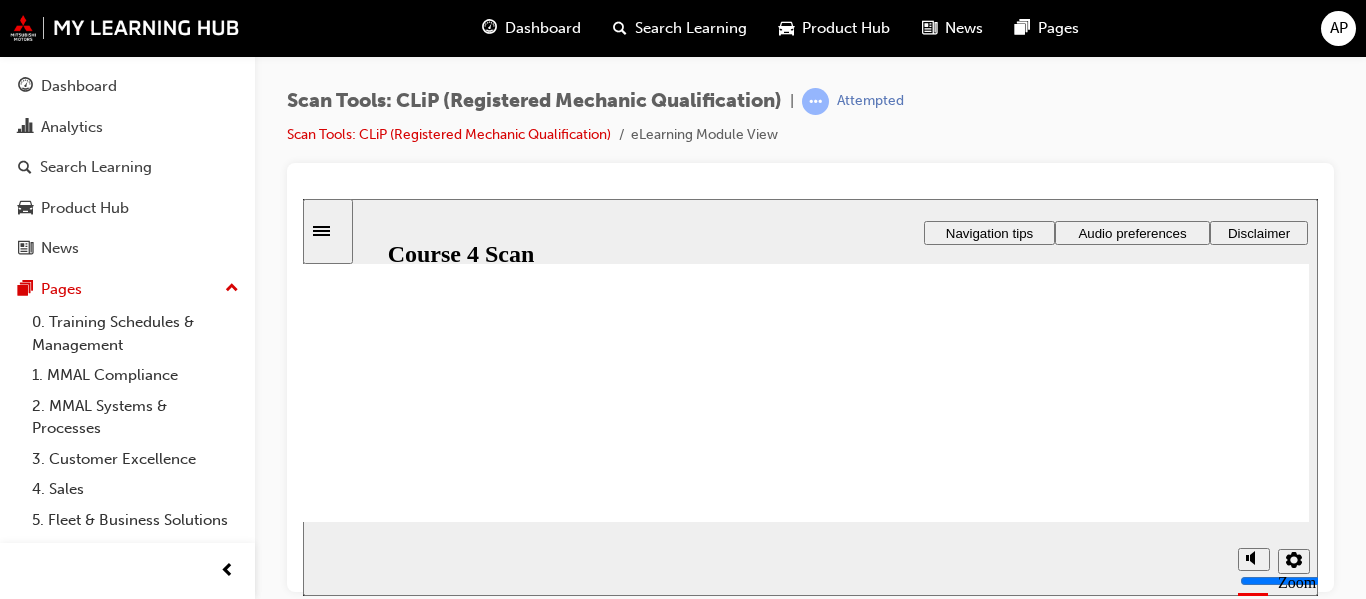click 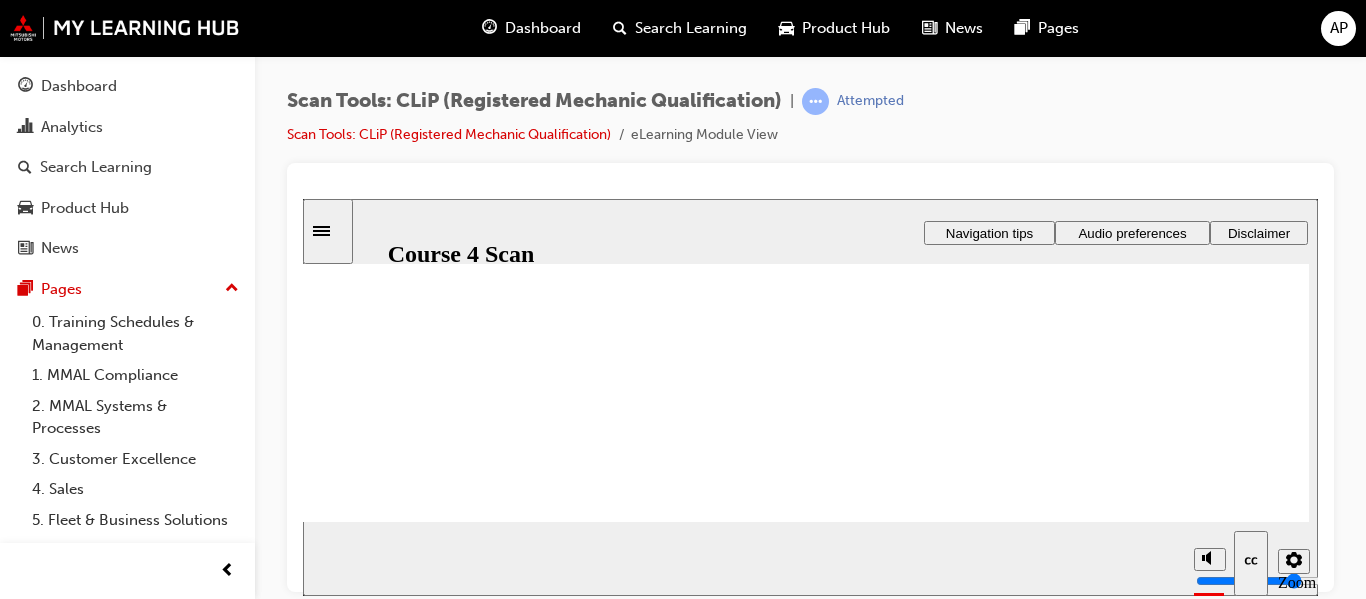 scroll, scrollTop: 318, scrollLeft: 0, axis: vertical 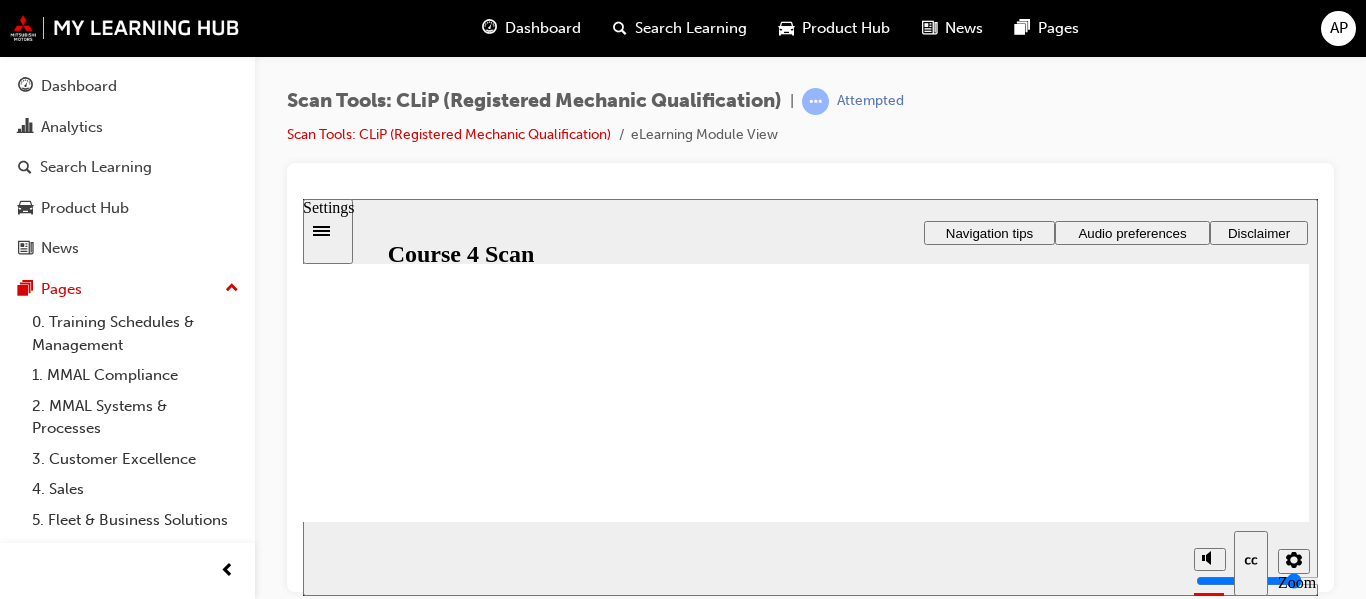 click 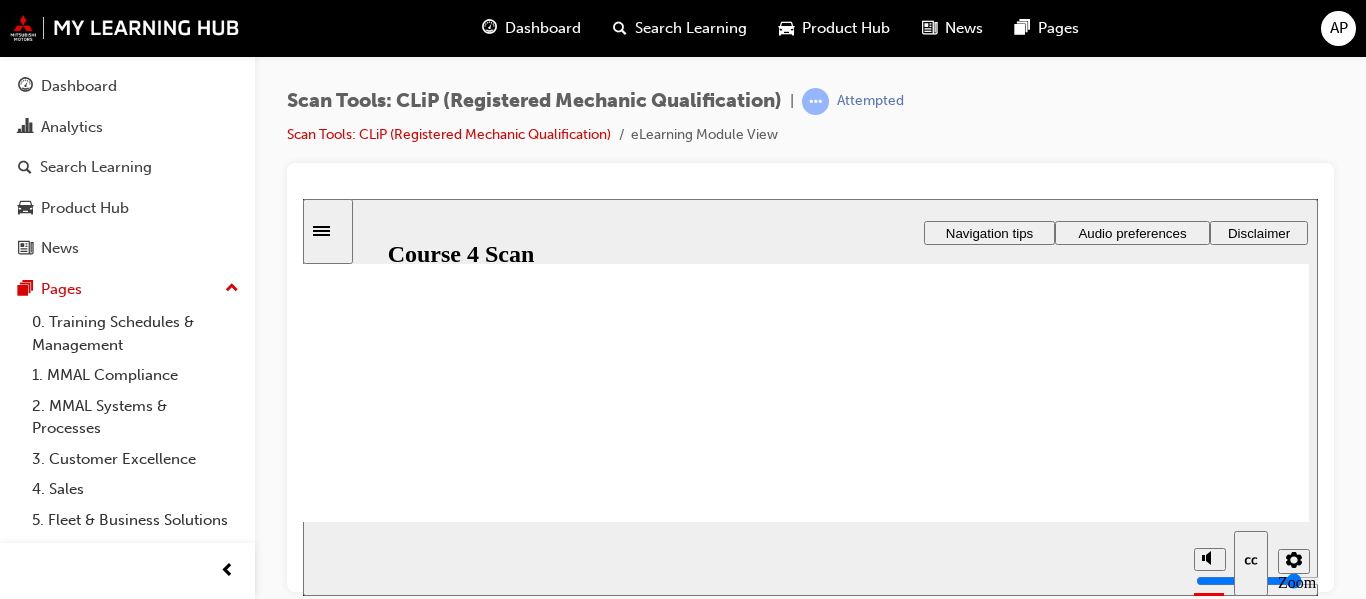 click 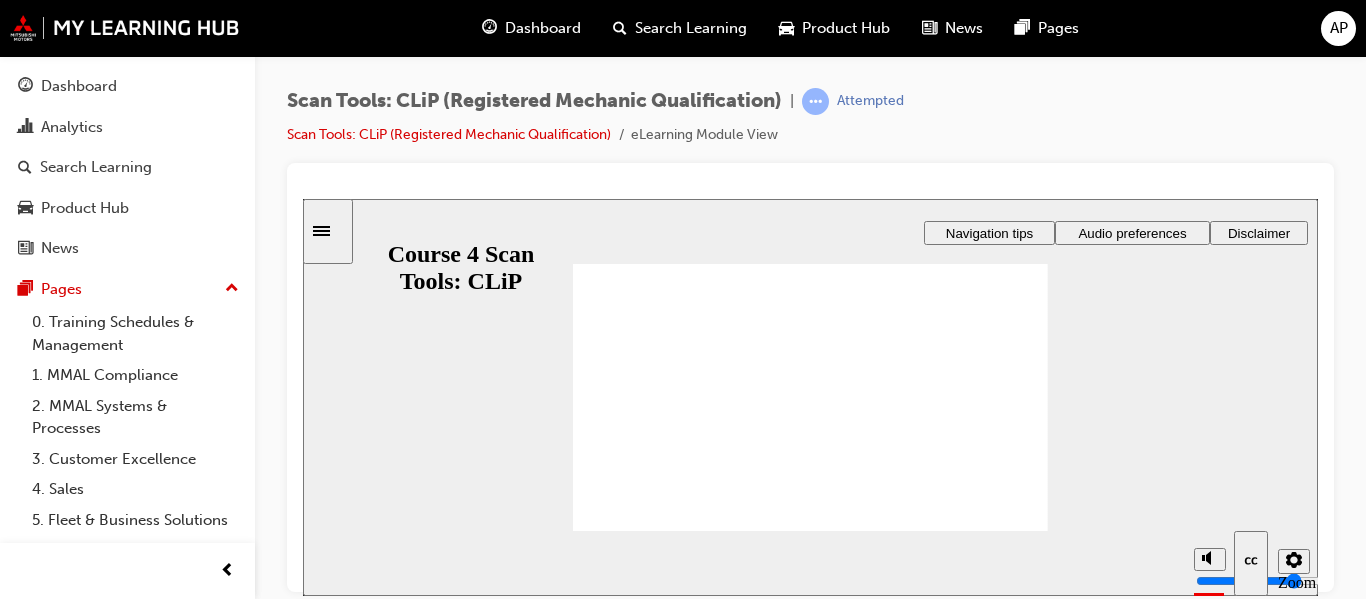 scroll, scrollTop: 0, scrollLeft: 0, axis: both 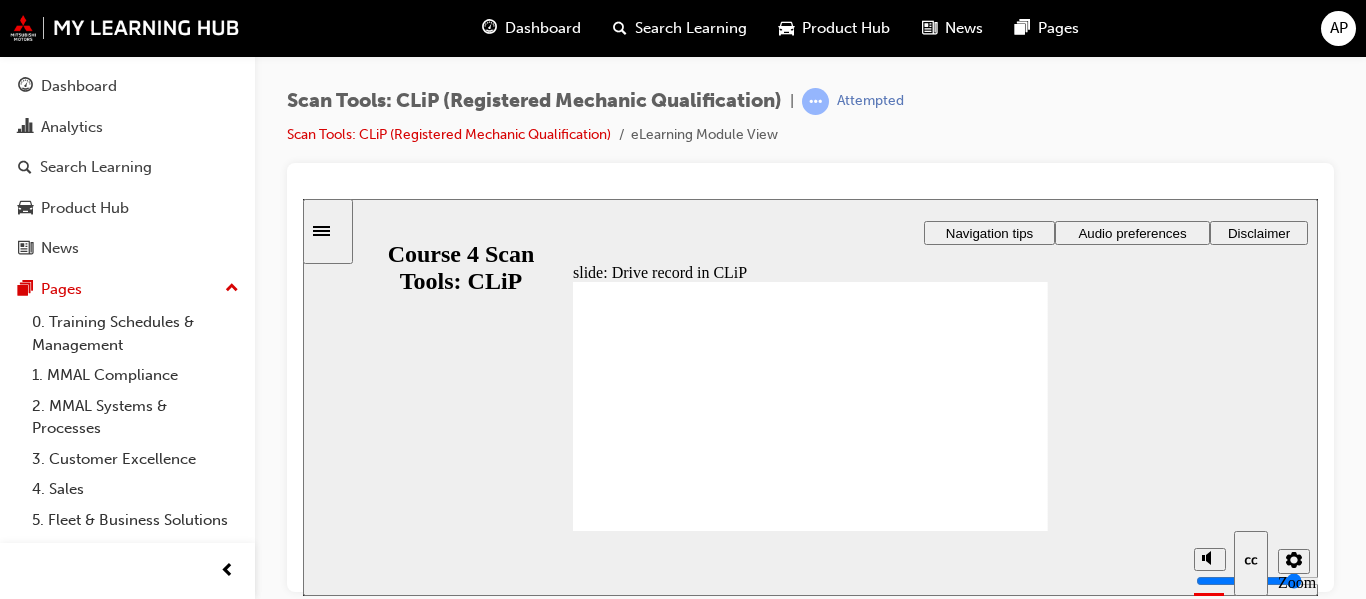 click 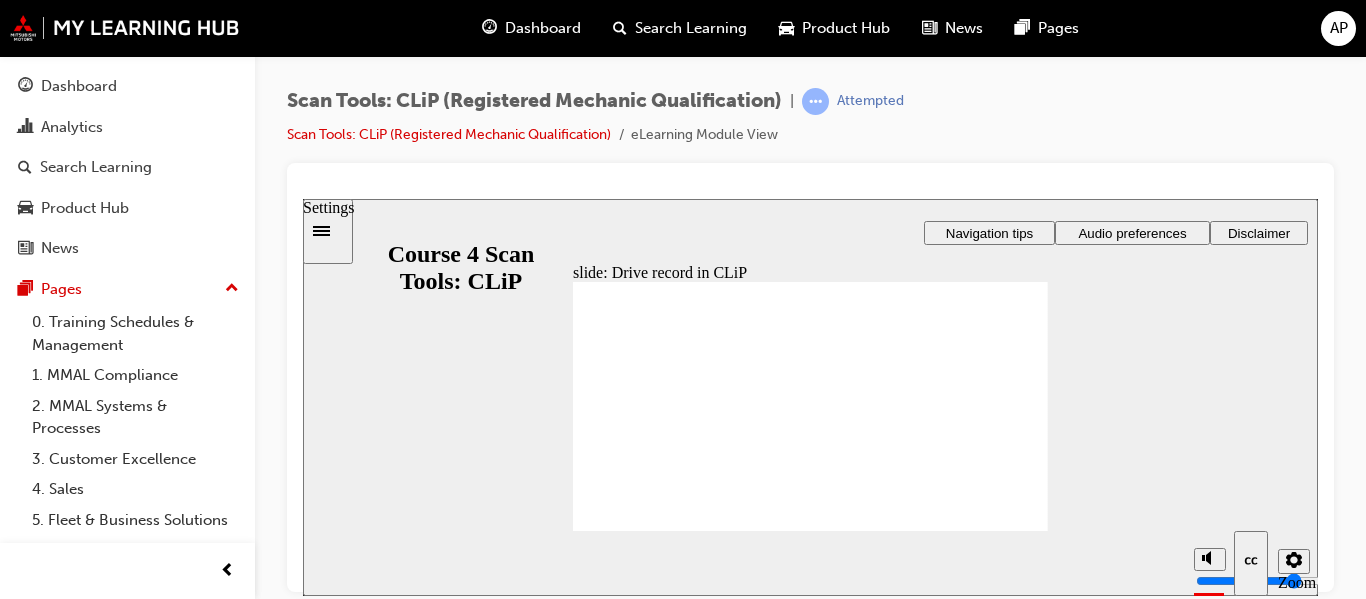 click at bounding box center (1294, 560) 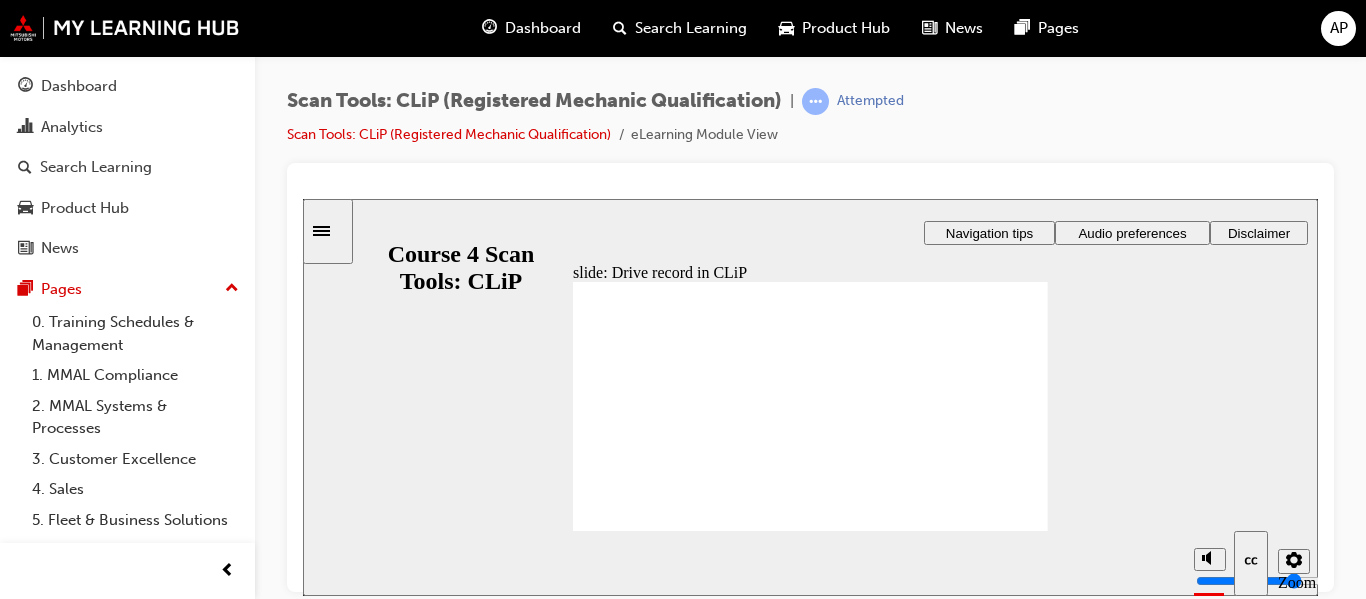 click 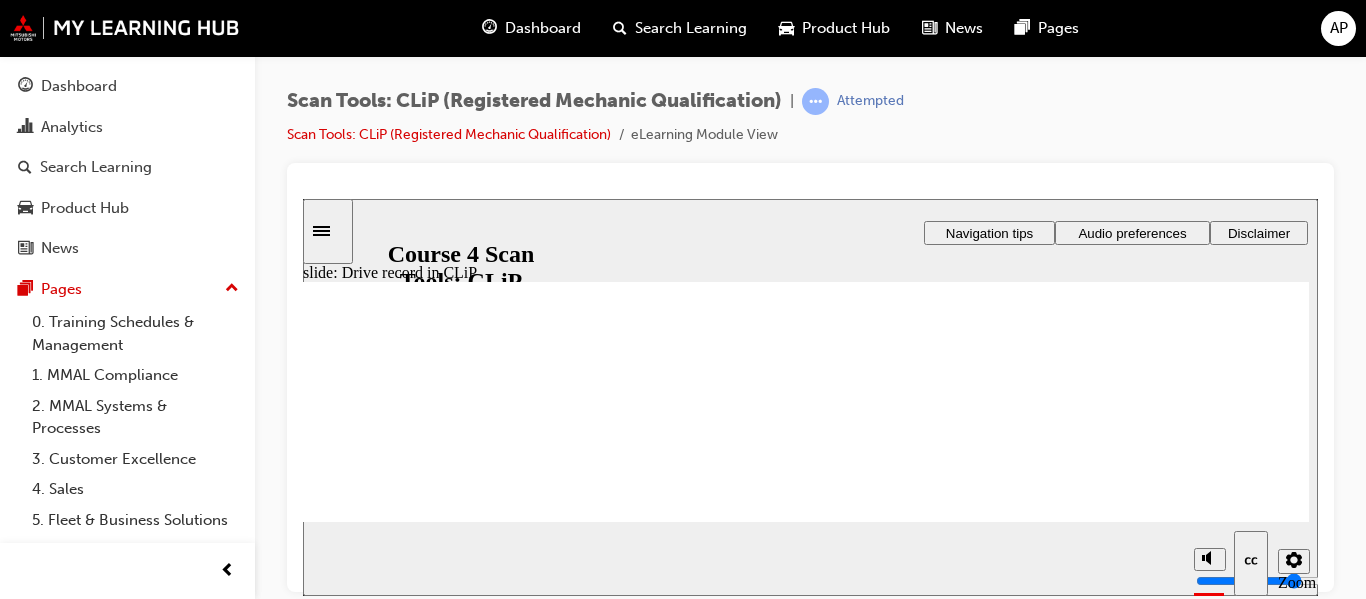 drag, startPoint x: 734, startPoint y: 420, endPoint x: 746, endPoint y: 405, distance: 19.209373 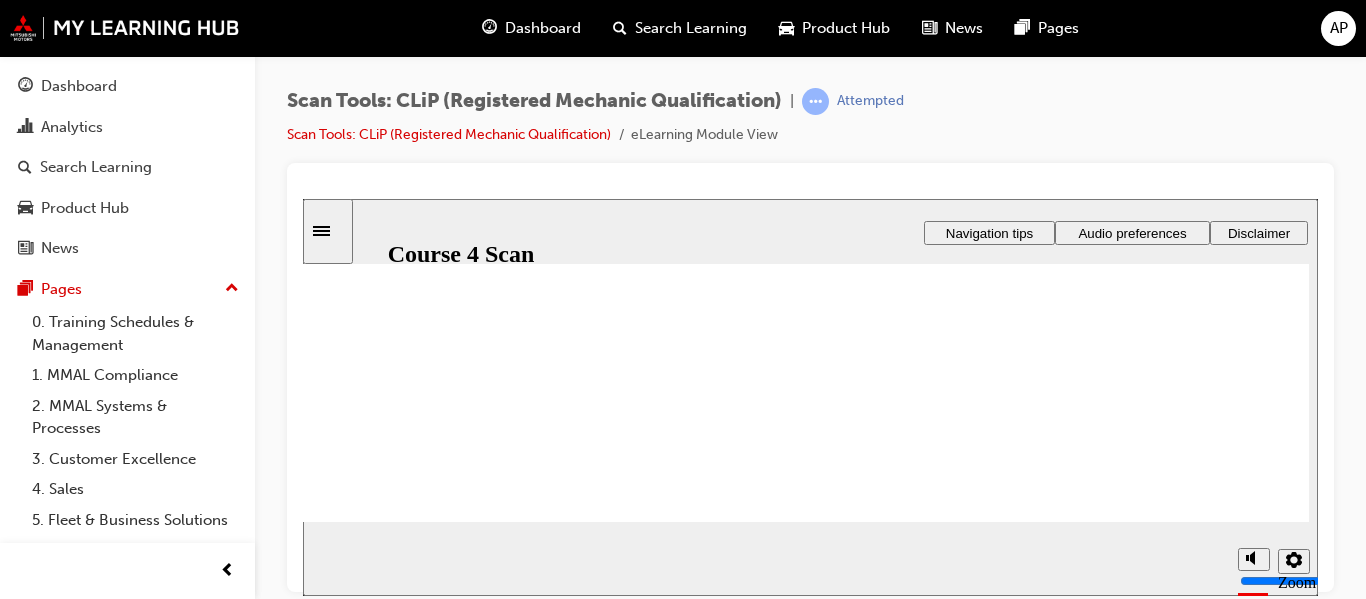 scroll, scrollTop: 318, scrollLeft: 0, axis: vertical 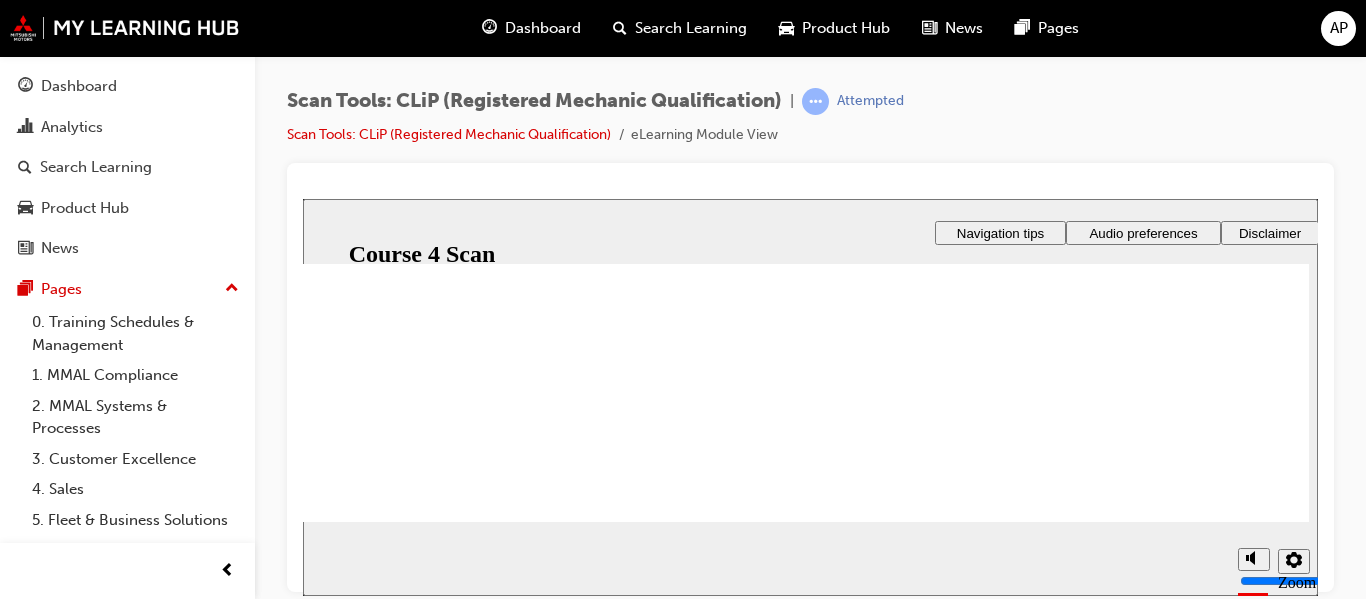 radio on "true" 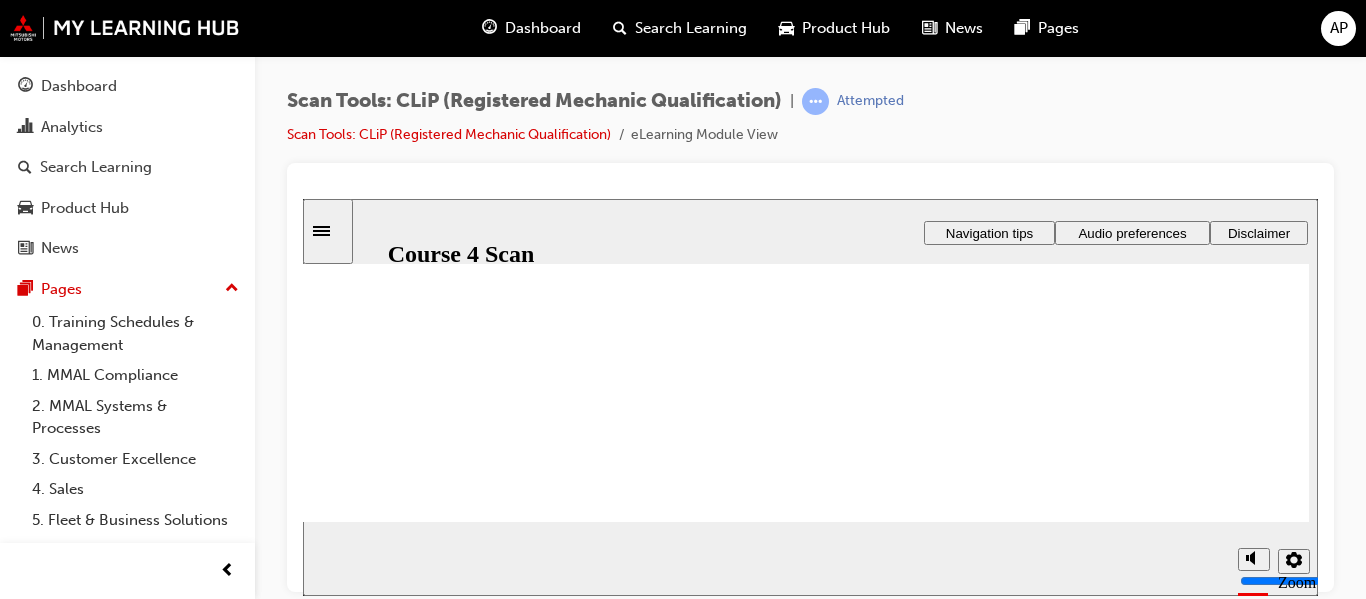click 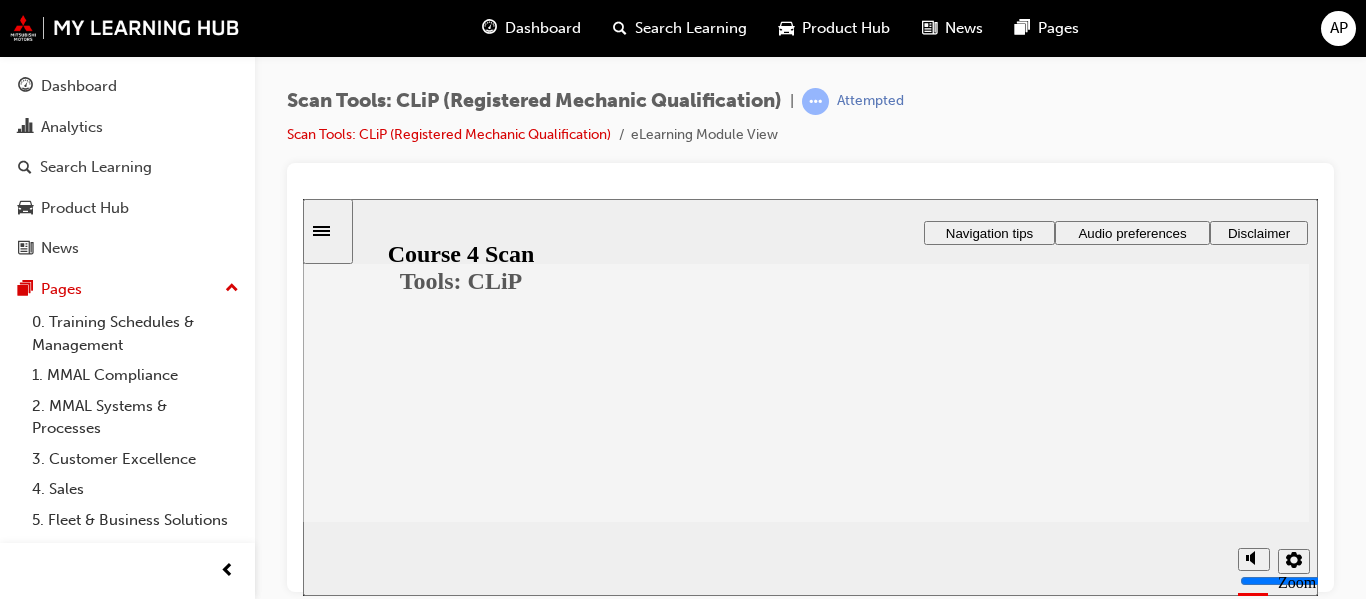 scroll, scrollTop: 218, scrollLeft: 0, axis: vertical 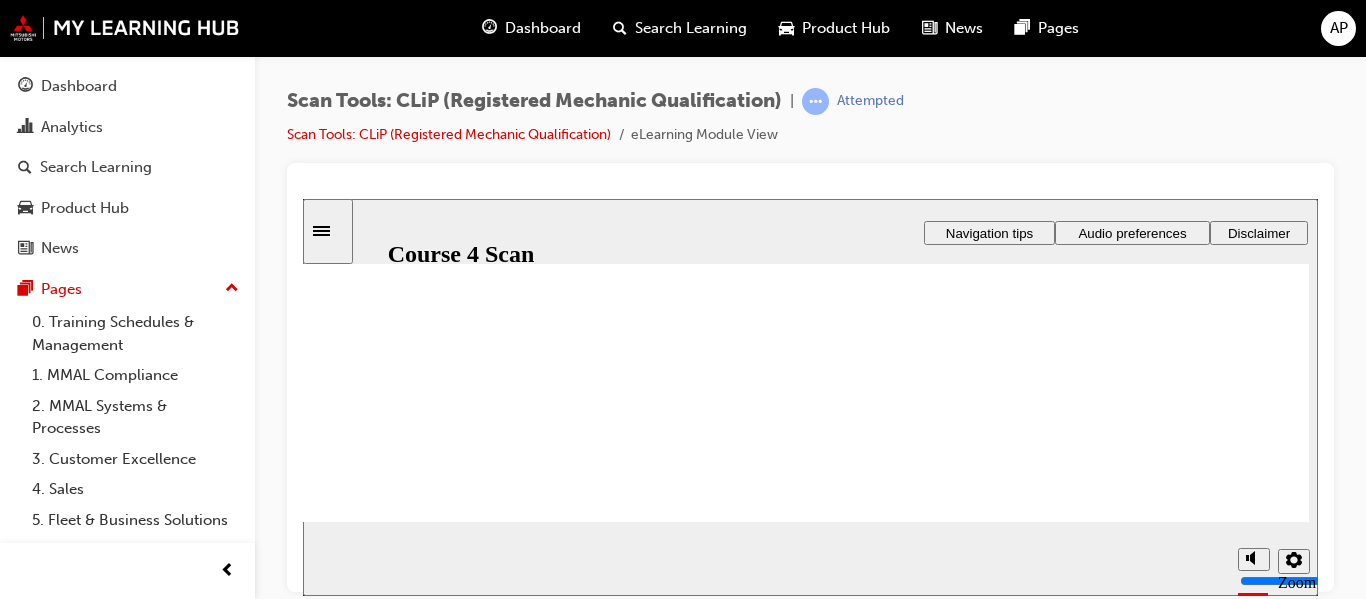 click 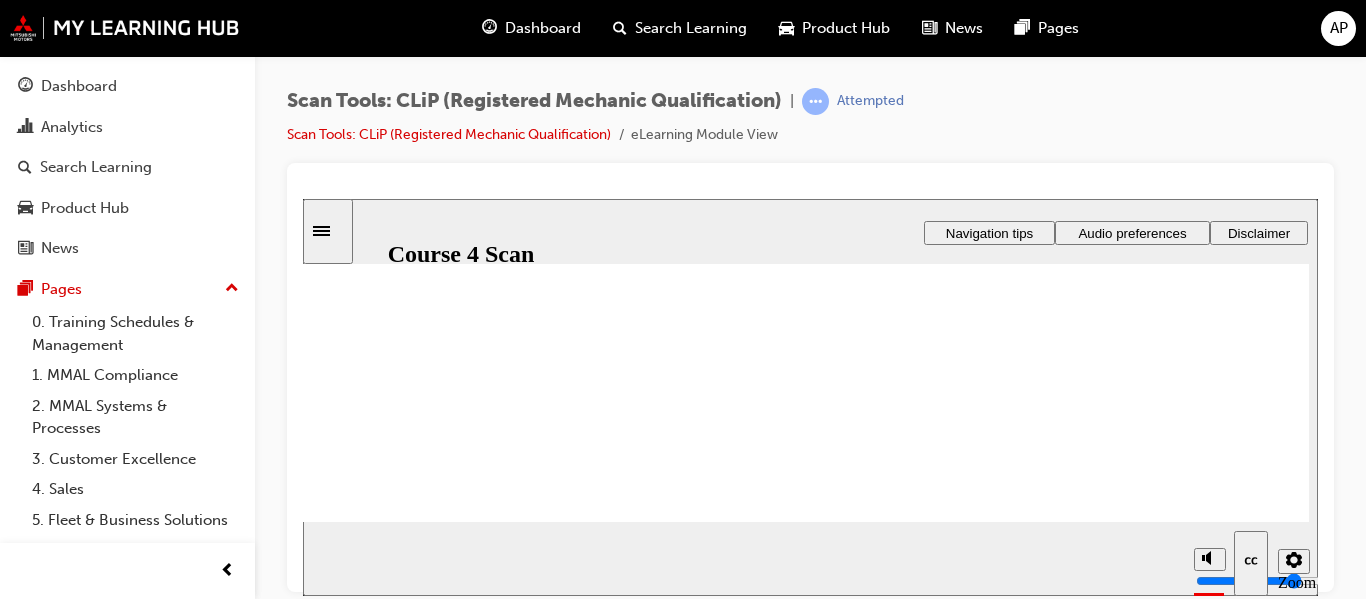 scroll, scrollTop: 200, scrollLeft: 0, axis: vertical 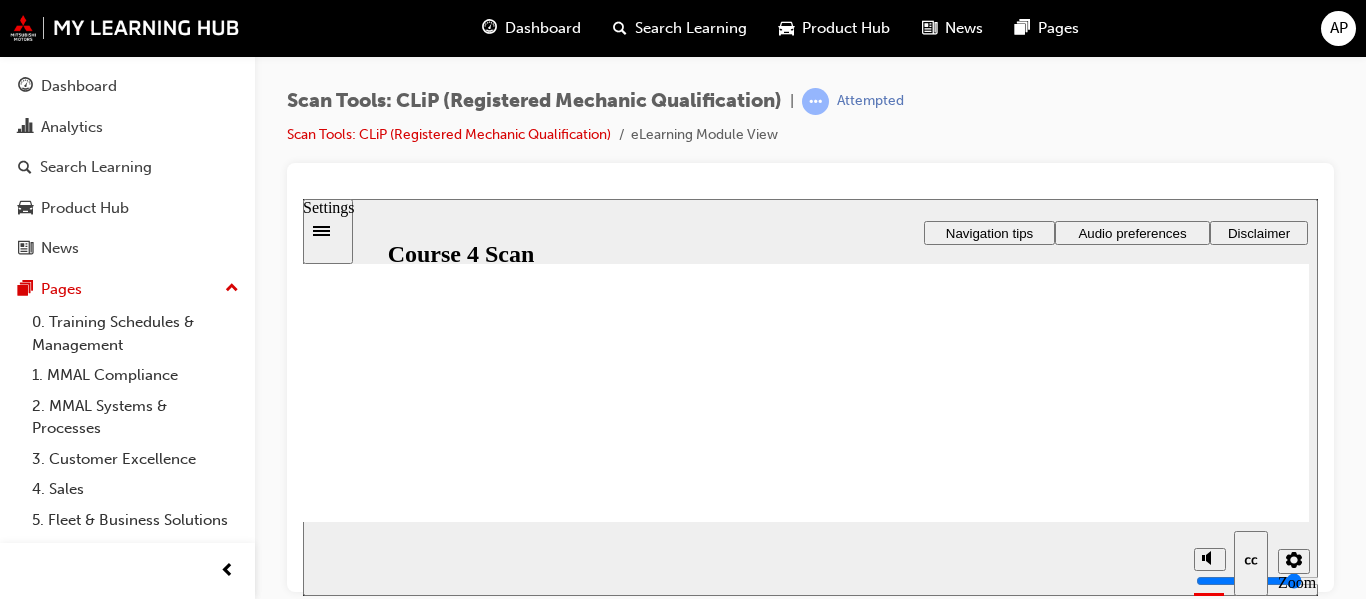 click 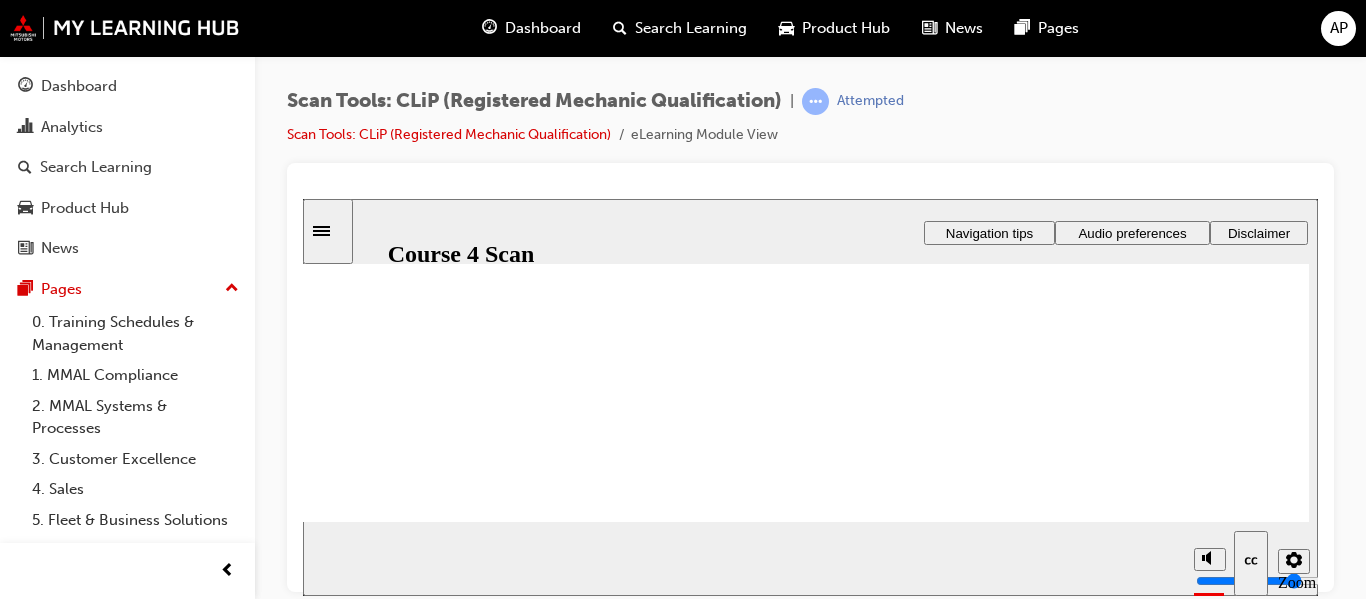 click 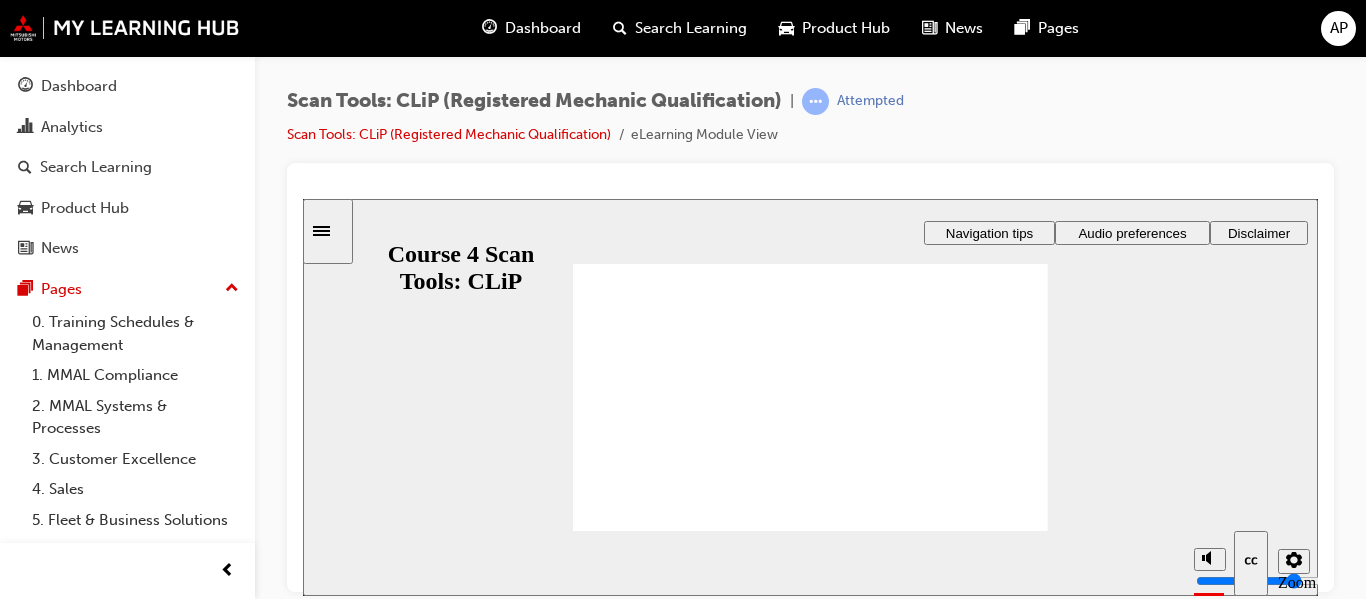 scroll, scrollTop: 0, scrollLeft: 0, axis: both 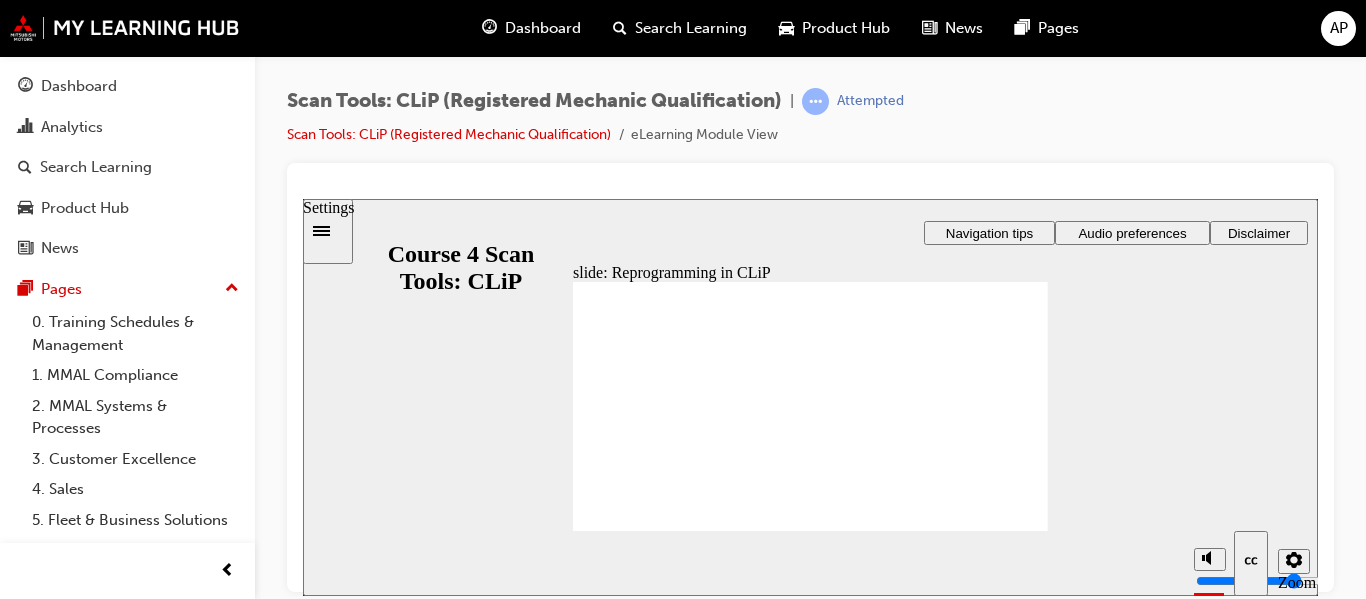 drag, startPoint x: 1289, startPoint y: 552, endPoint x: 1285, endPoint y: 539, distance: 13.601471 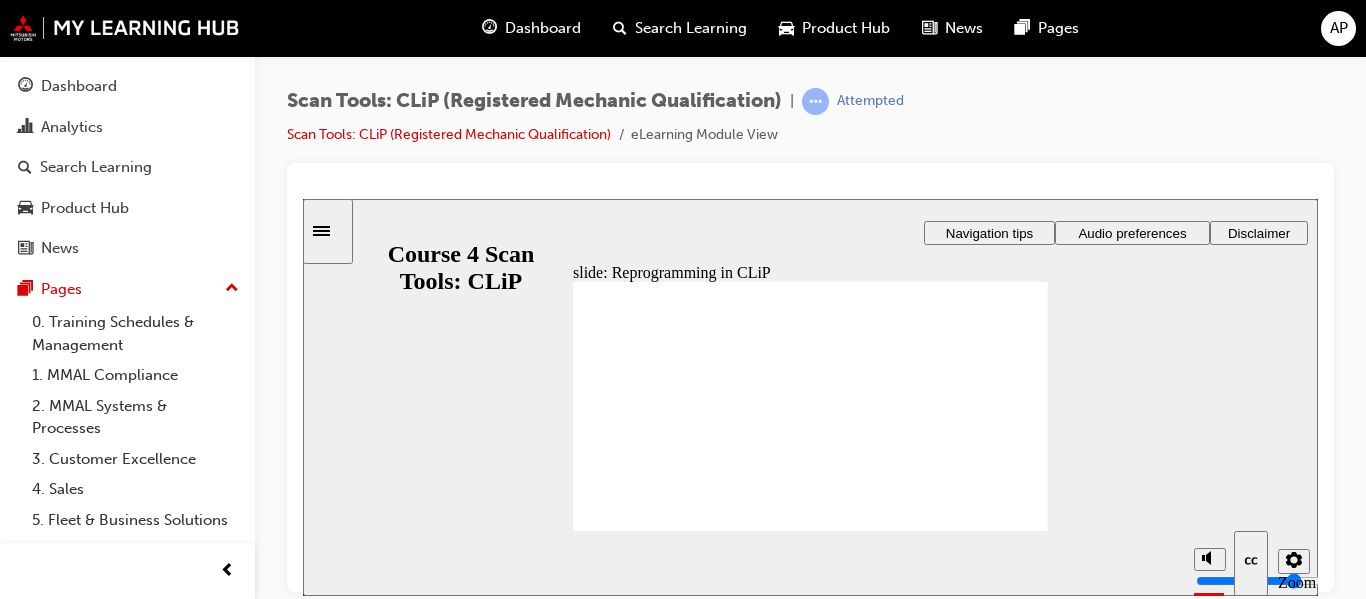 drag, startPoint x: 1275, startPoint y: 440, endPoint x: 1119, endPoint y: 425, distance: 156.7195 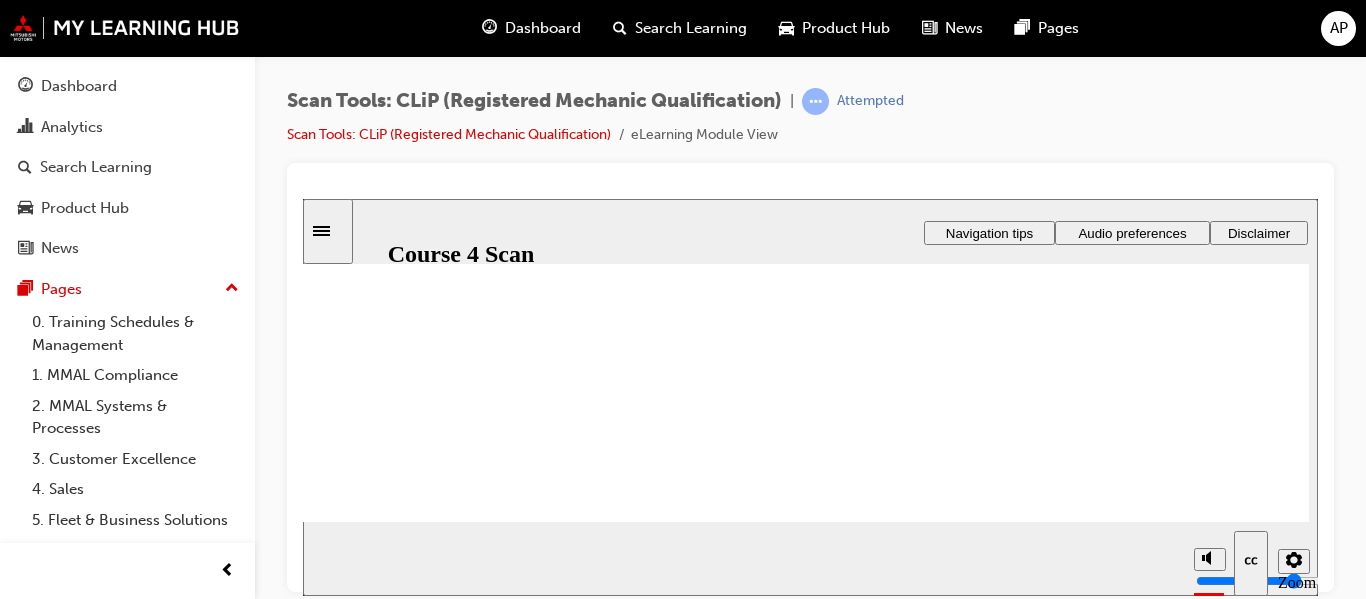 click 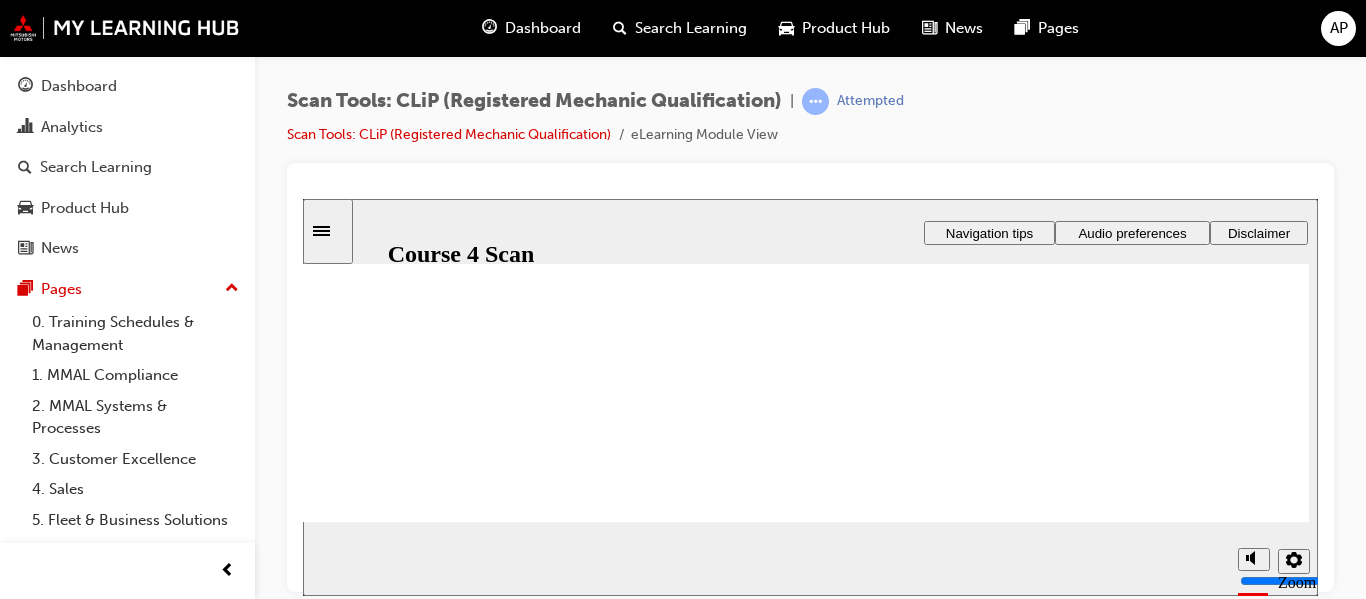 scroll, scrollTop: 318, scrollLeft: 0, axis: vertical 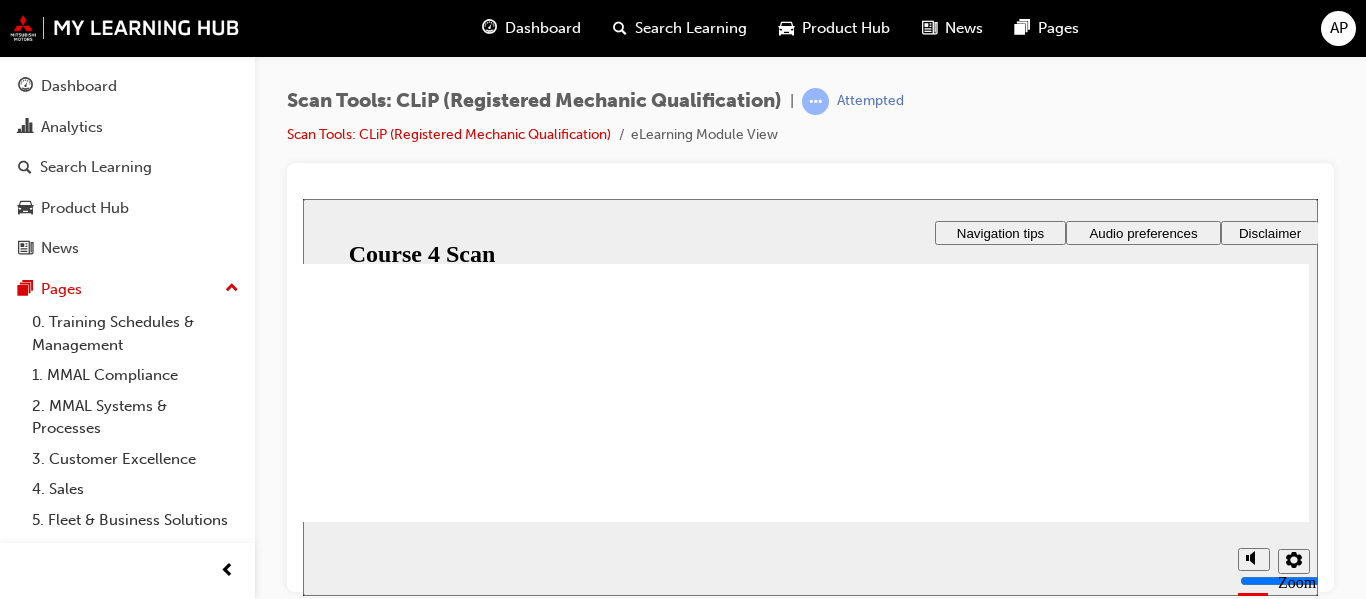 radio on "true" 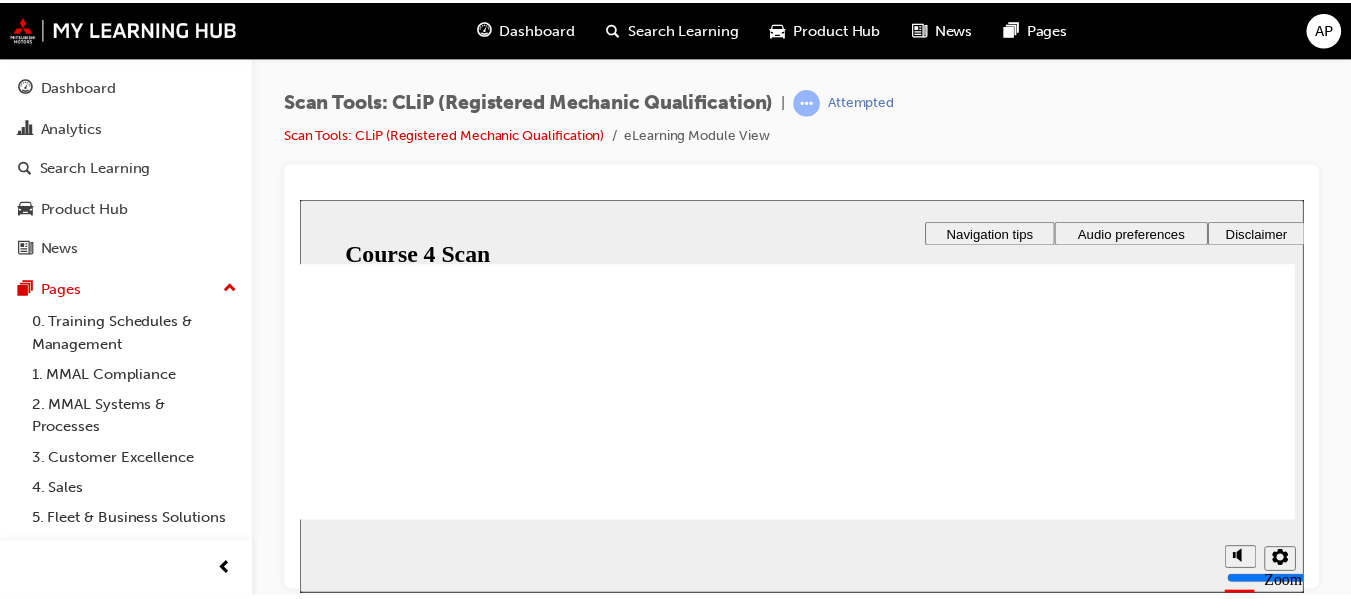 scroll, scrollTop: 318, scrollLeft: 0, axis: vertical 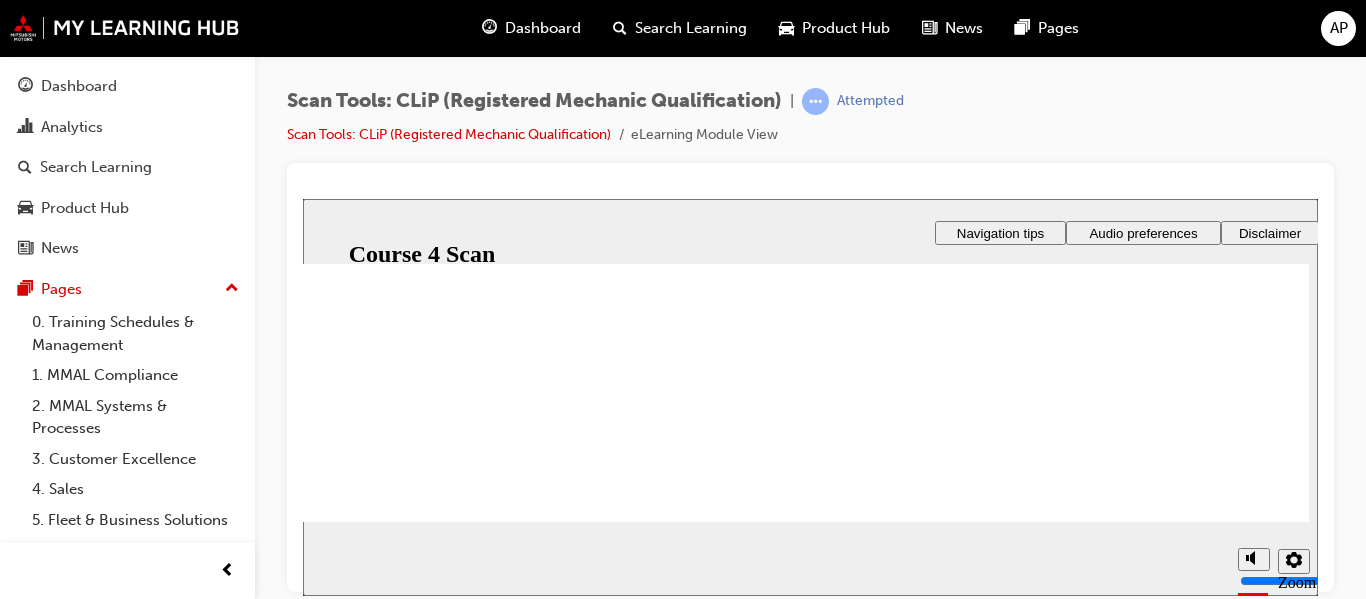 click 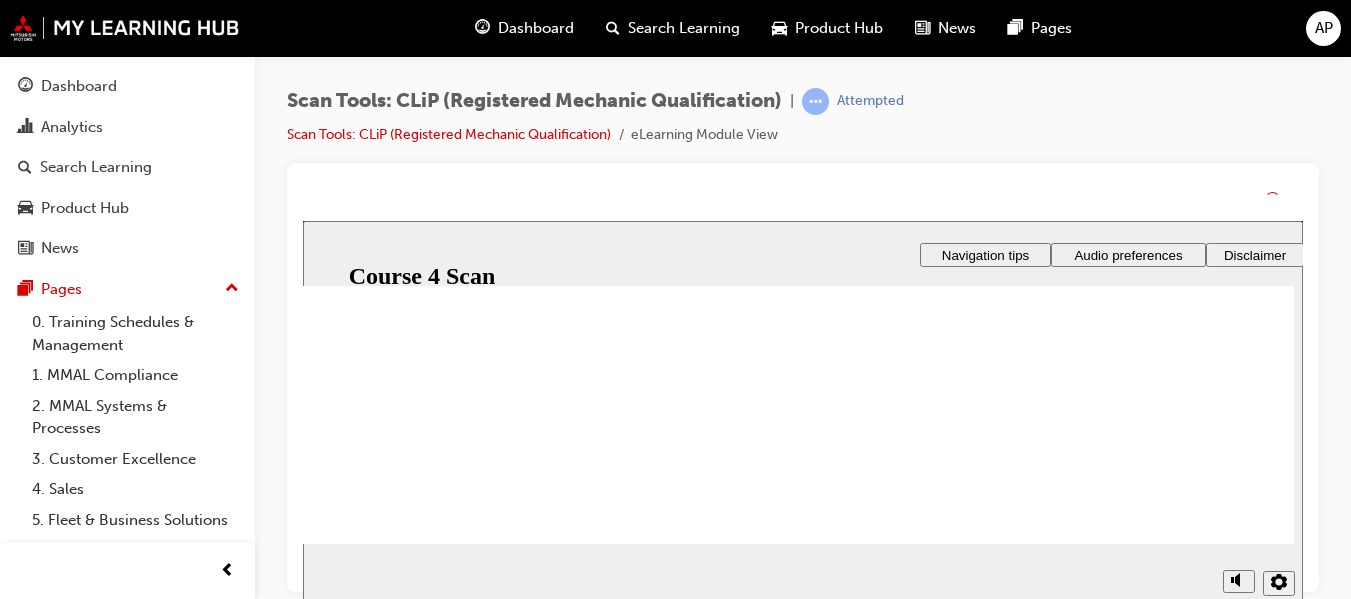 click 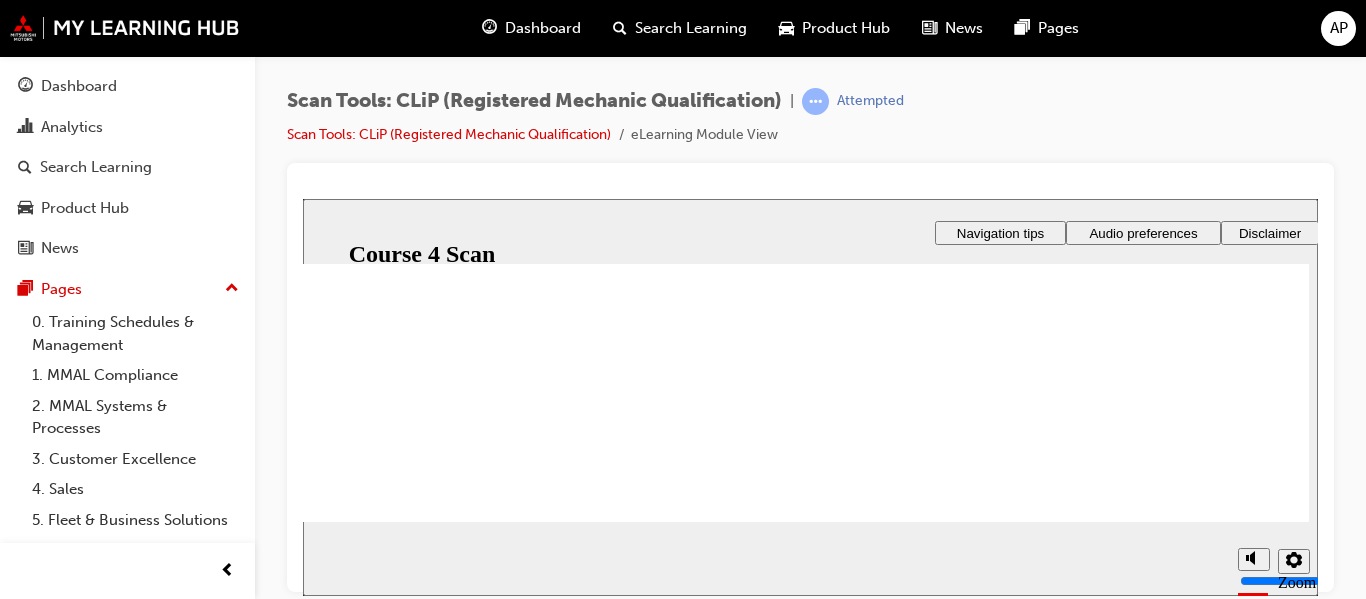 click 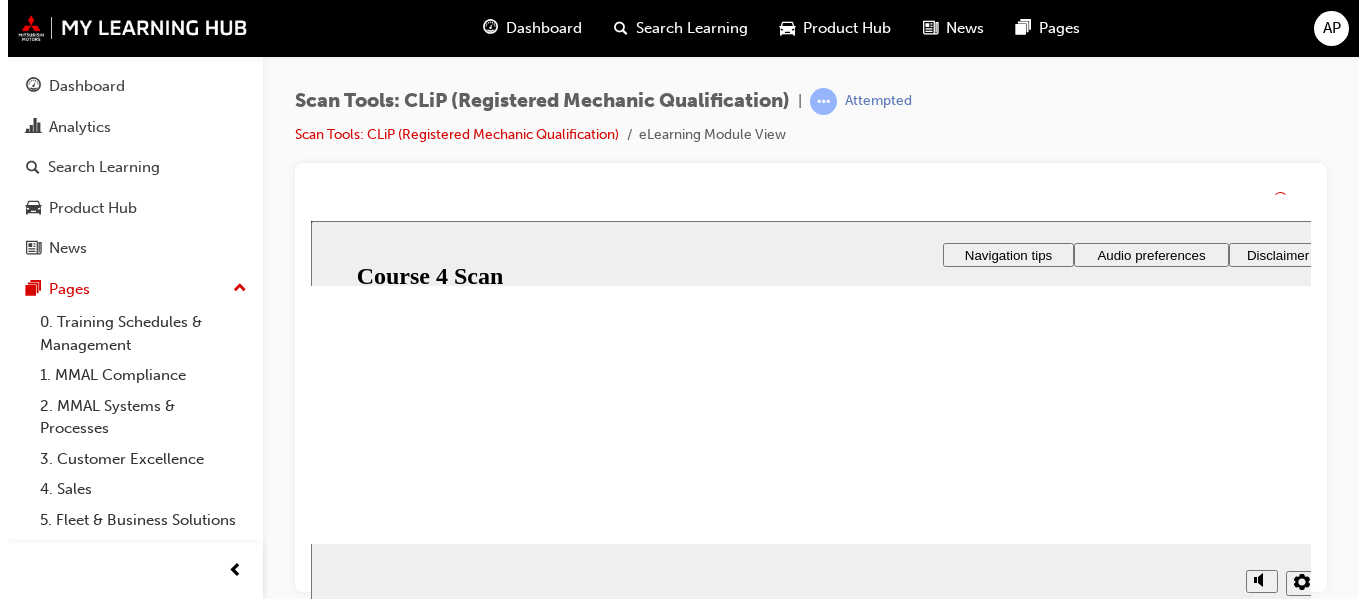 scroll, scrollTop: 218, scrollLeft: 0, axis: vertical 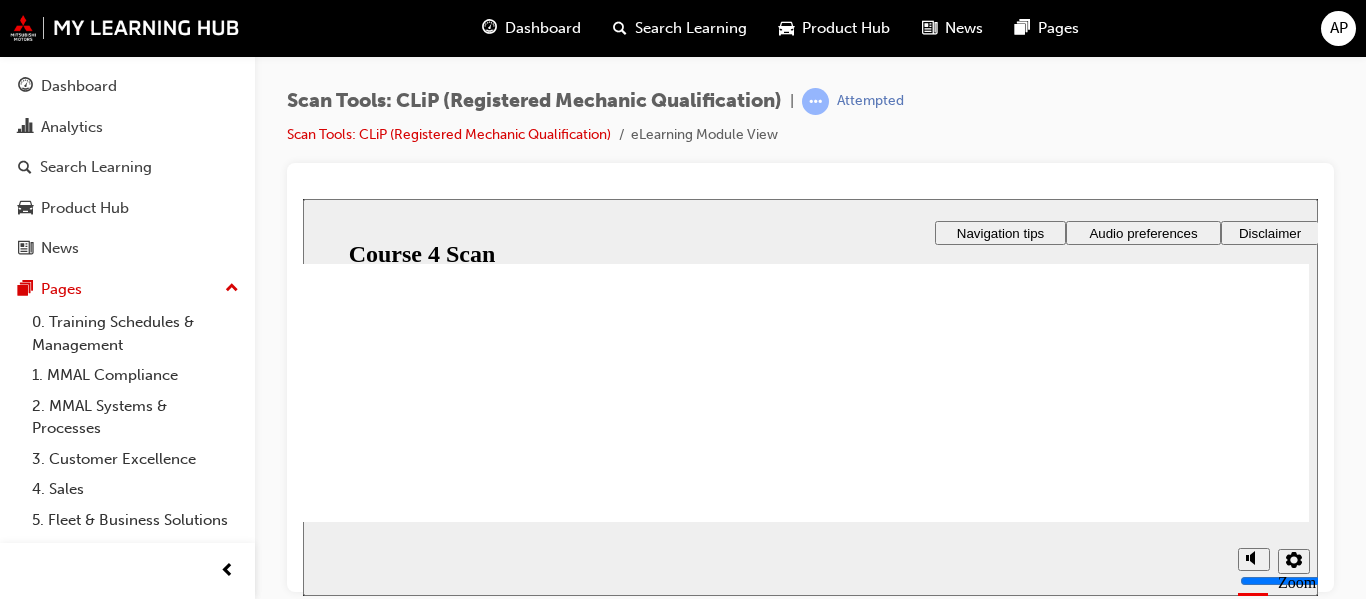 click 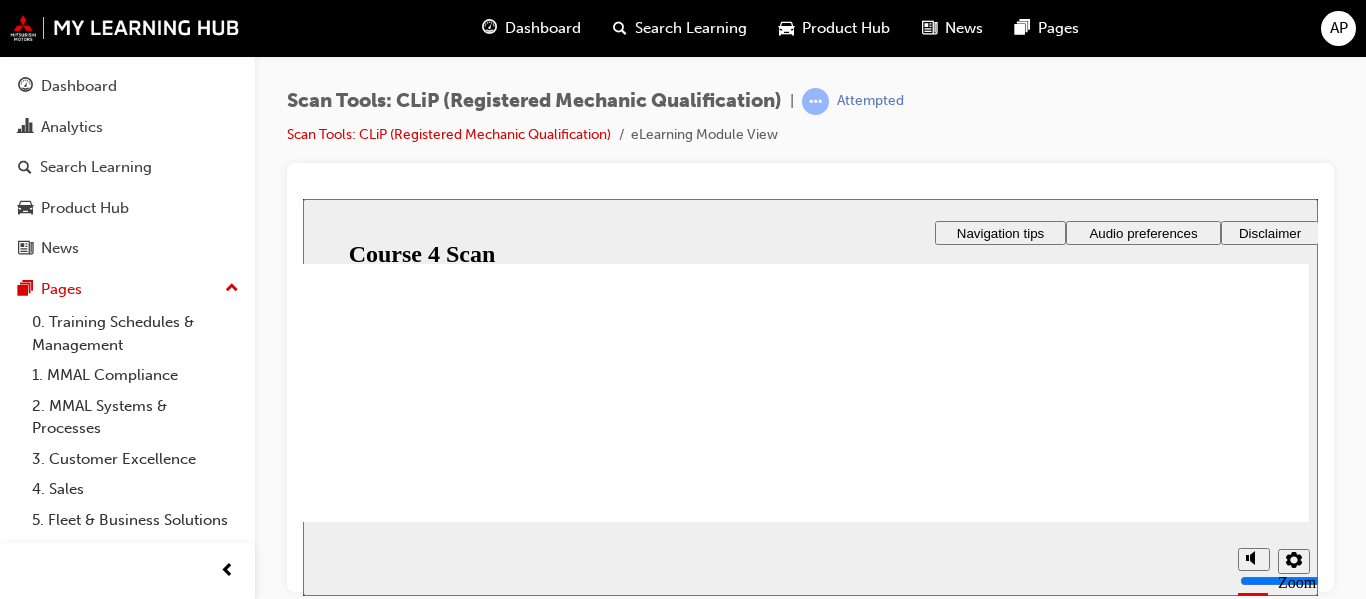 scroll, scrollTop: 318, scrollLeft: 0, axis: vertical 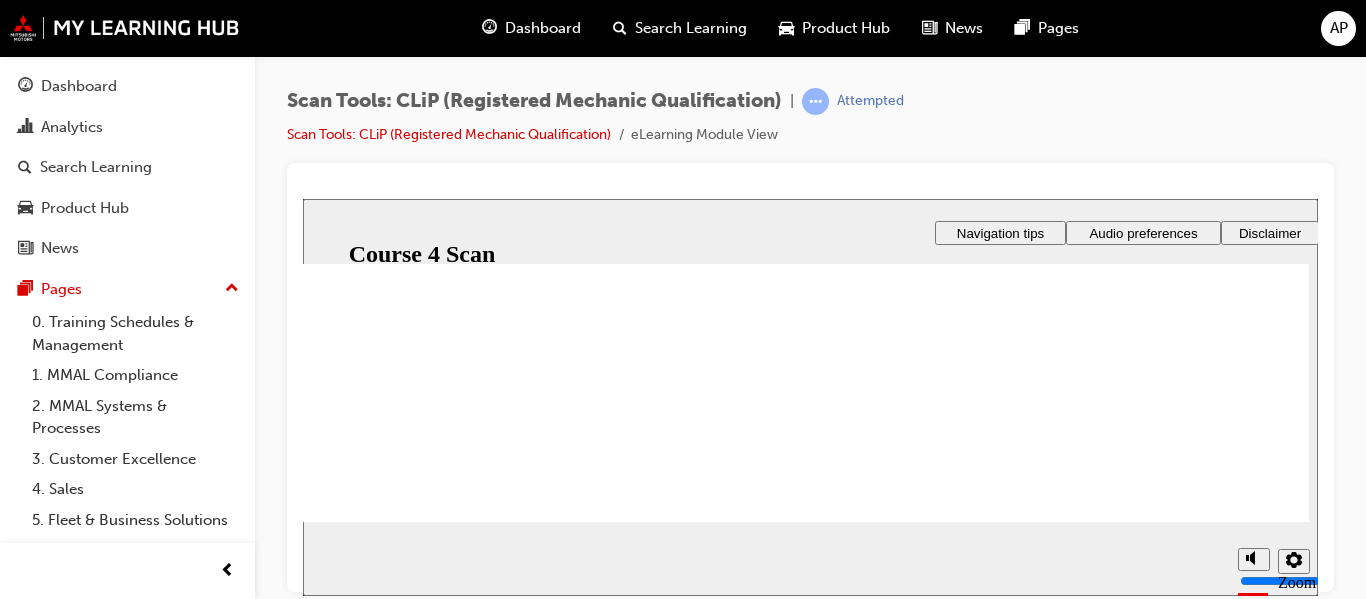 click 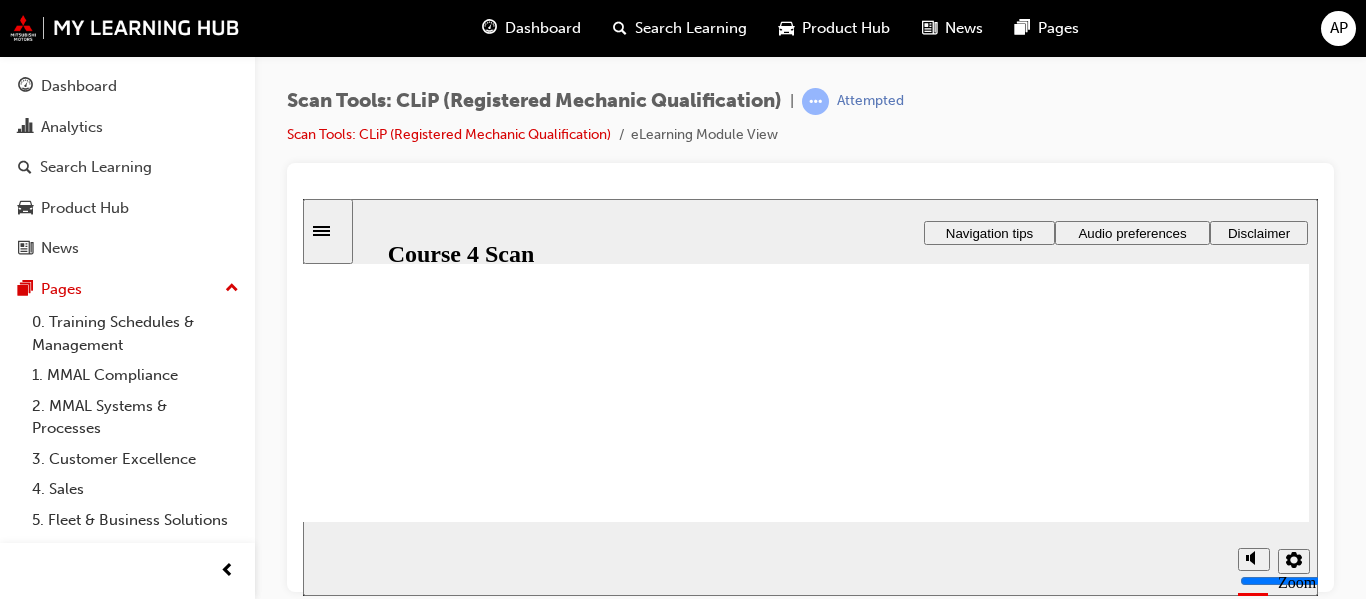 click 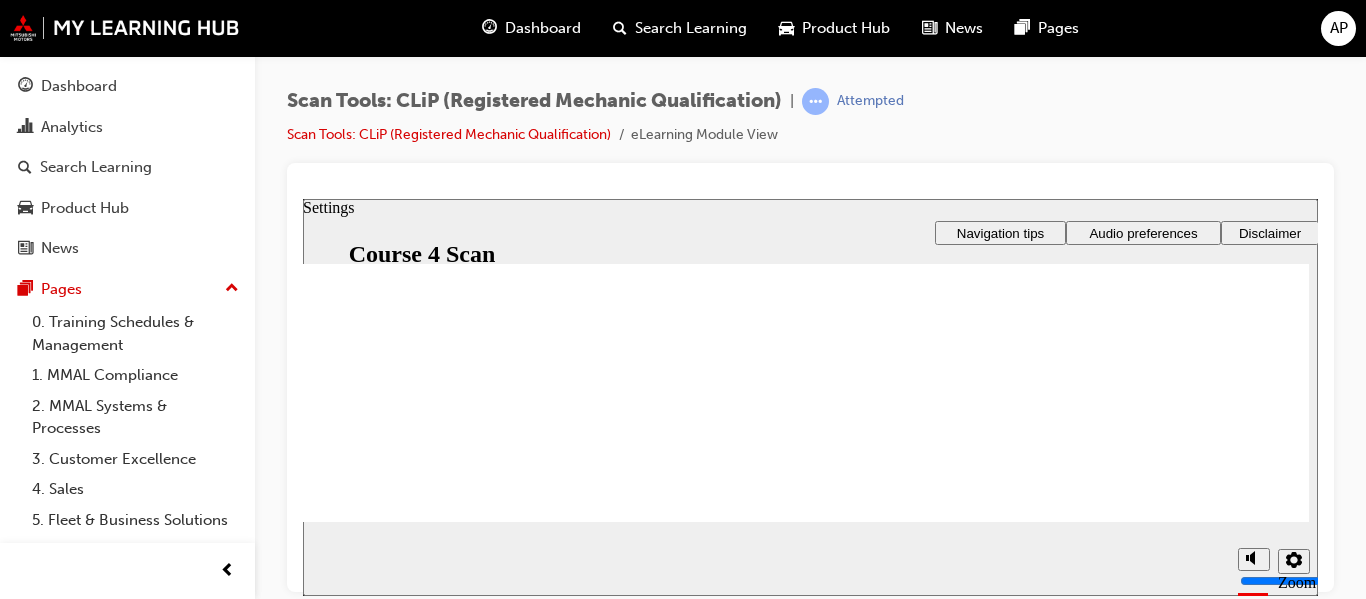 click 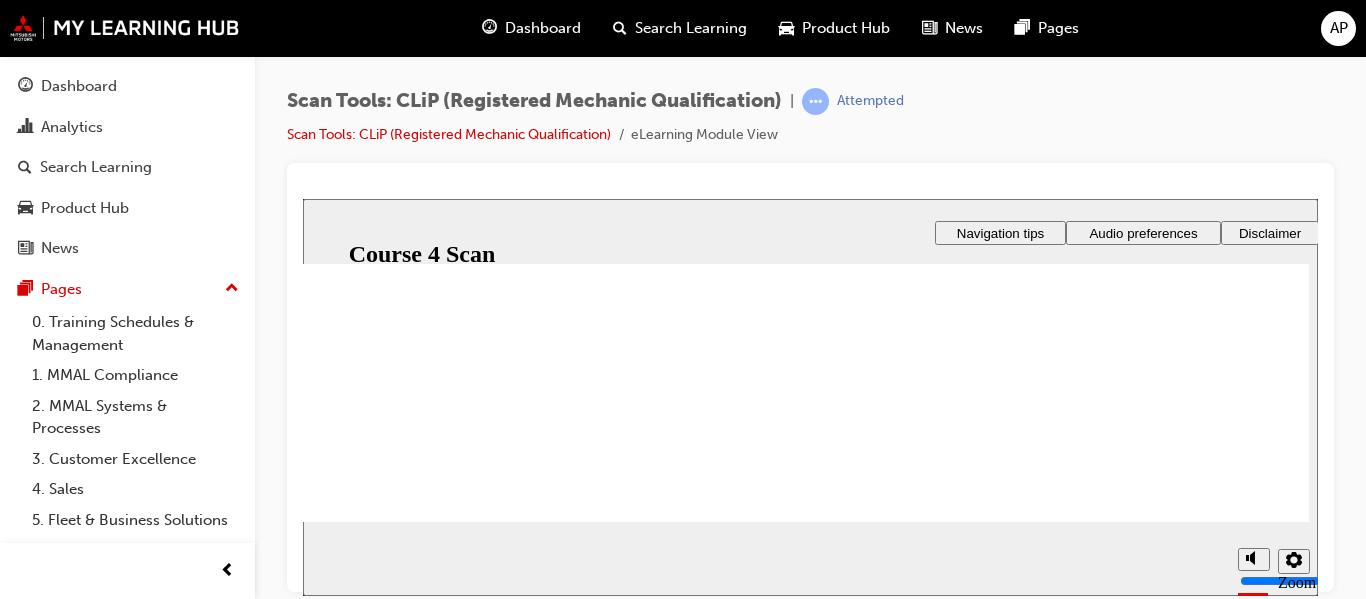 click 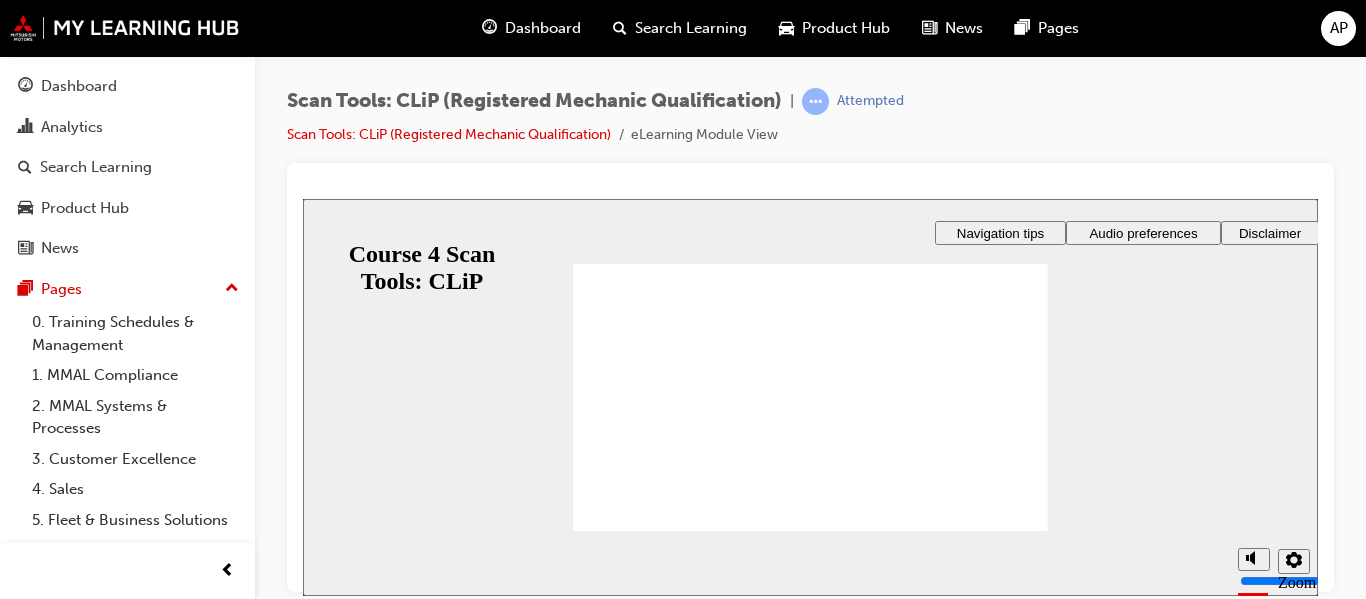 scroll, scrollTop: 0, scrollLeft: 0, axis: both 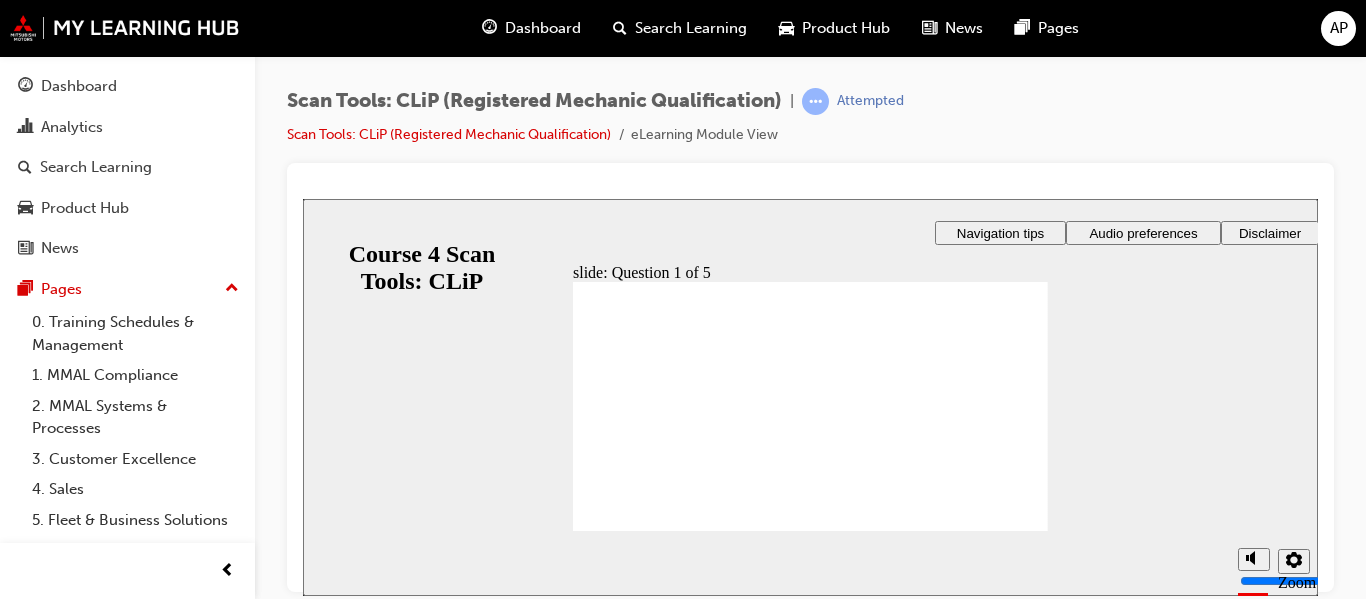radio on "true" 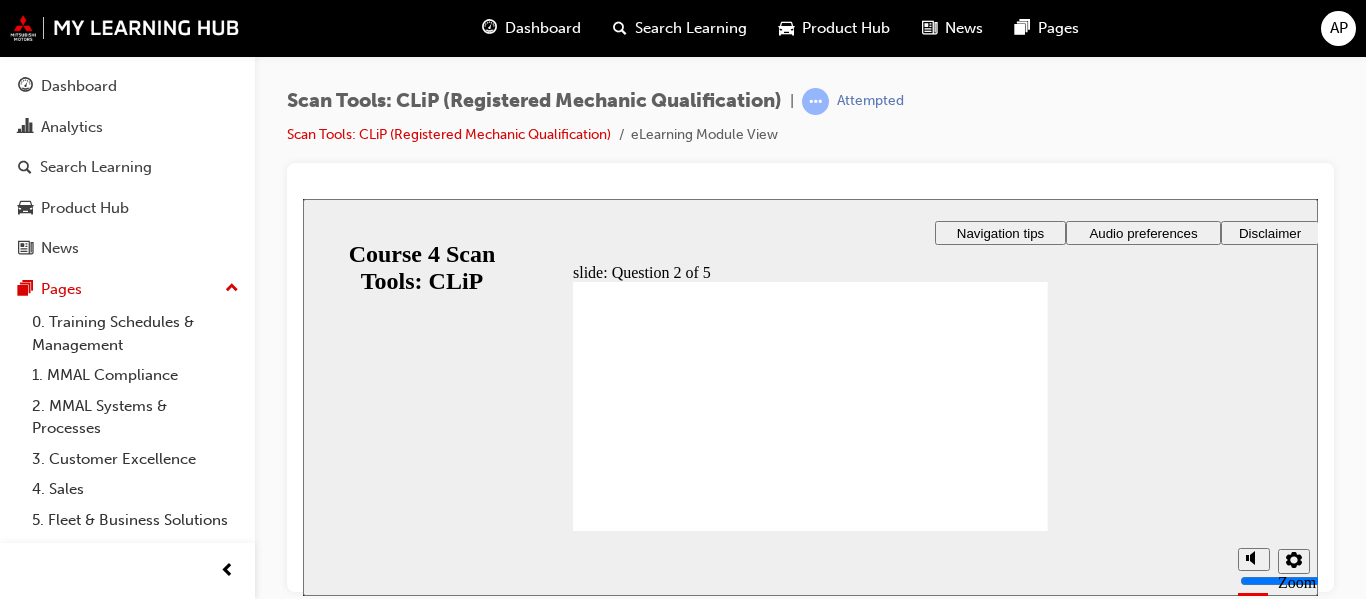 radio on "true" 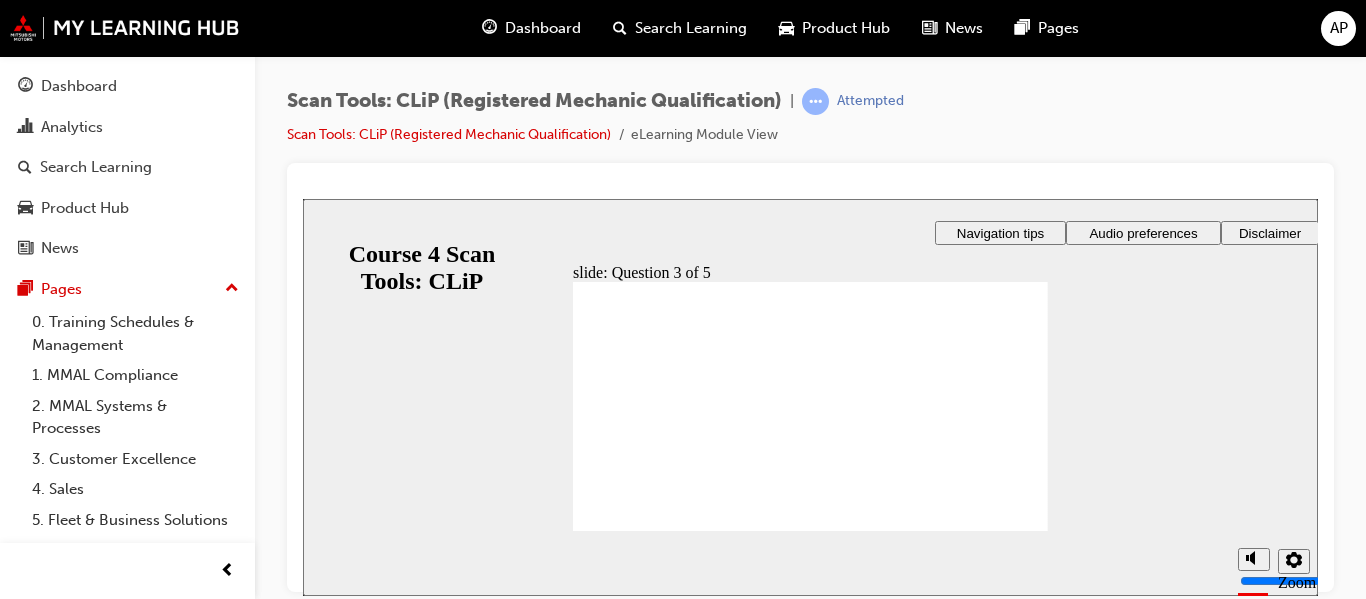 radio on "true" 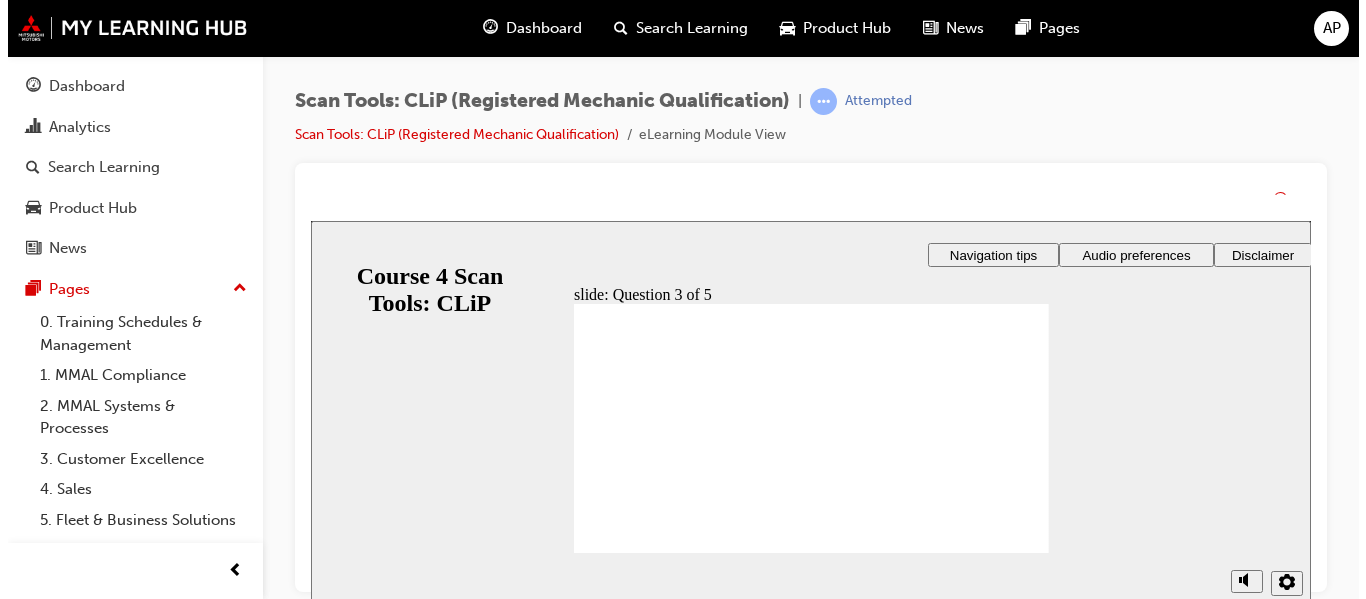 drag, startPoint x: 800, startPoint y: 466, endPoint x: 807, endPoint y: 489, distance: 24.04163 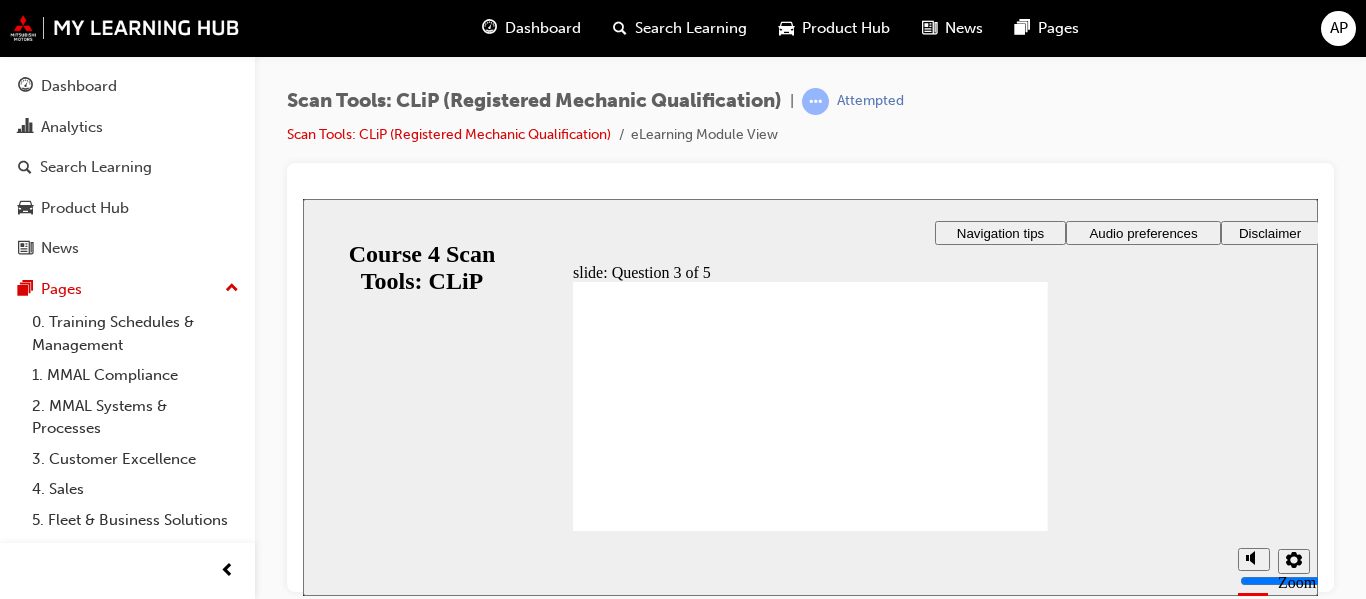 drag, startPoint x: 840, startPoint y: 471, endPoint x: 879, endPoint y: 478, distance: 39.623226 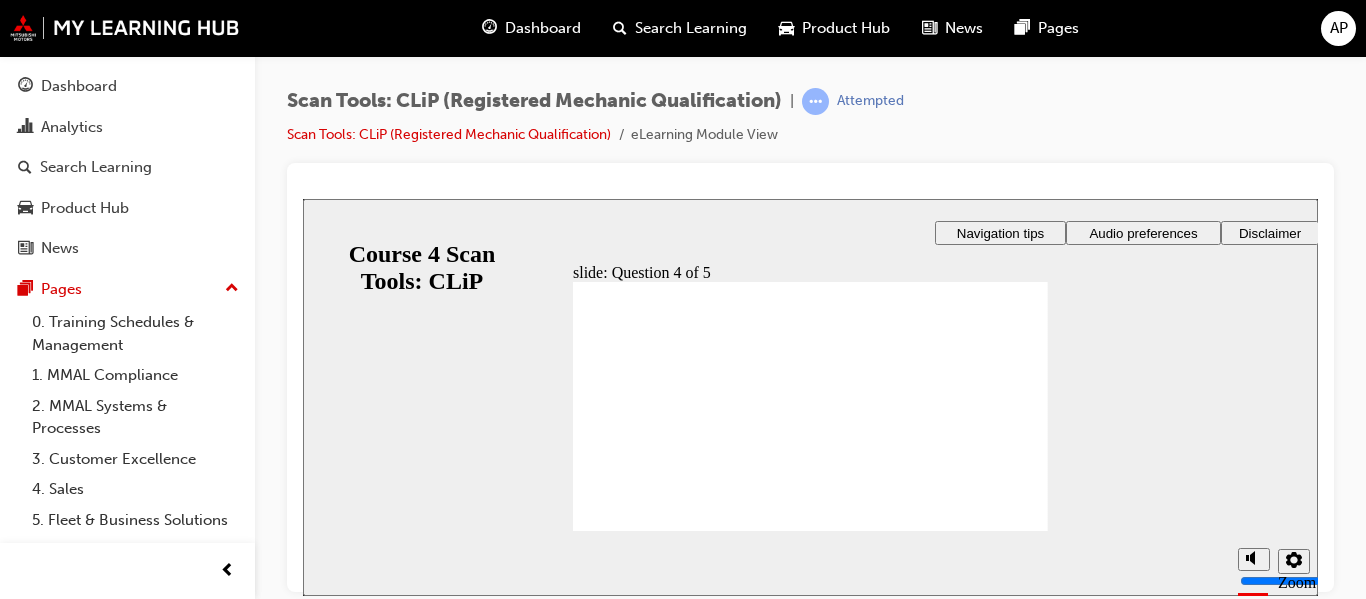 radio on "true" 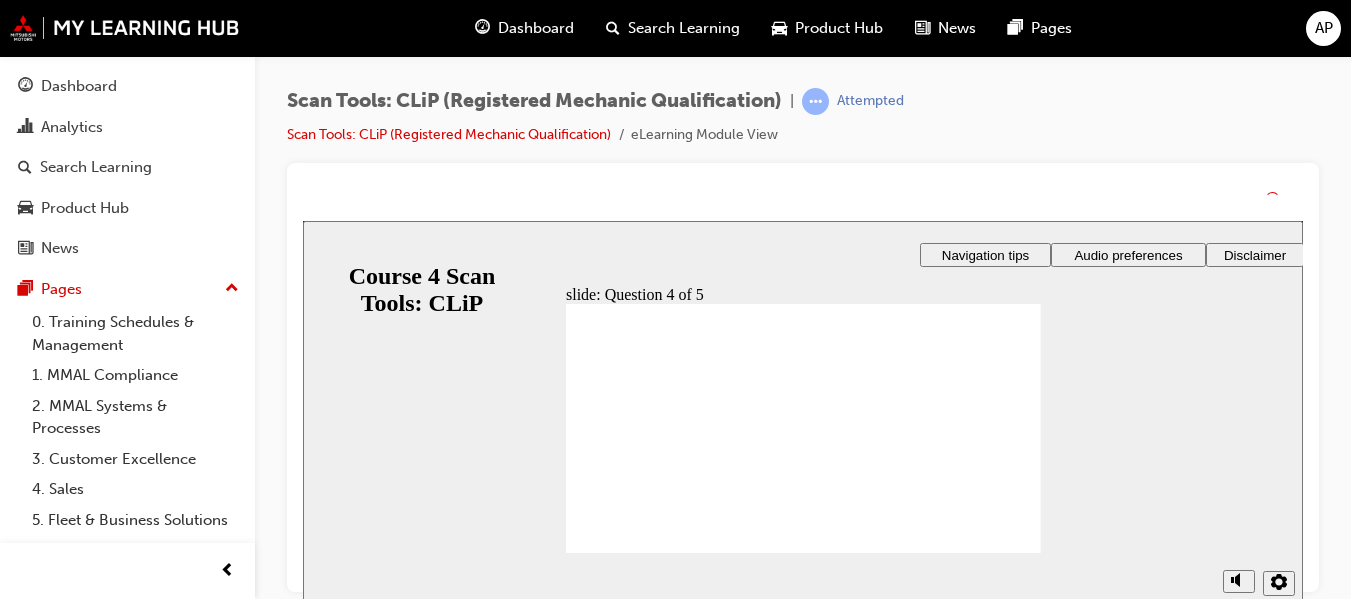 click 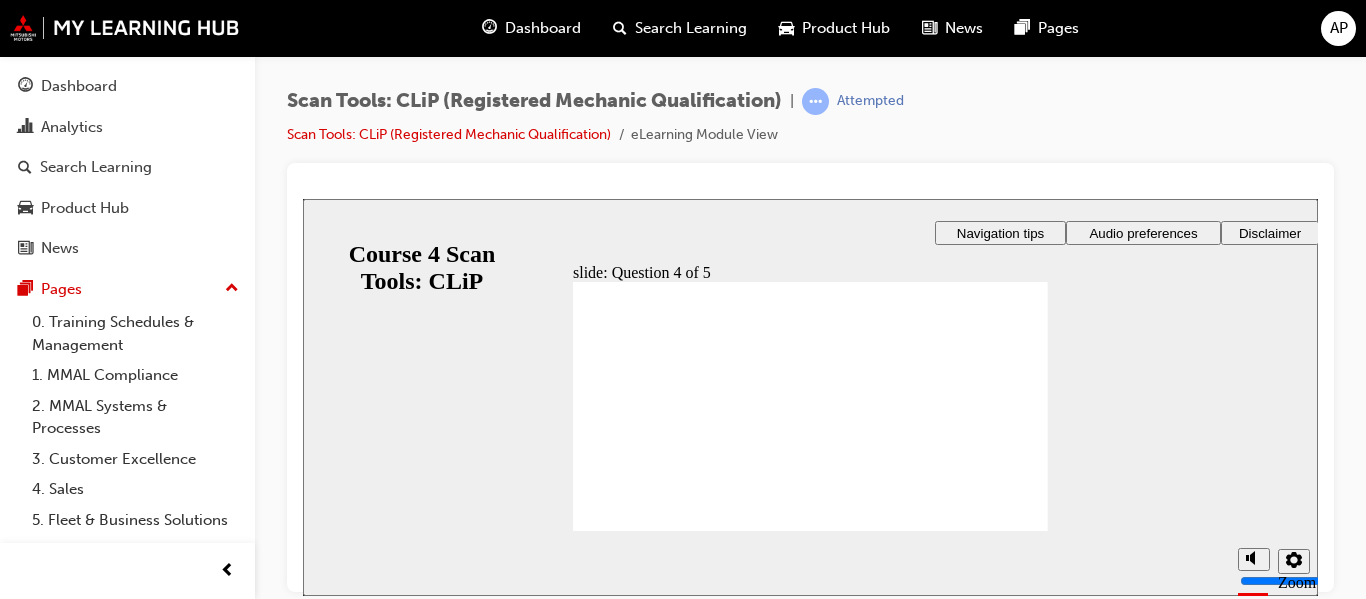 click 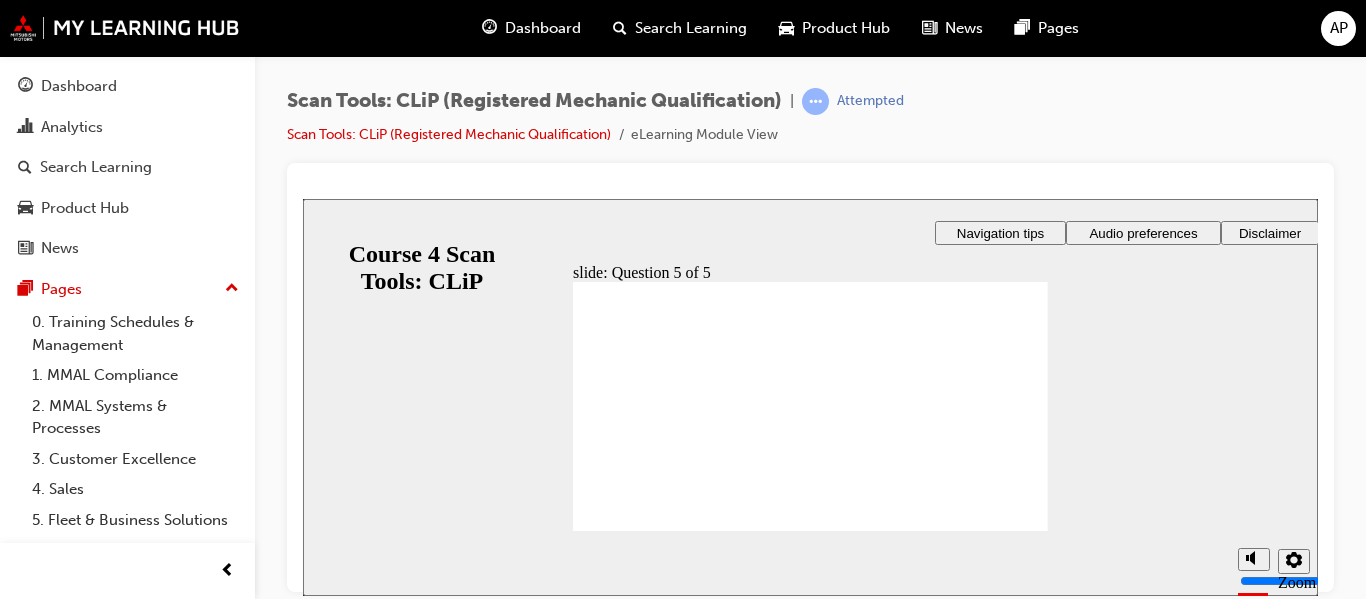 drag, startPoint x: 657, startPoint y: 364, endPoint x: 657, endPoint y: 409, distance: 45 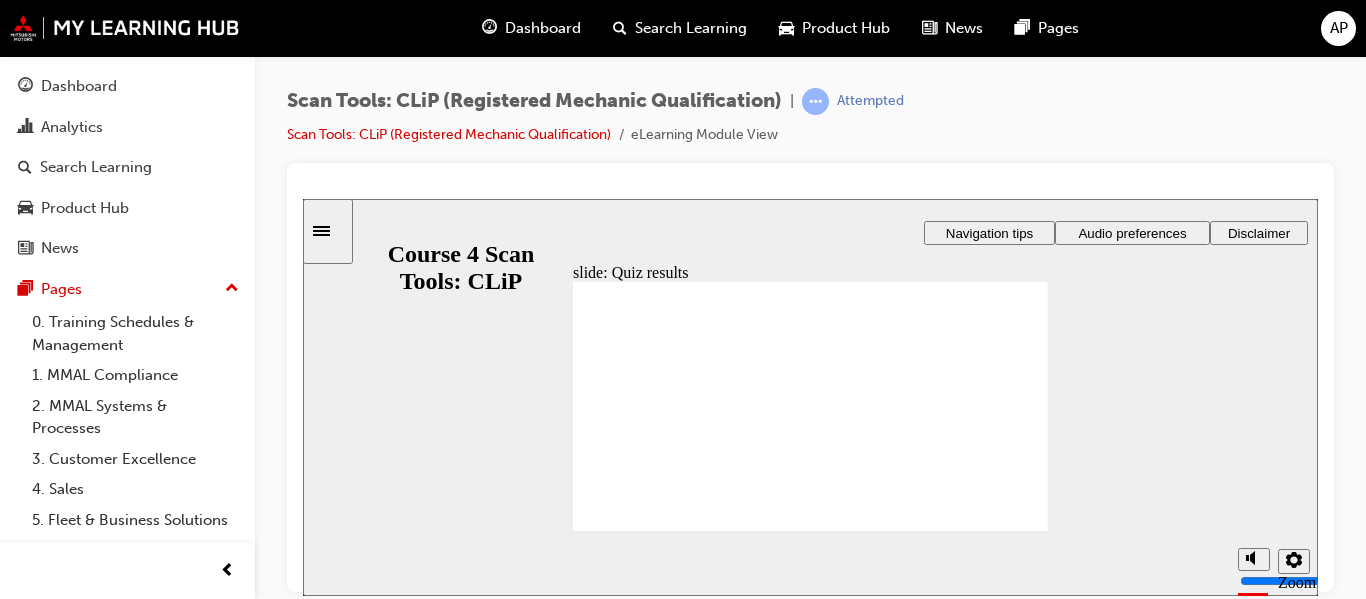 click 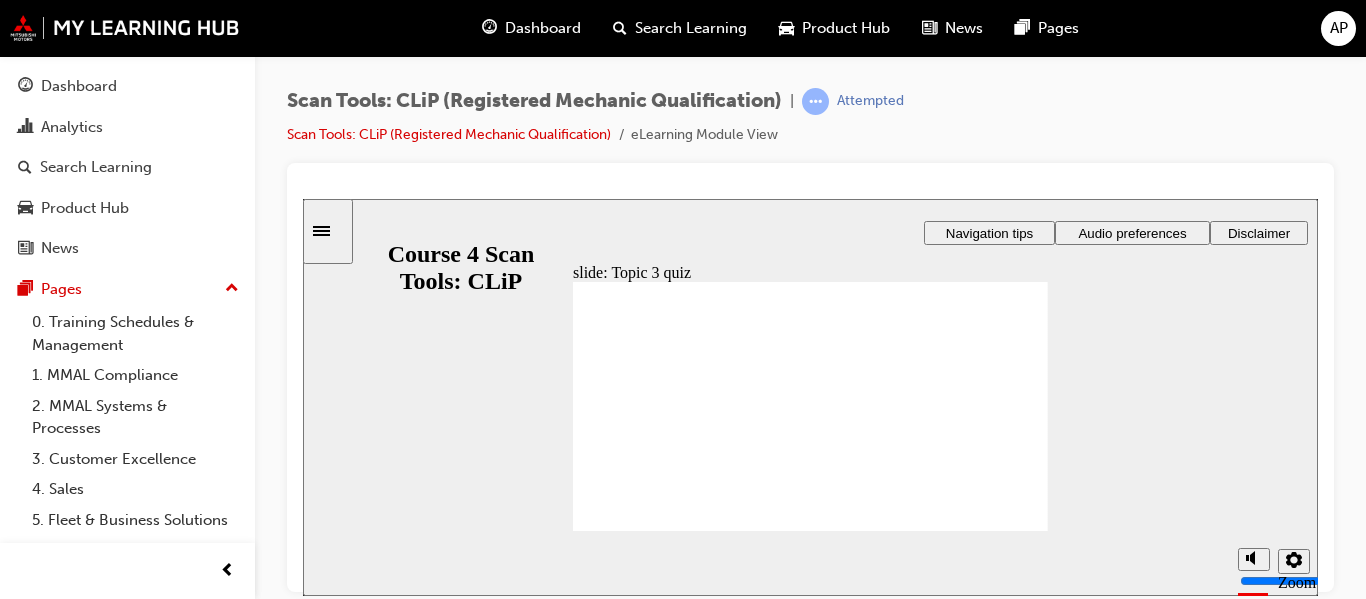 drag, startPoint x: 1002, startPoint y: 524, endPoint x: 551, endPoint y: 317, distance: 496.23584 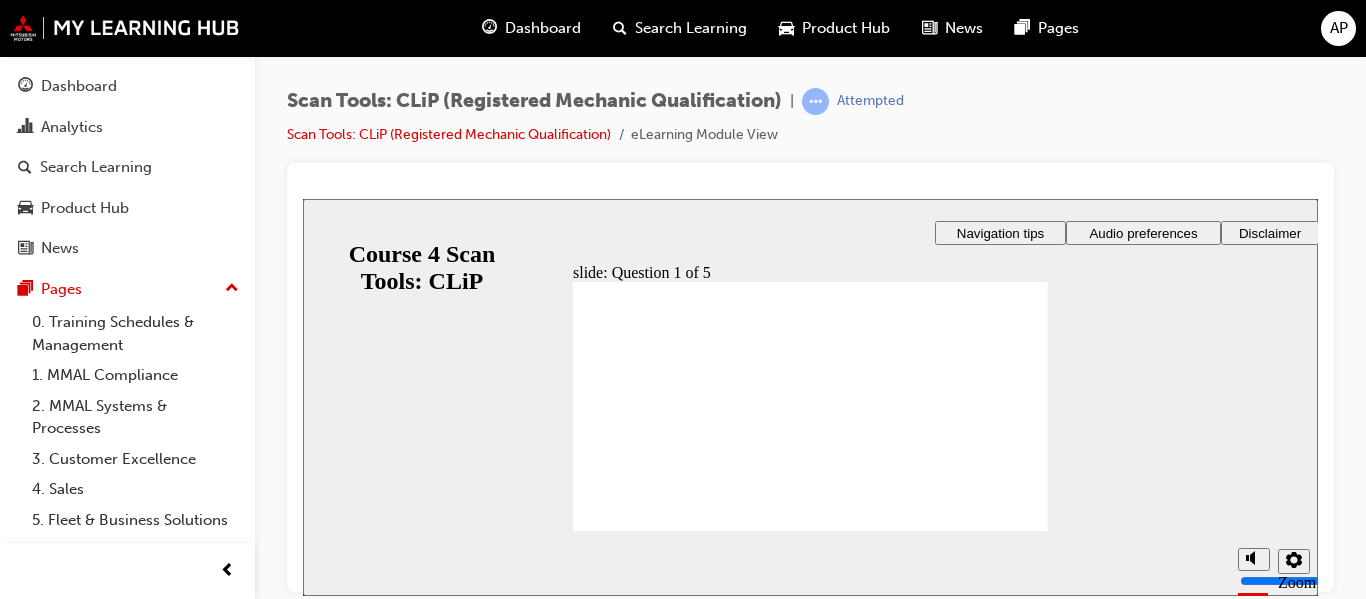 radio on "true" 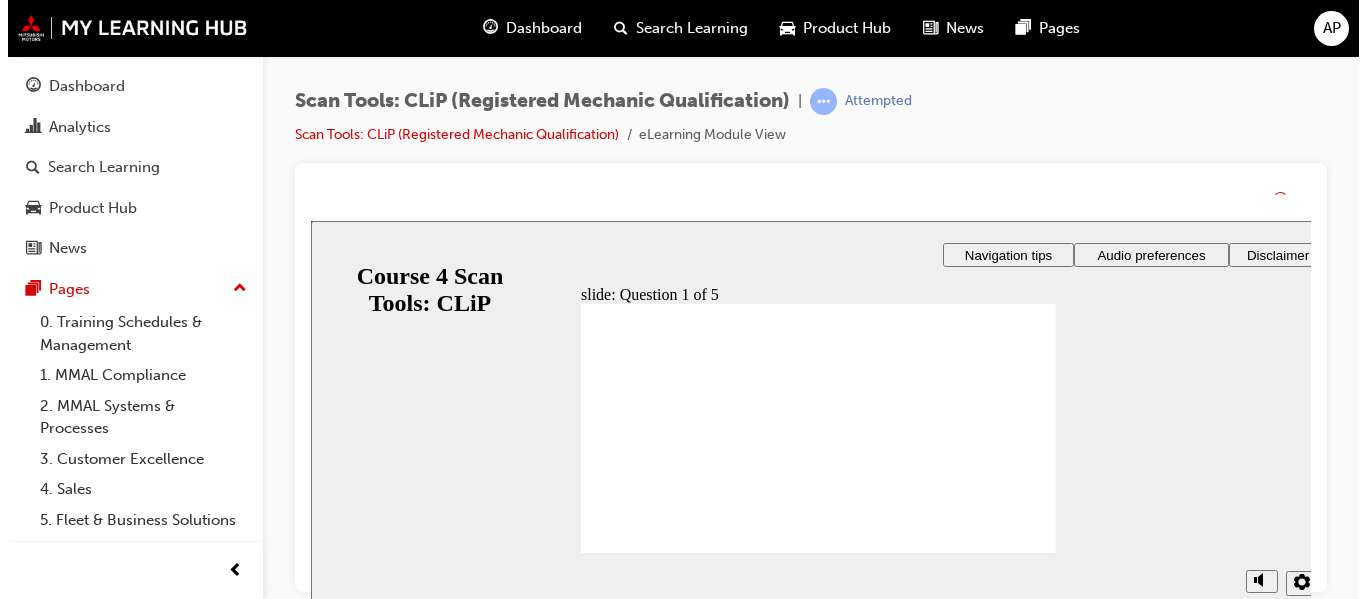 click 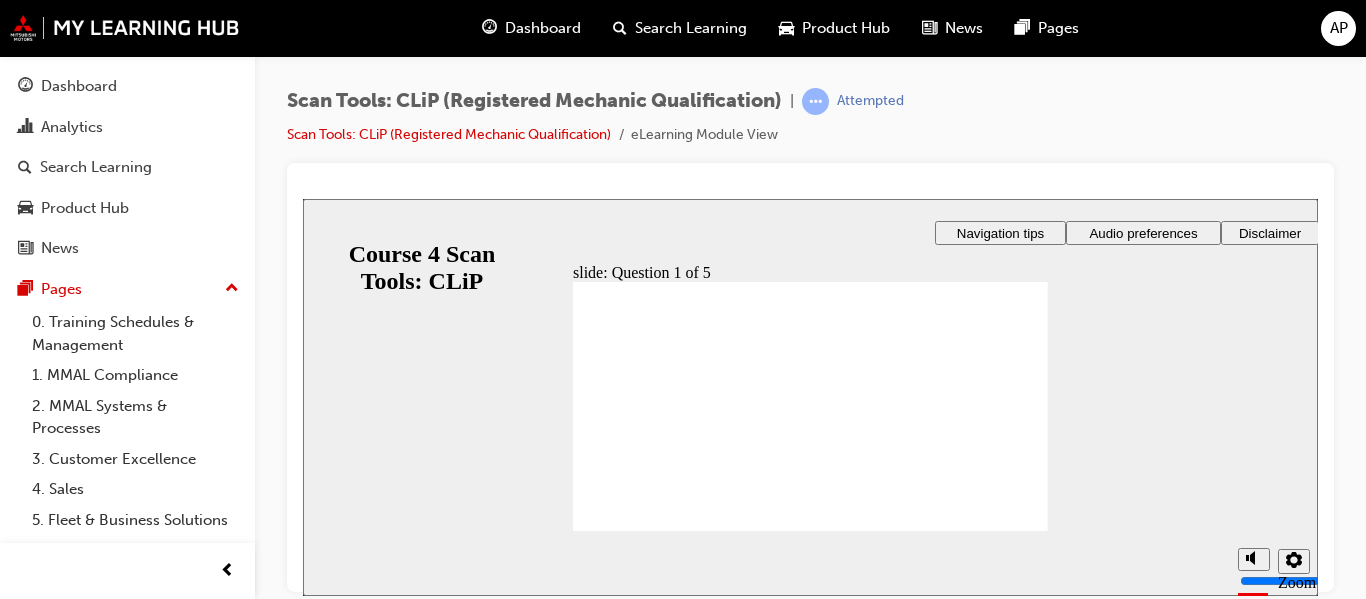 click 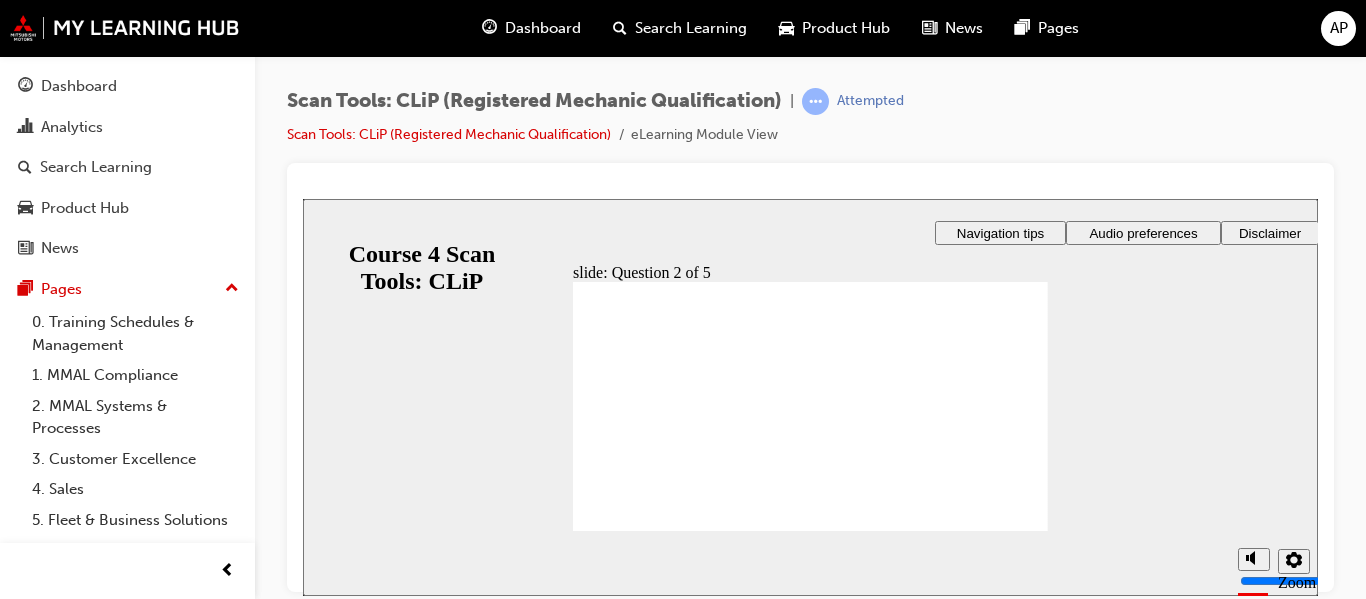 radio on "true" 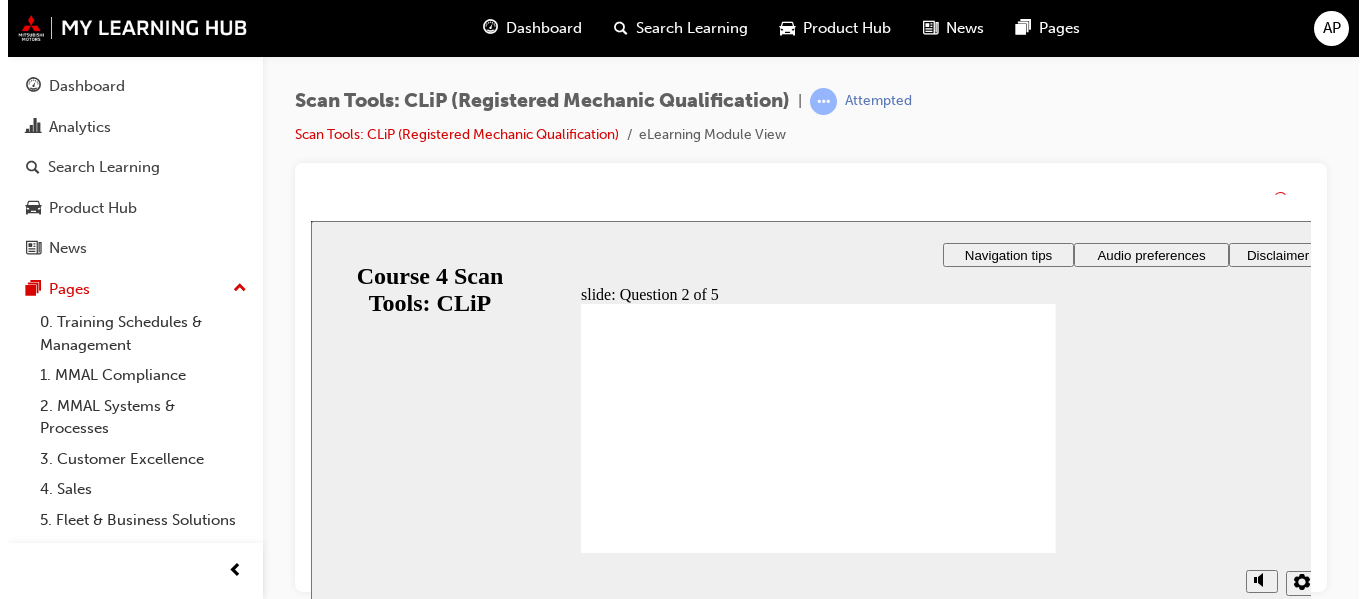 click on "Continue You selected the correct response. That’s right!" at bounding box center [817, 1984] 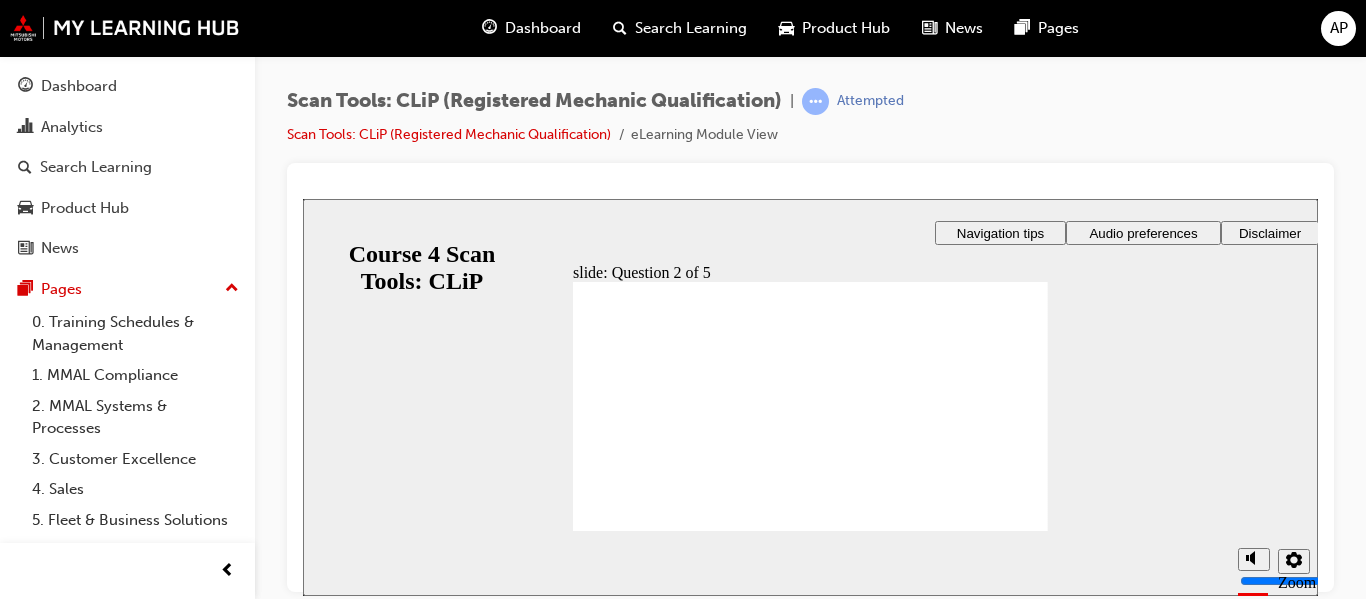 click 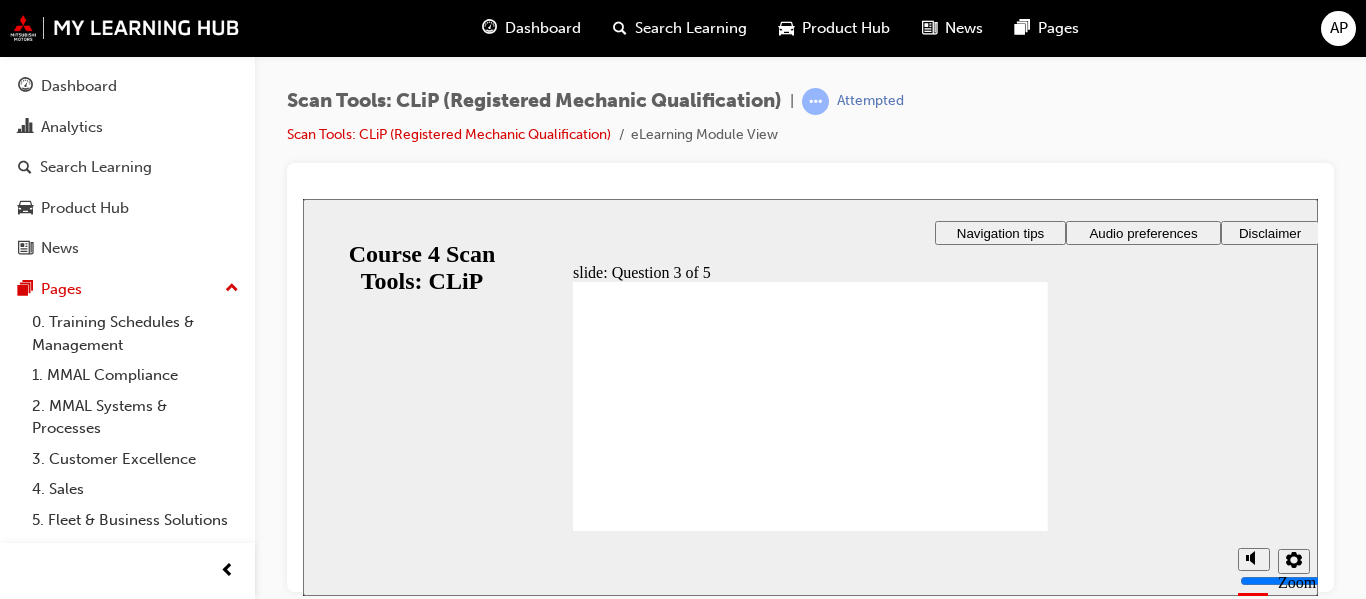 radio on "true" 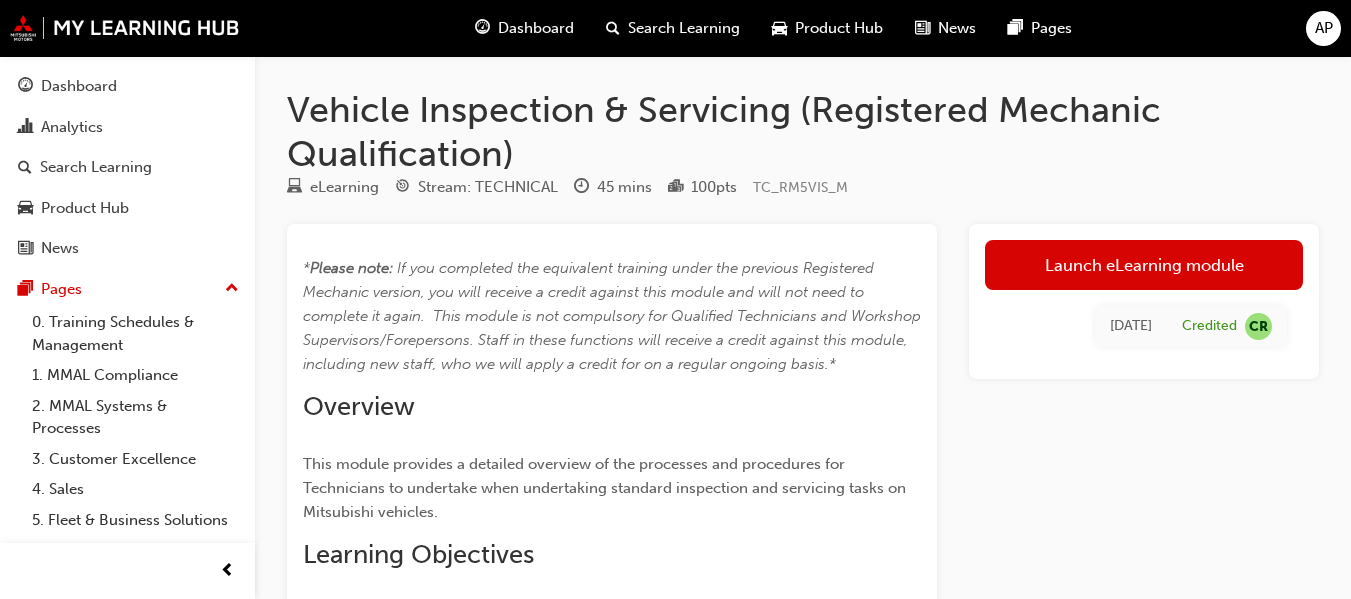 scroll, scrollTop: 0, scrollLeft: 0, axis: both 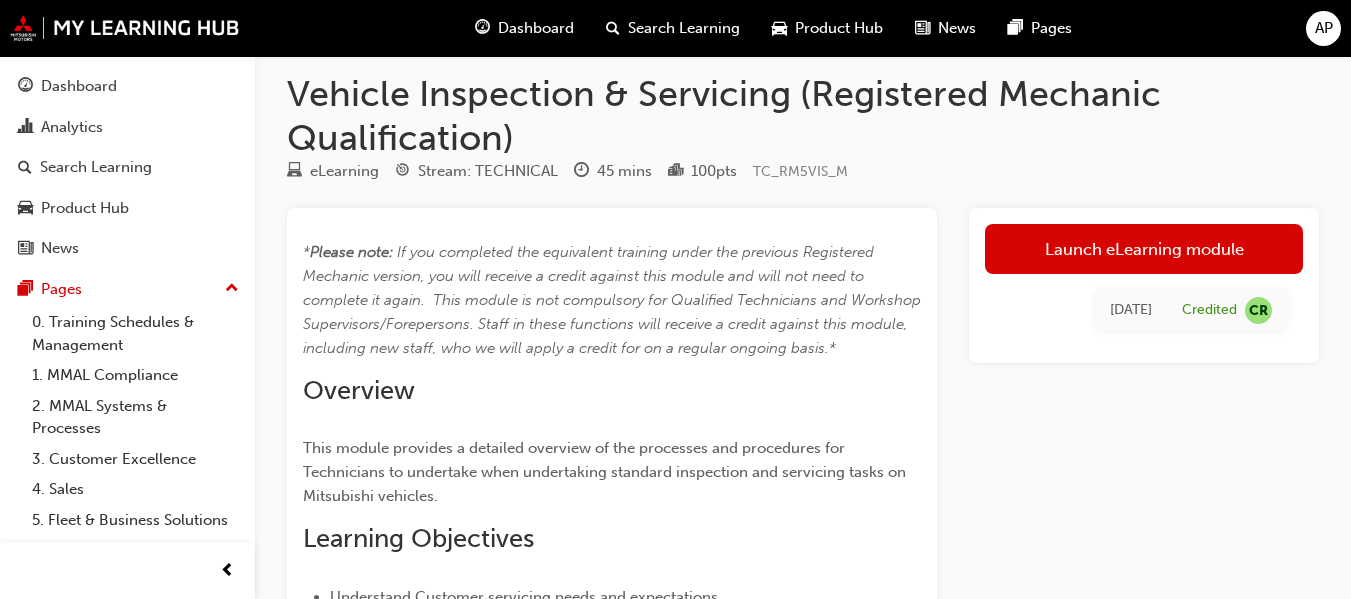 click on "Overview" at bounding box center [612, 391] 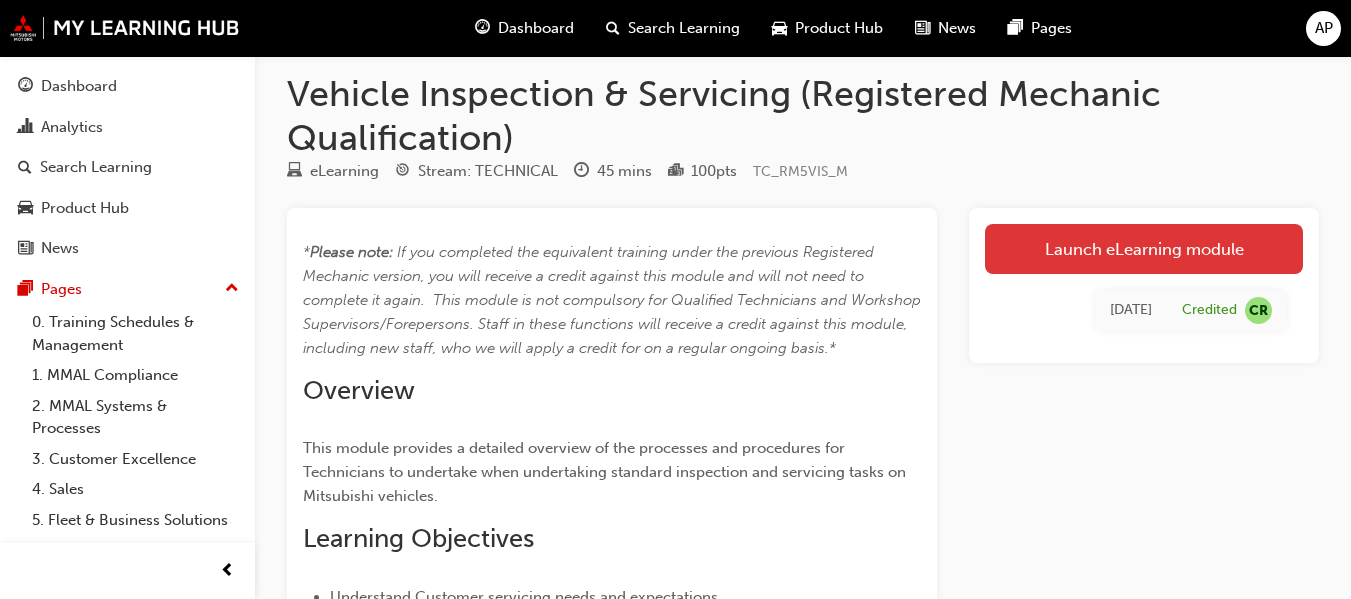 click on "Launch eLearning module" at bounding box center [1144, 249] 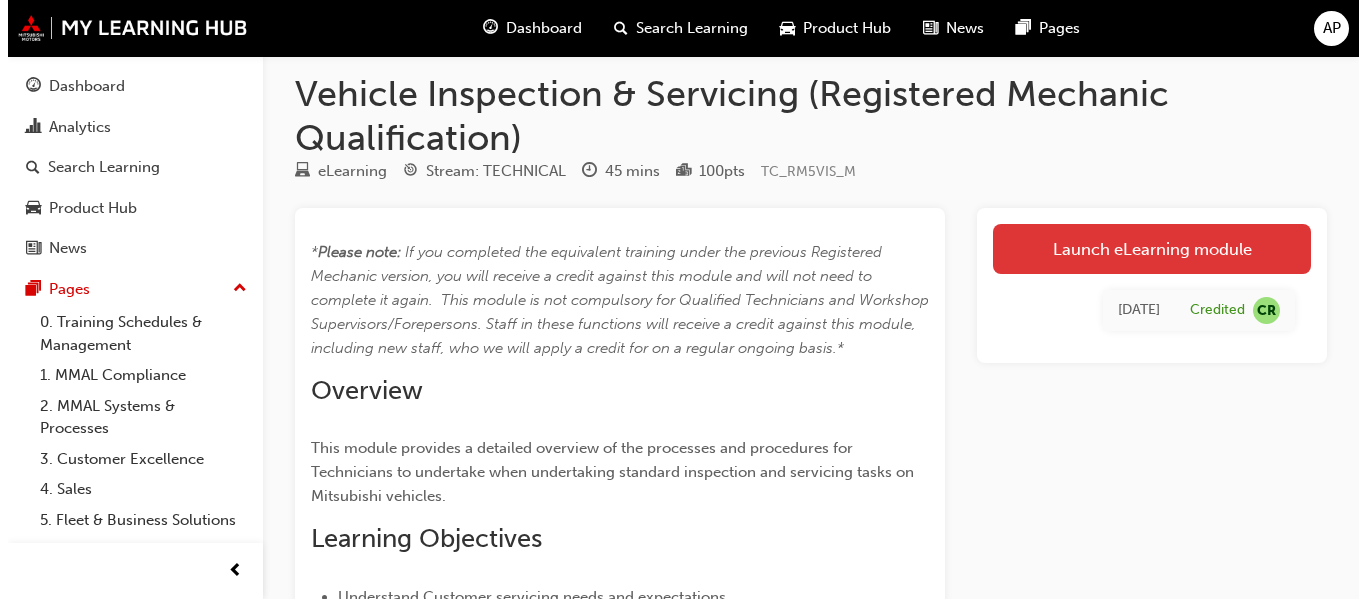 scroll, scrollTop: 0, scrollLeft: 0, axis: both 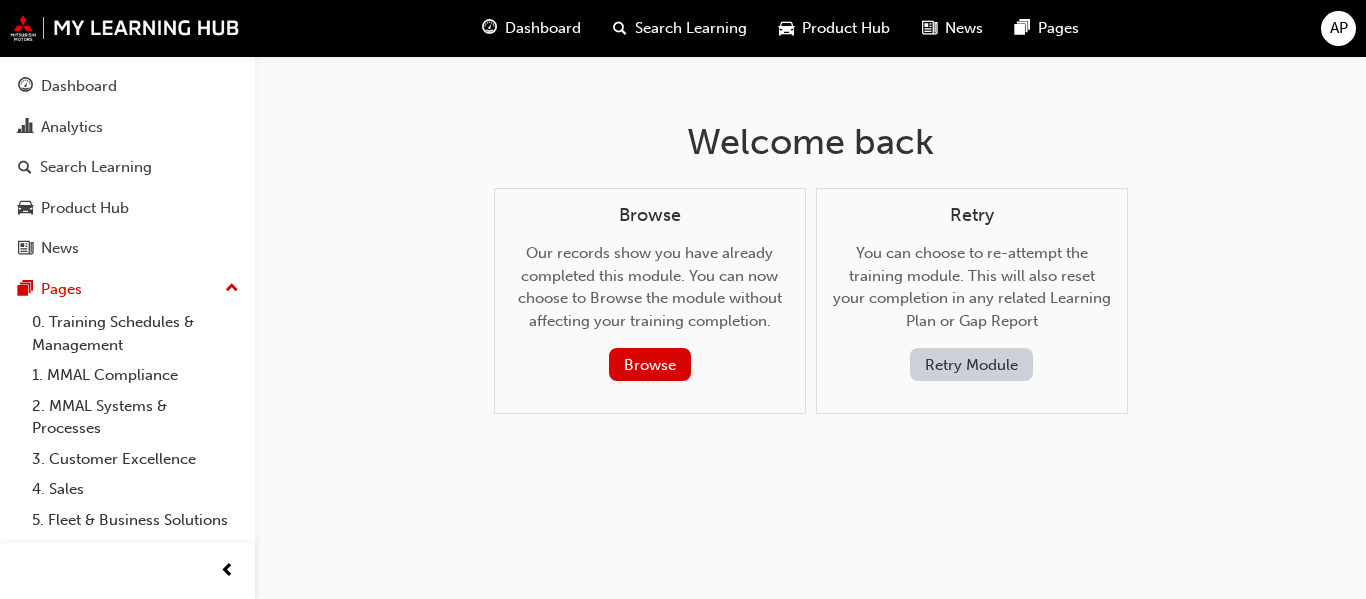 click on "Retry Module" at bounding box center [971, 364] 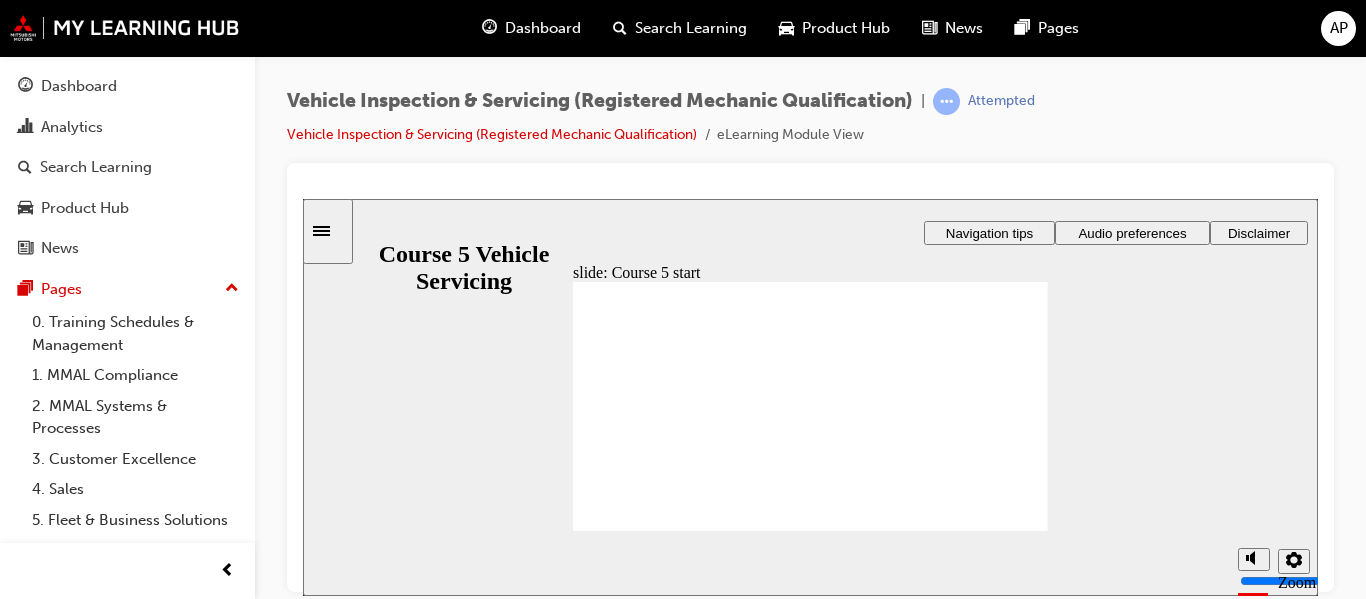 scroll, scrollTop: 0, scrollLeft: 0, axis: both 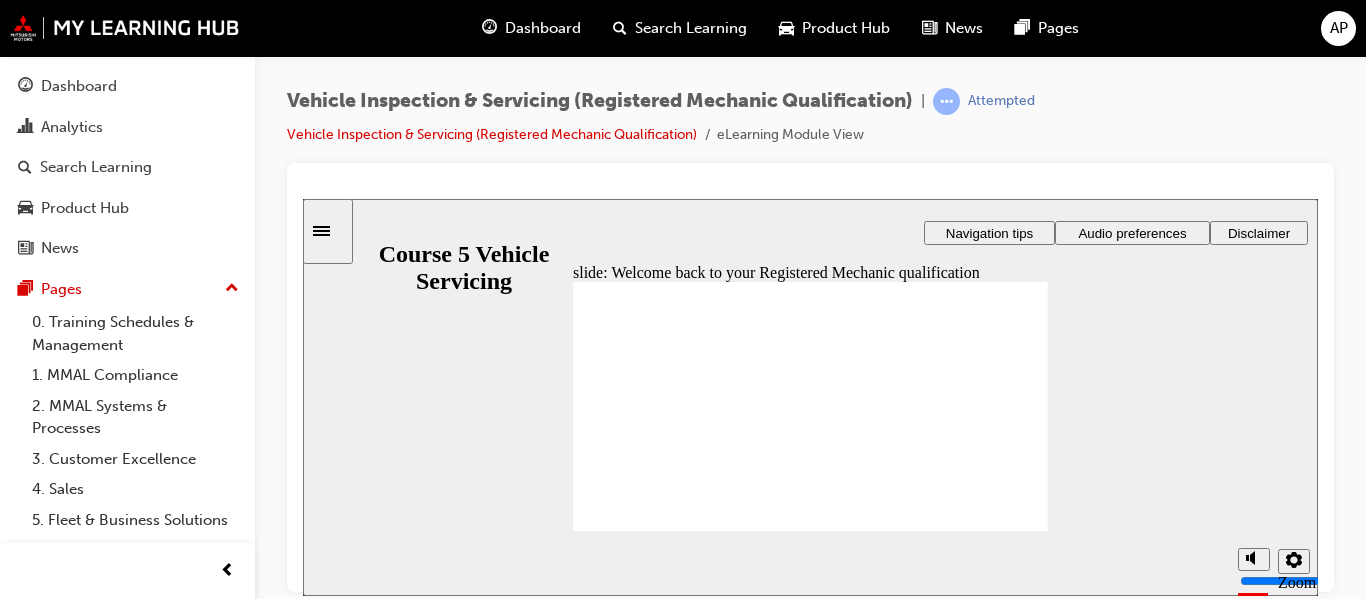 click on "Audio preferences" at bounding box center (1132, 232) 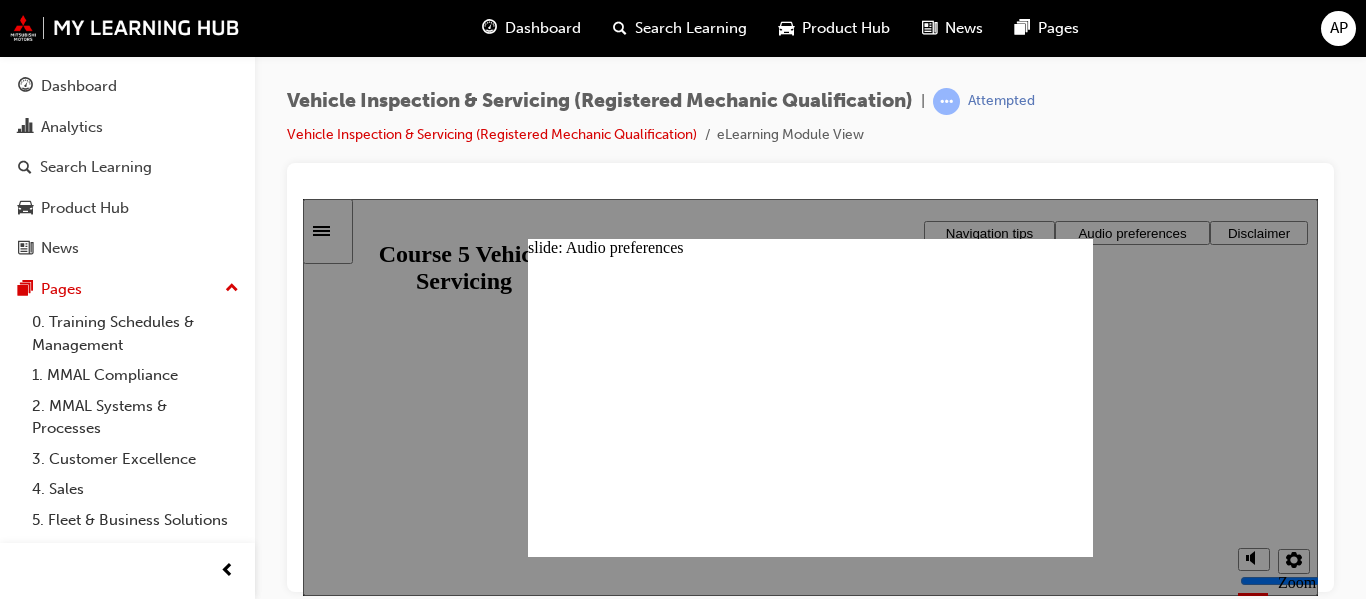 click 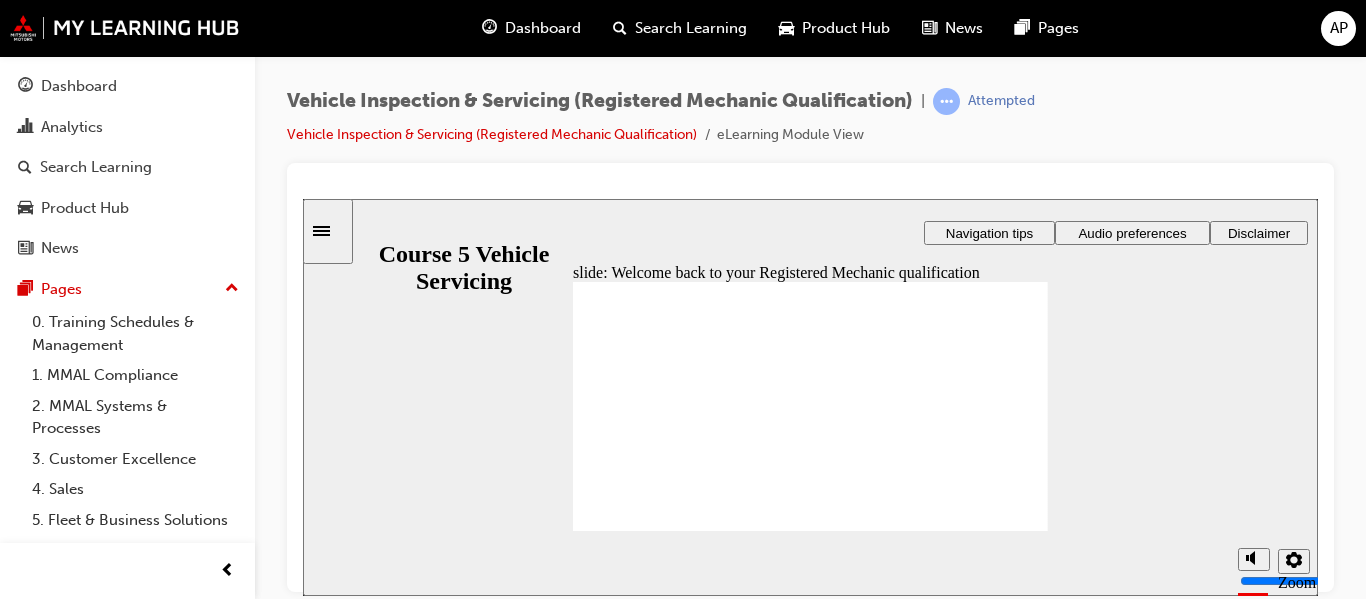 click 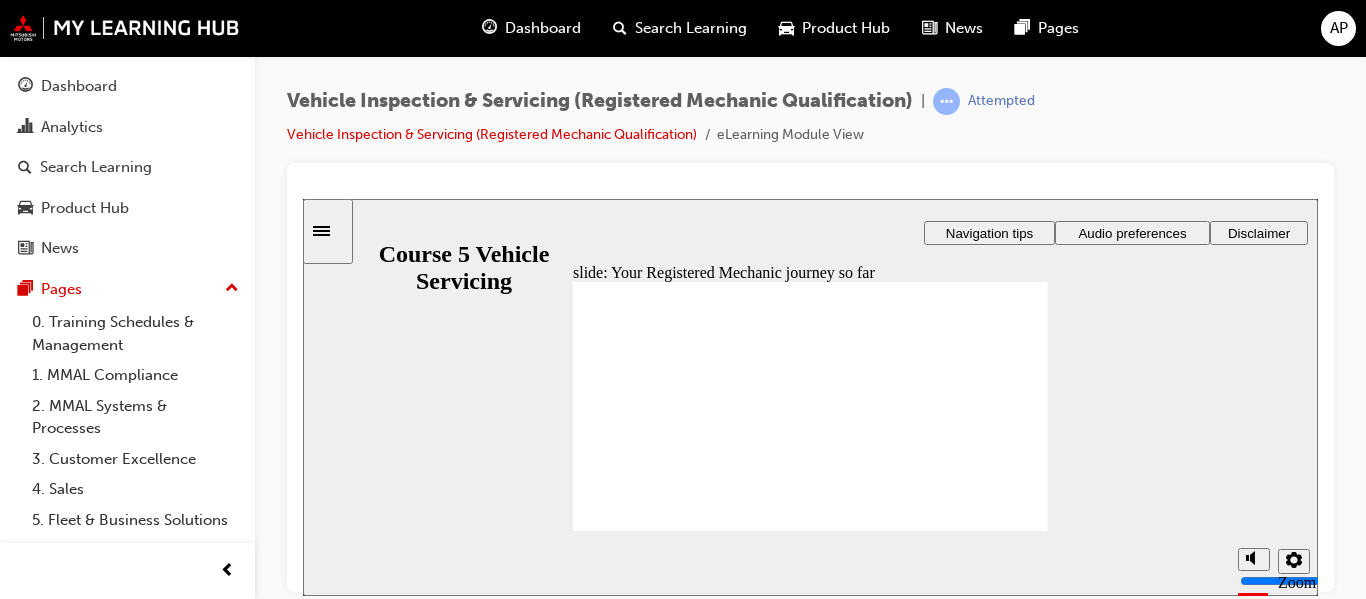 click 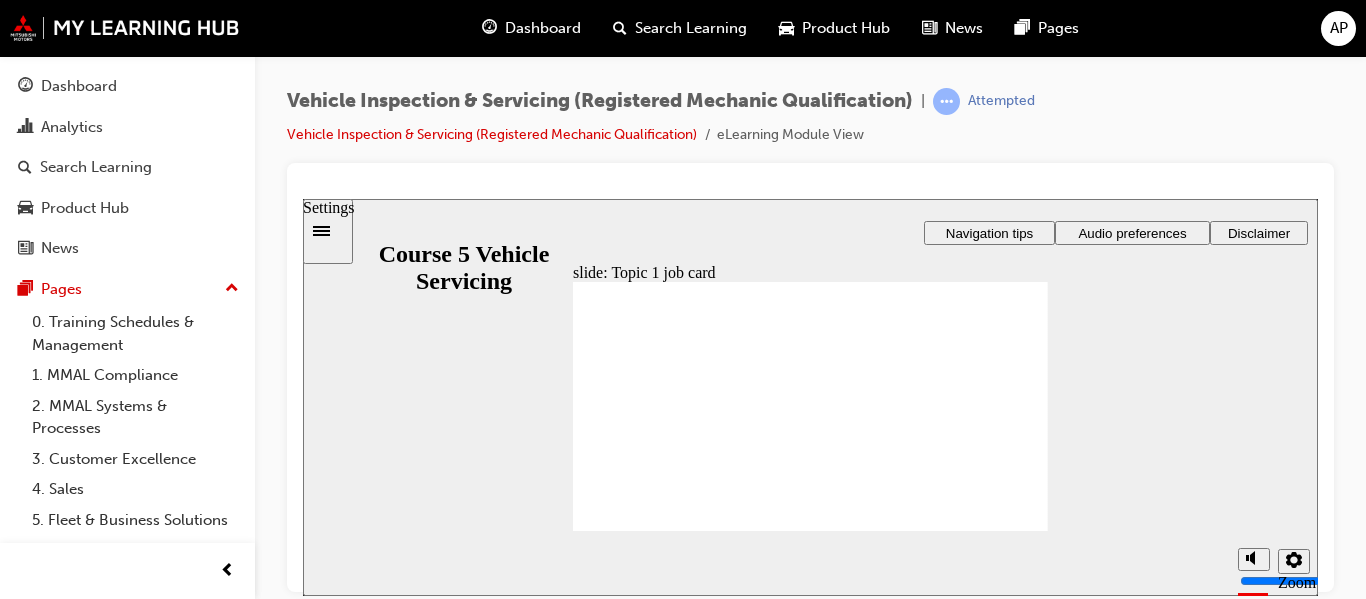 click 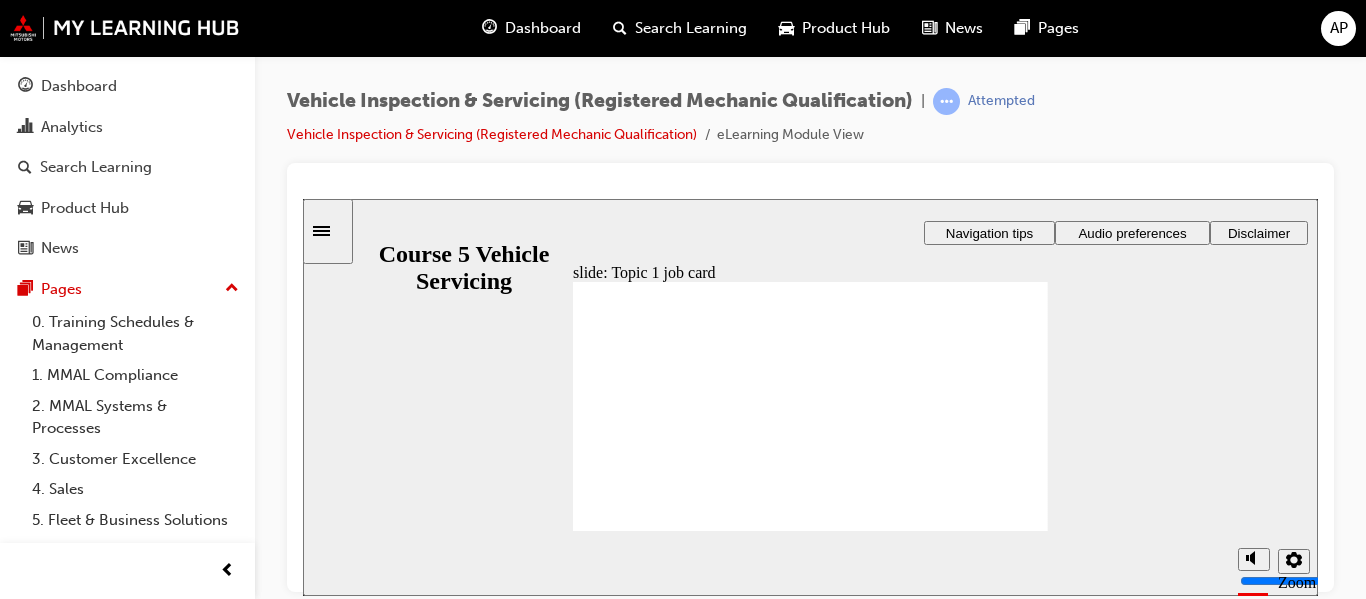 click 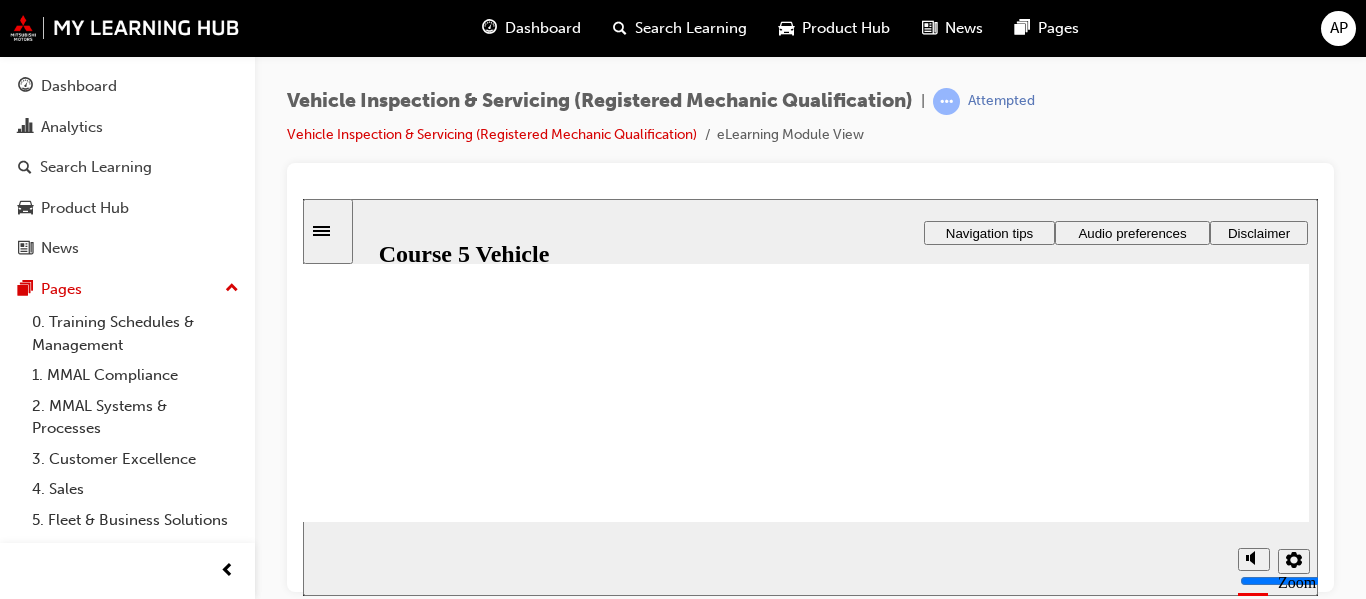scroll, scrollTop: 100, scrollLeft: 0, axis: vertical 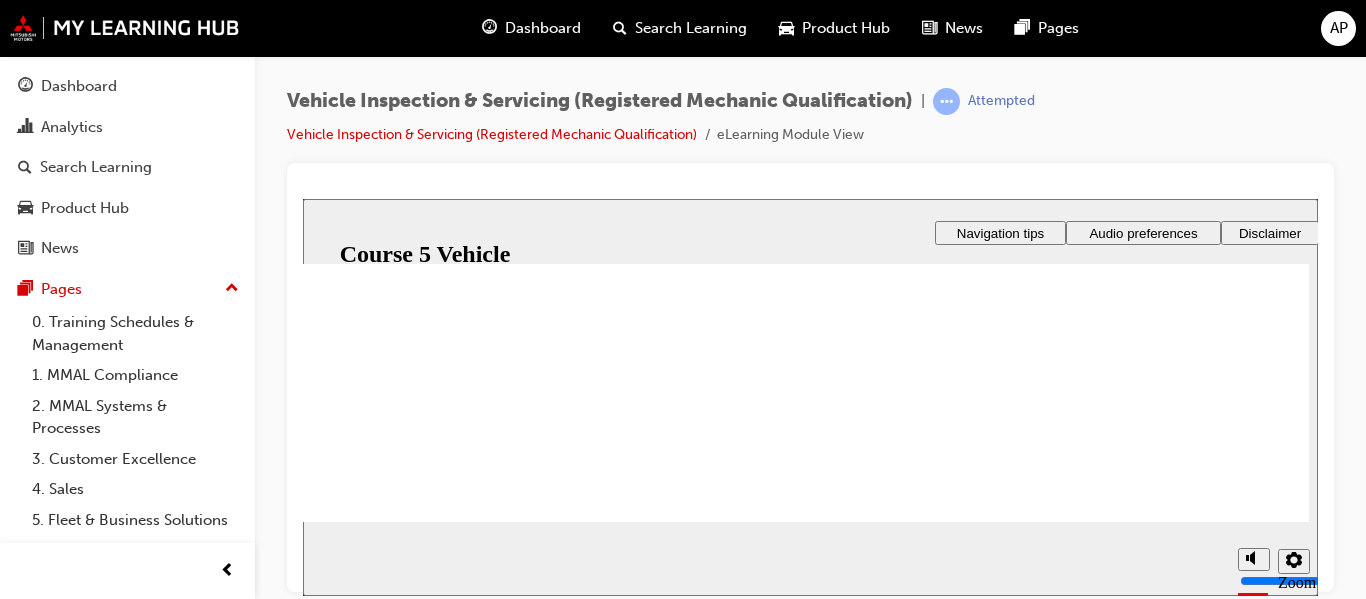 radio on "true" 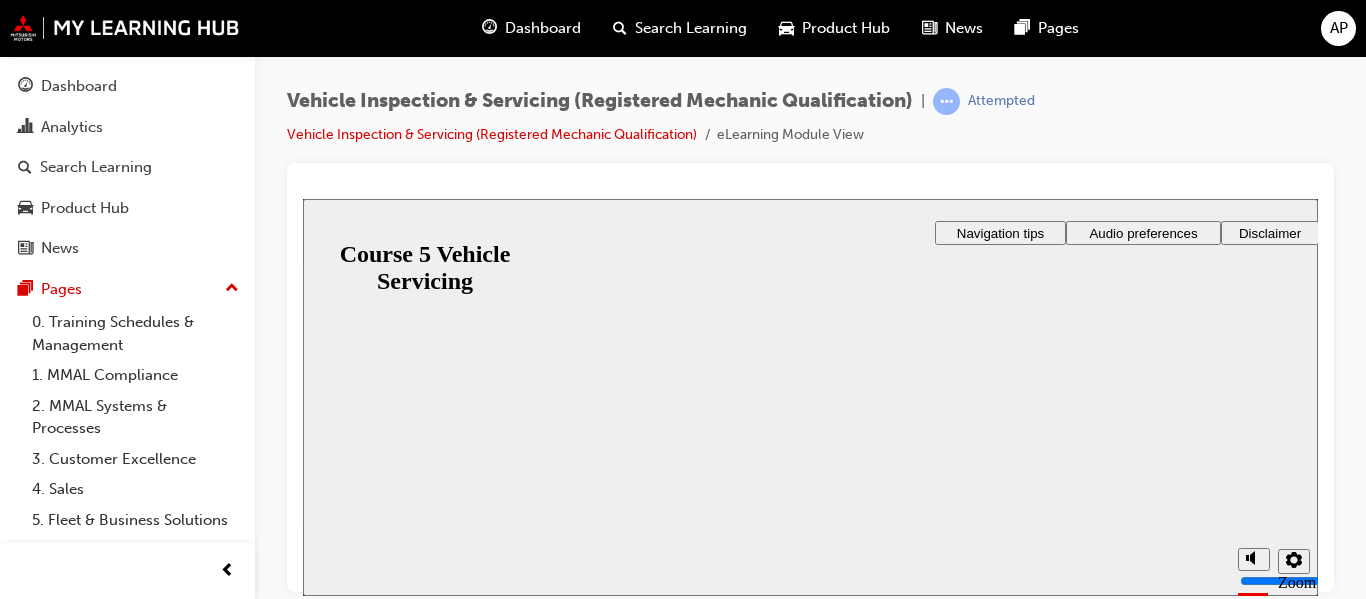 scroll, scrollTop: 118, scrollLeft: 0, axis: vertical 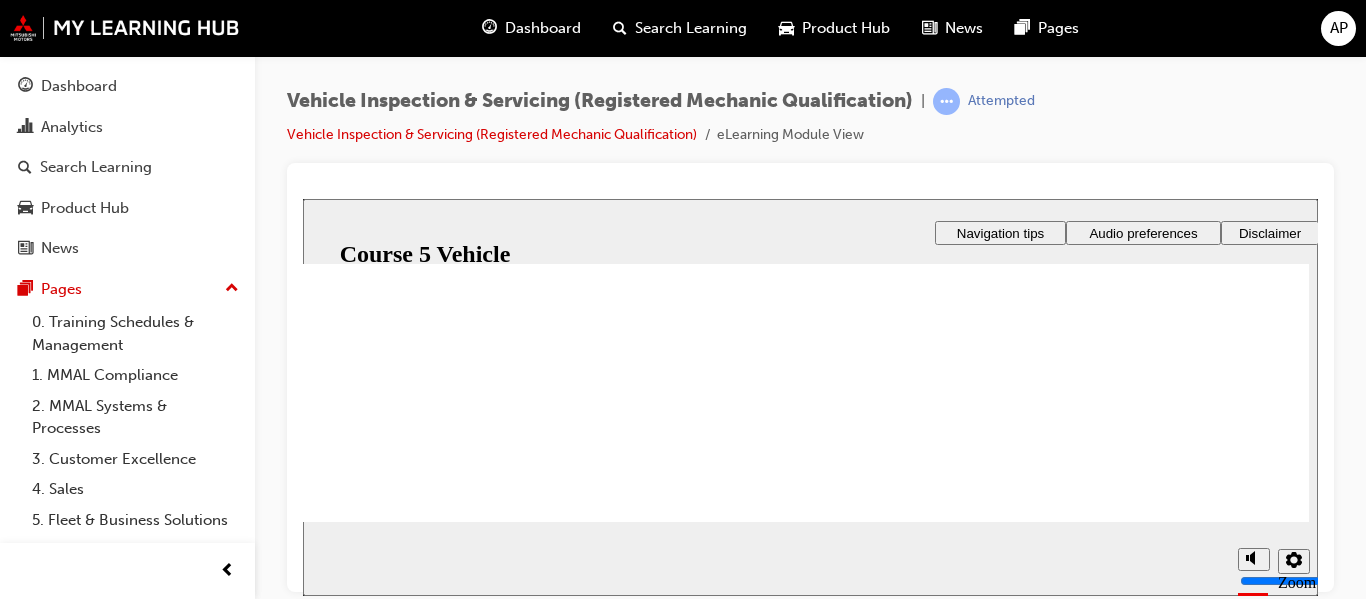 checkbox on "true" 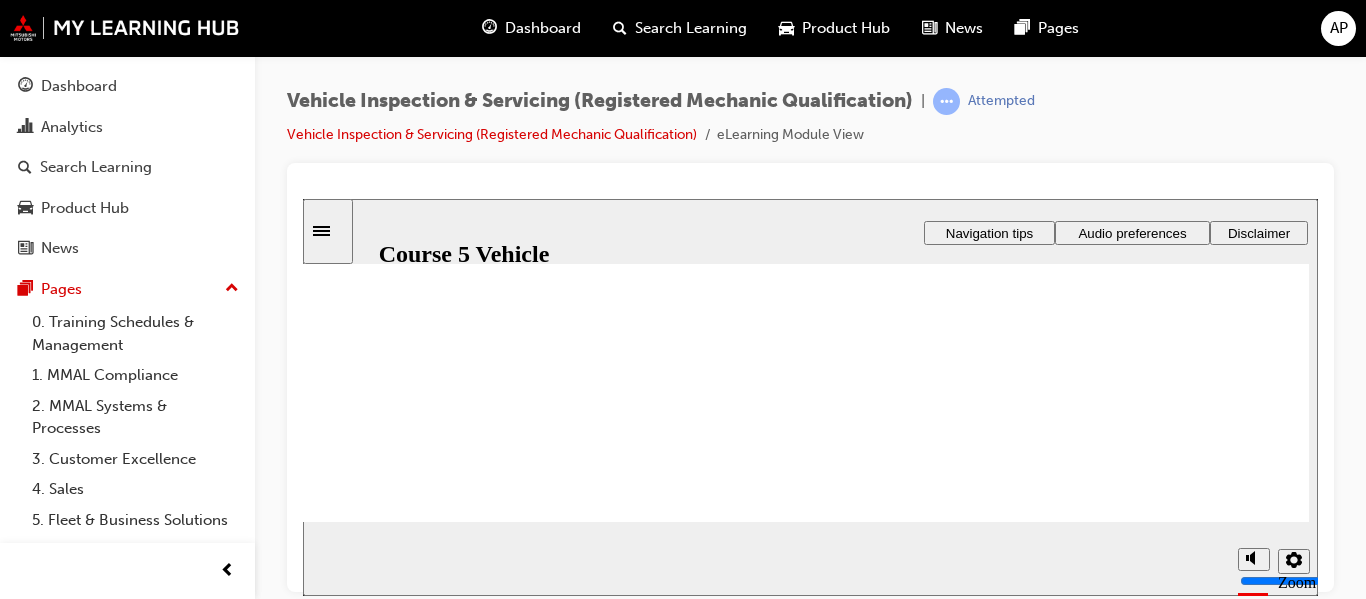 click 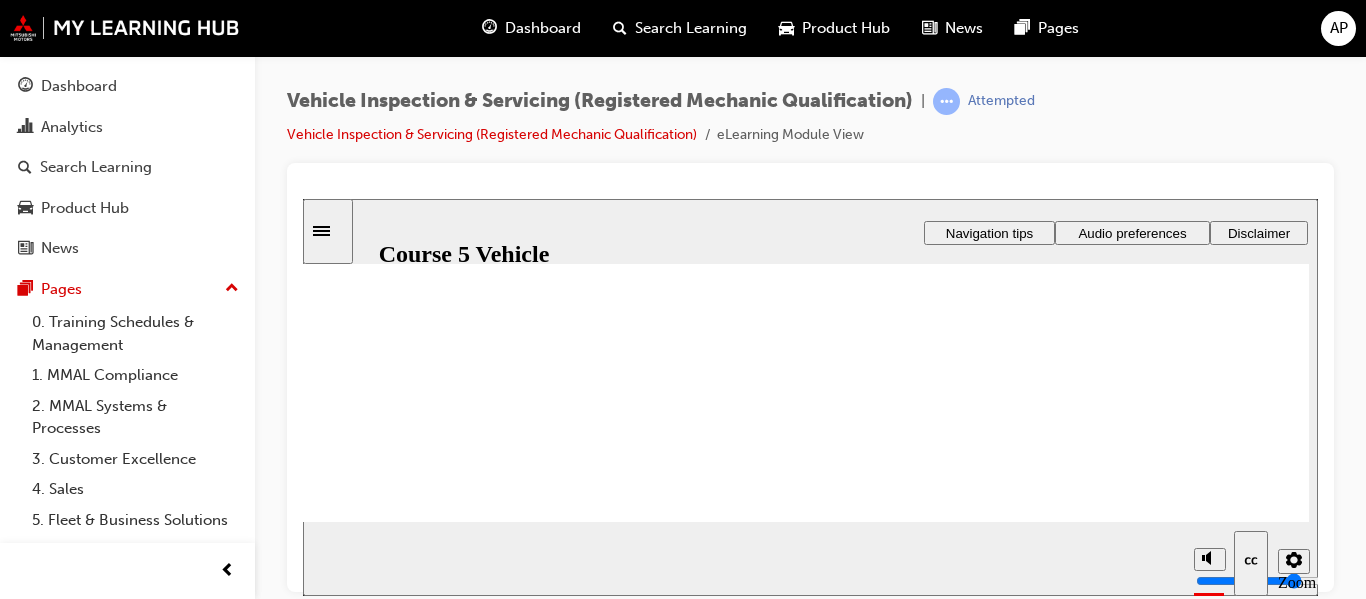 scroll, scrollTop: 218, scrollLeft: 0, axis: vertical 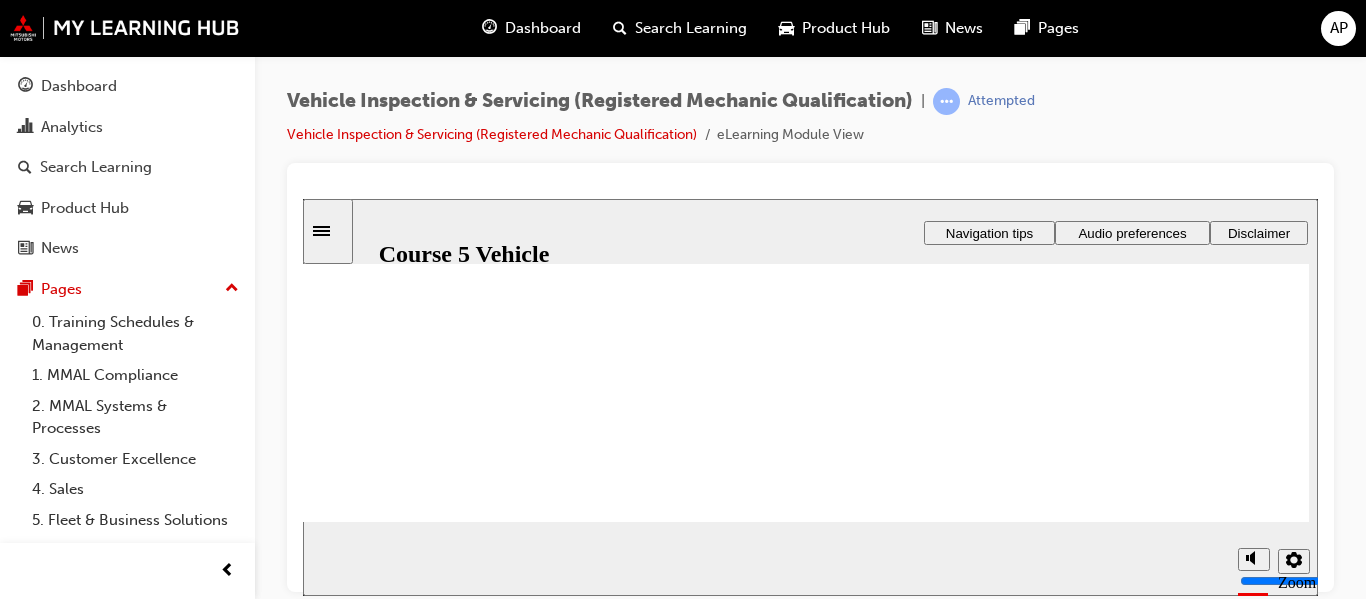 click 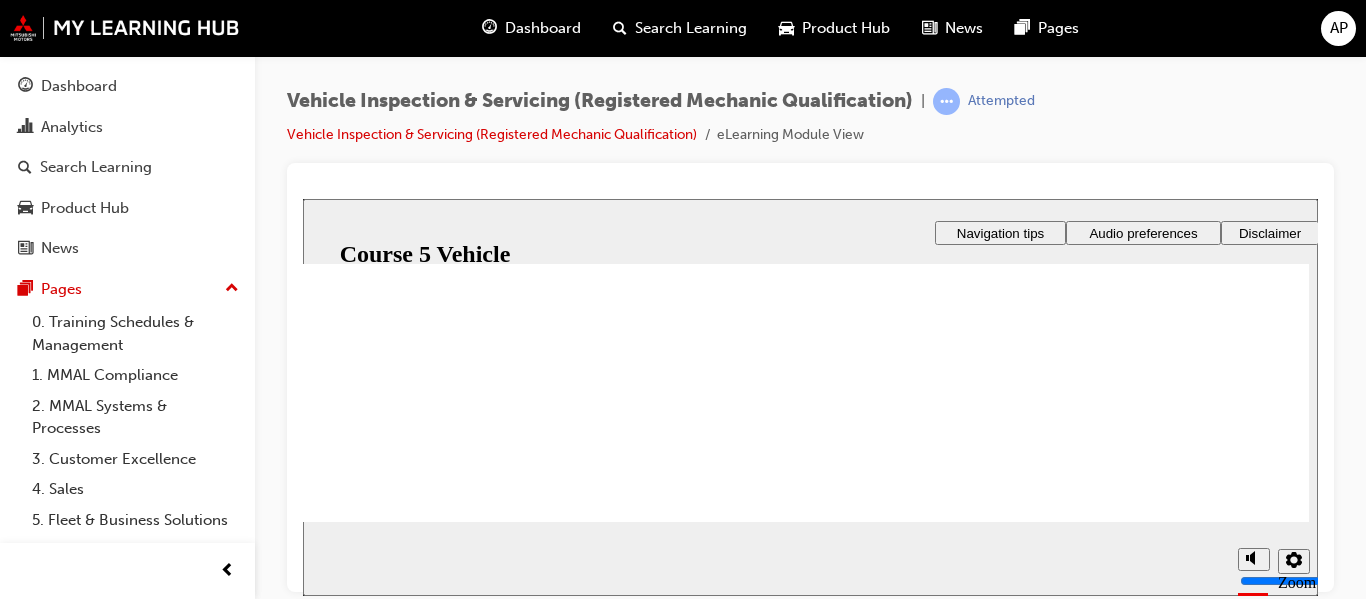 scroll, scrollTop: 118, scrollLeft: 0, axis: vertical 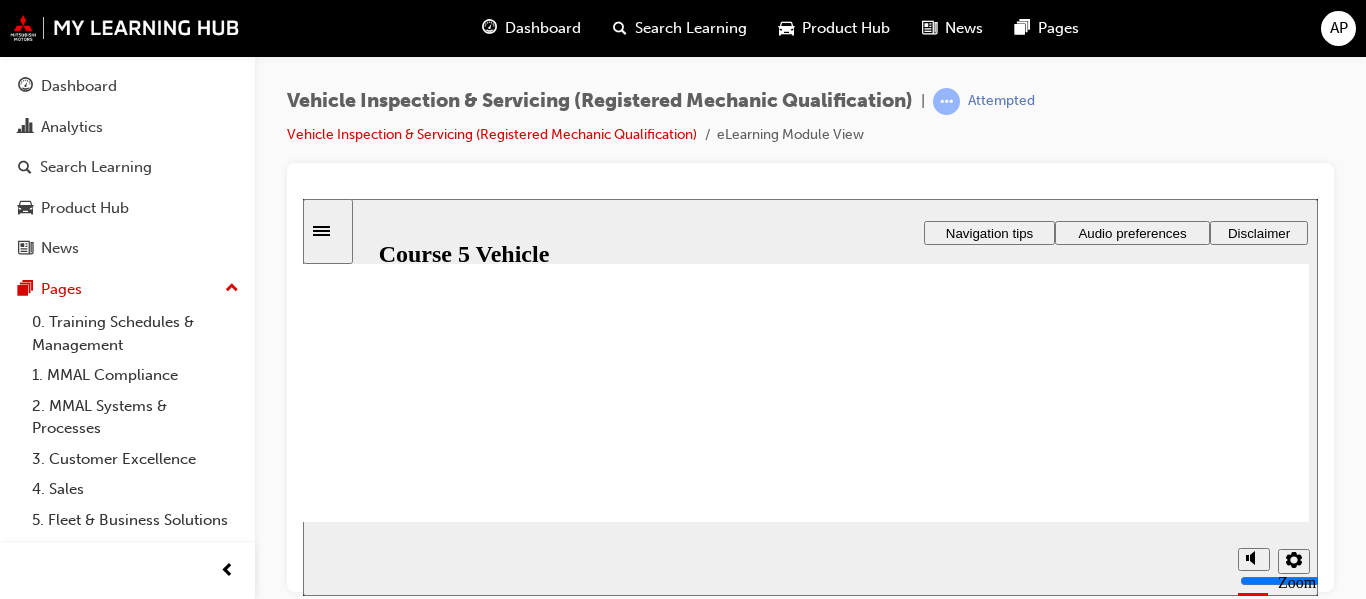 click 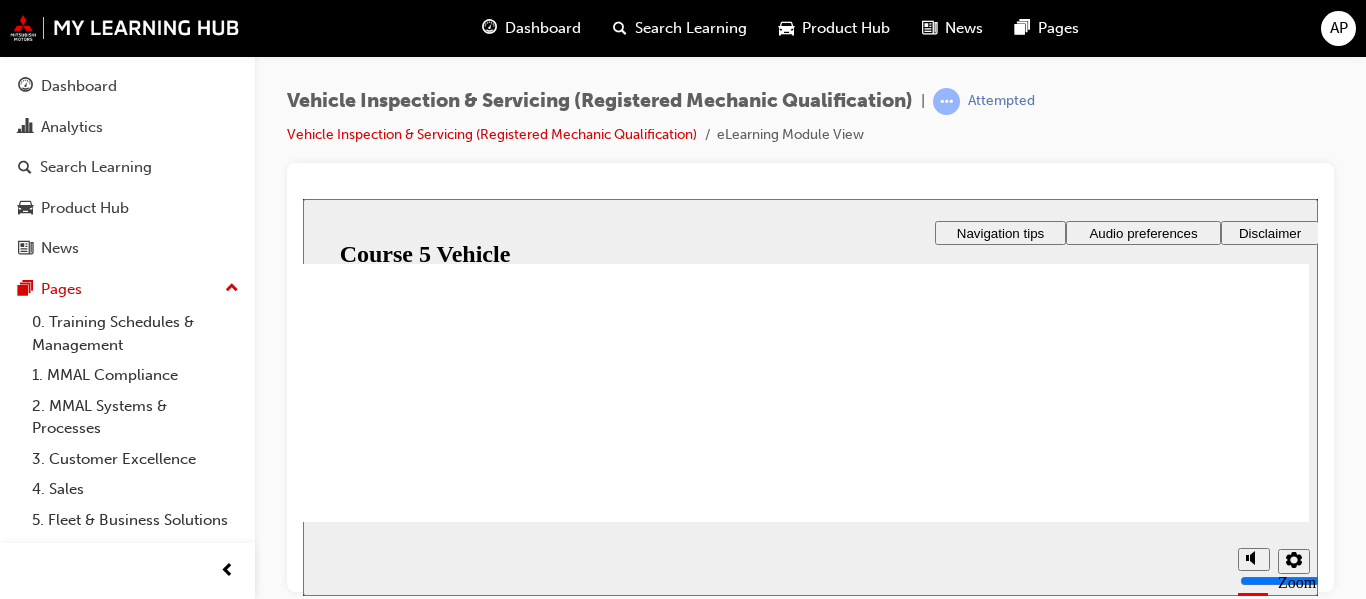 scroll, scrollTop: 218, scrollLeft: 0, axis: vertical 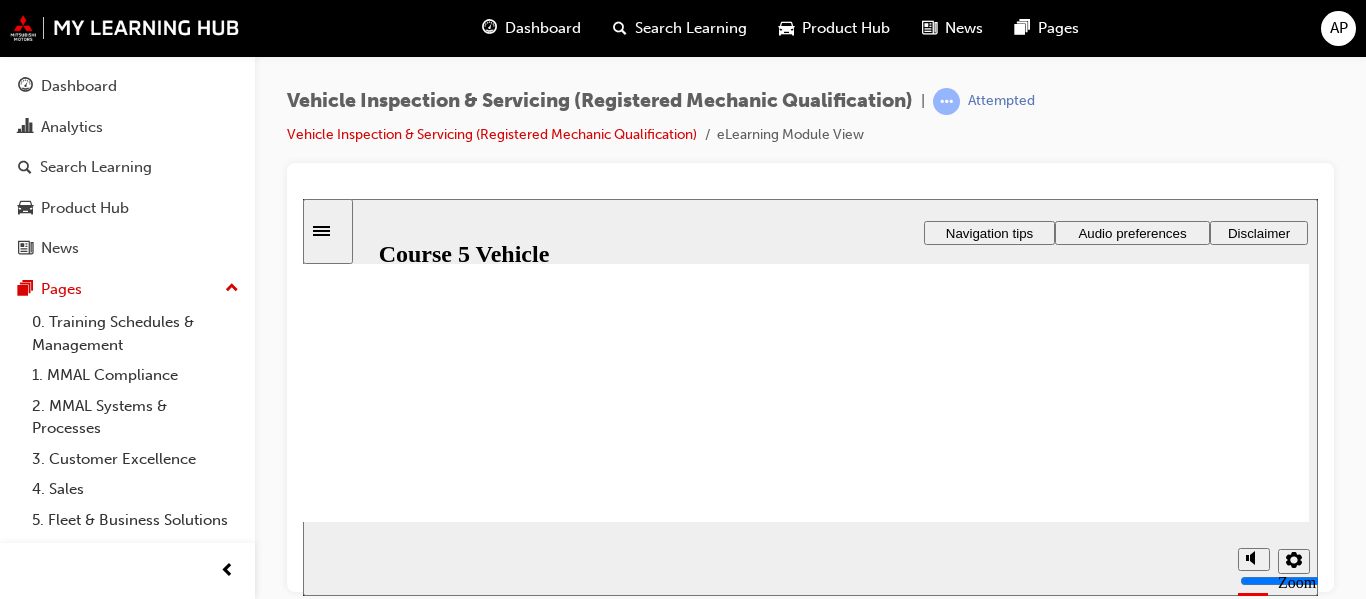 click 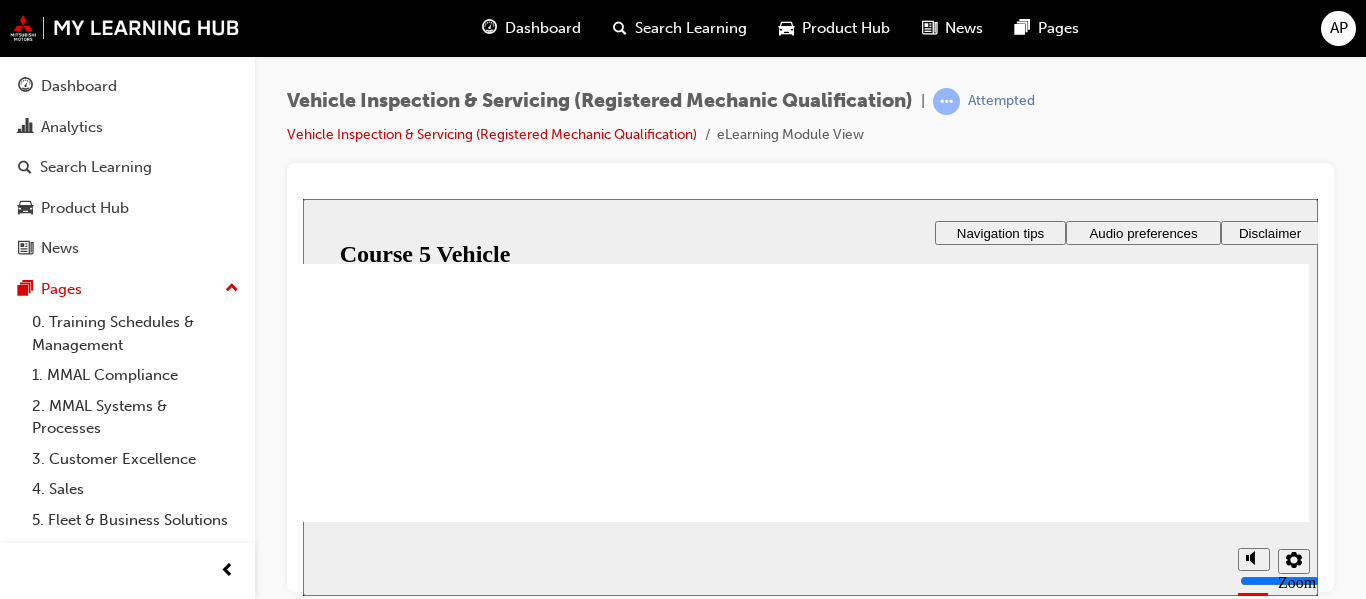 scroll, scrollTop: 218, scrollLeft: 0, axis: vertical 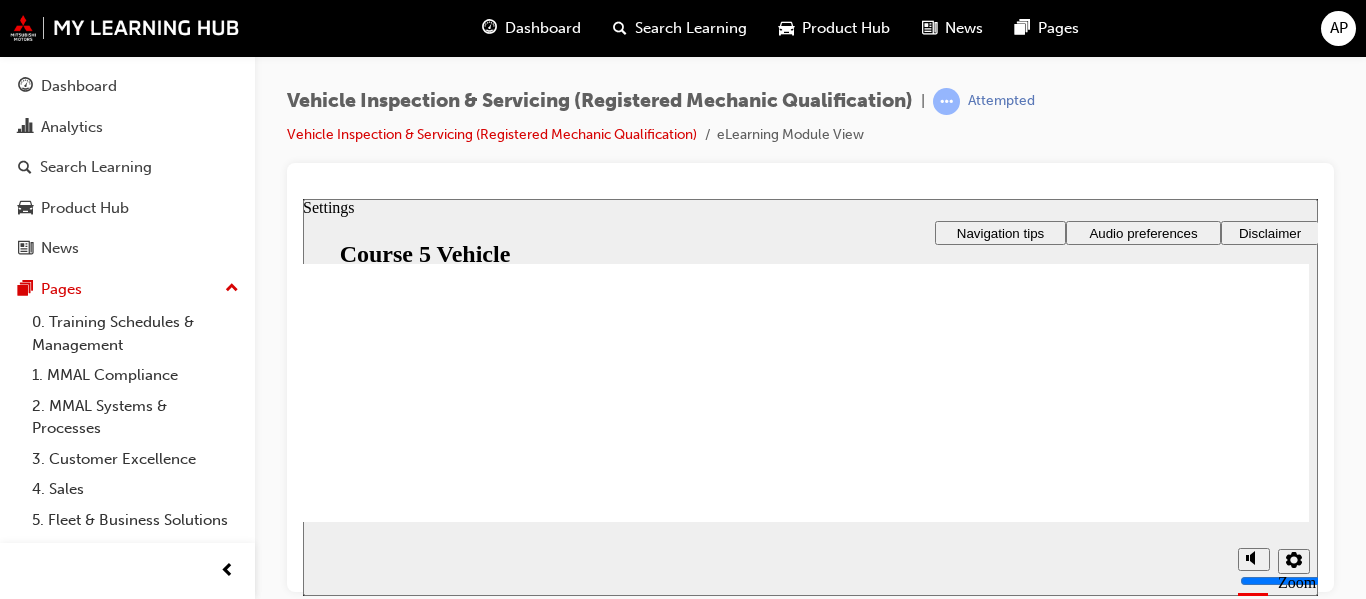 click at bounding box center [1294, 560] 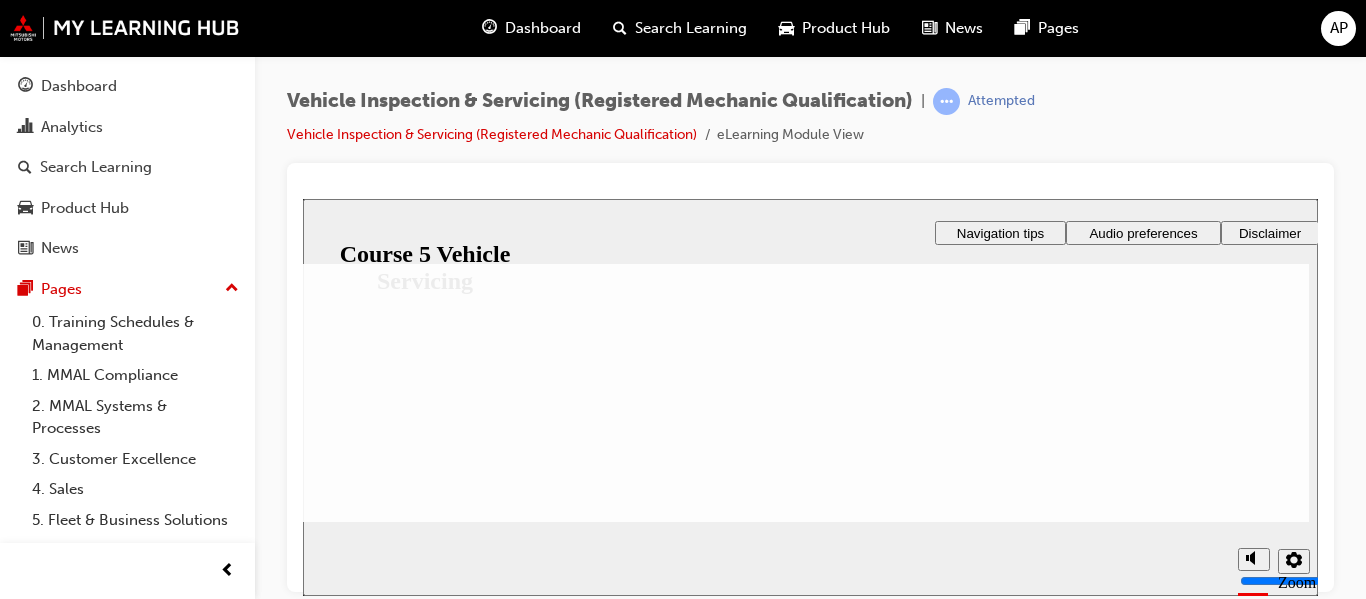 click 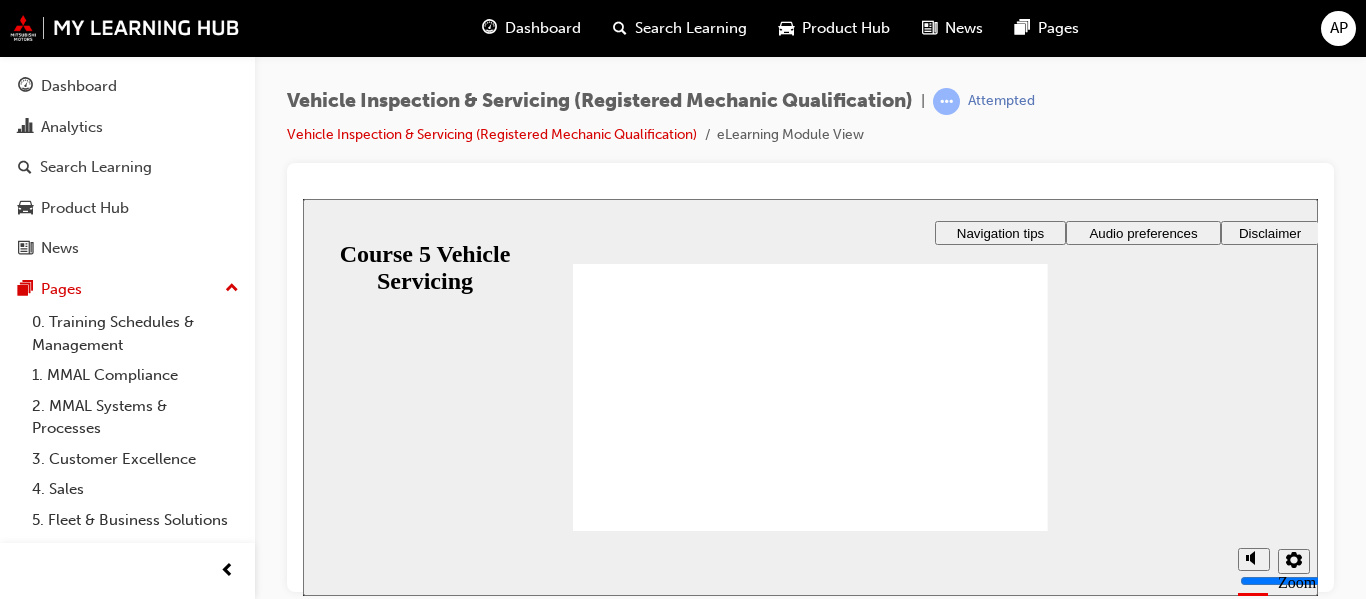 scroll, scrollTop: 0, scrollLeft: 0, axis: both 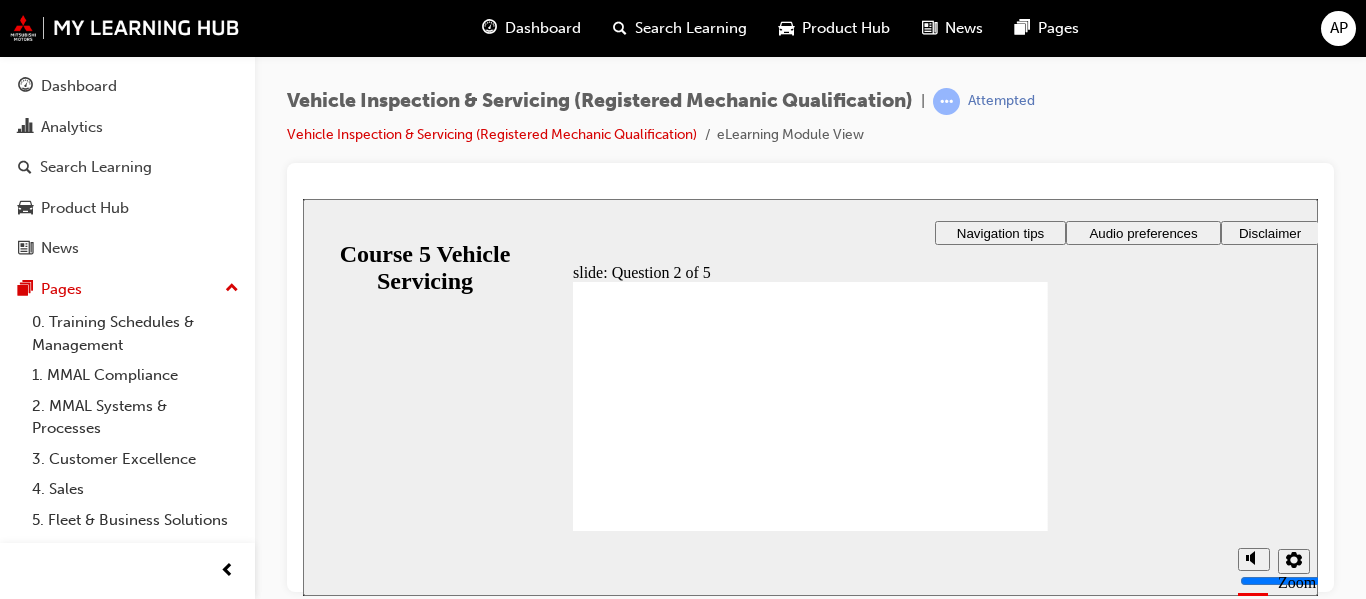 radio on "true" 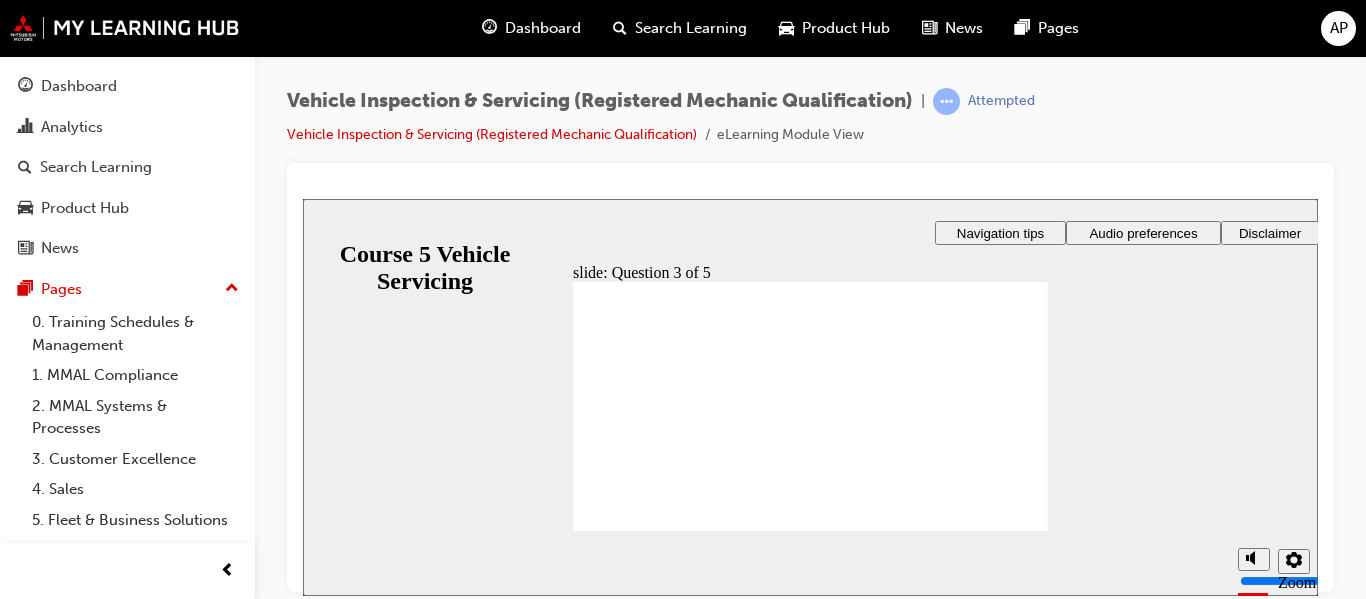 checkbox on "true" 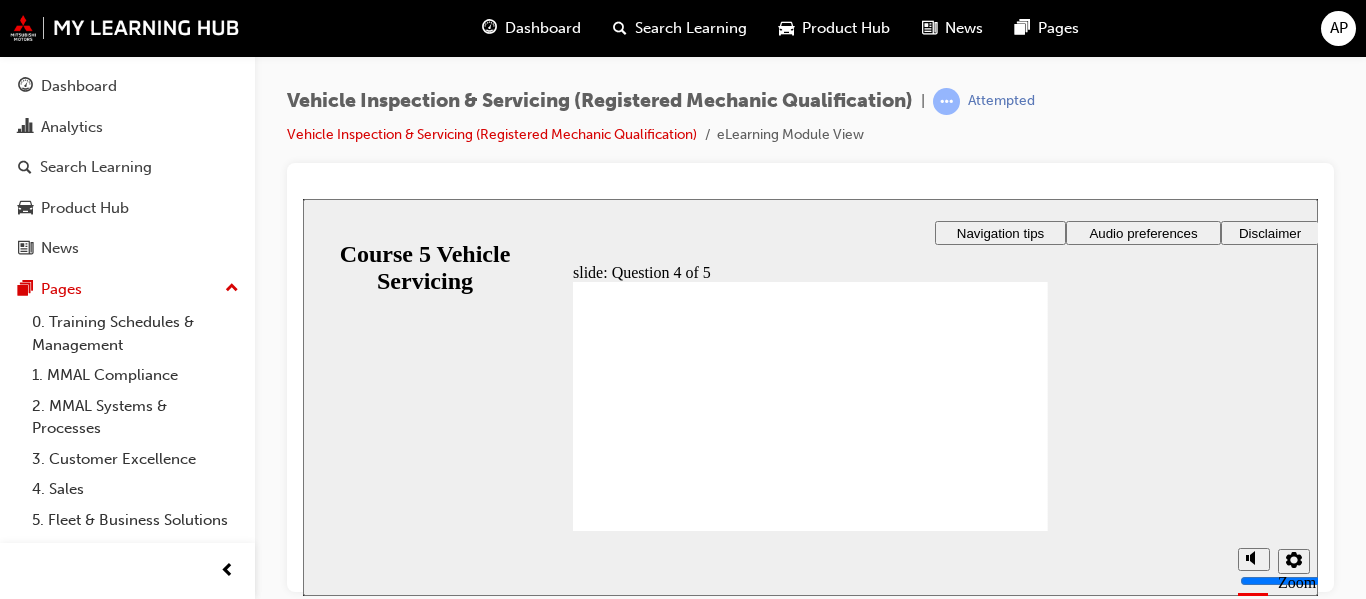 radio on "true" 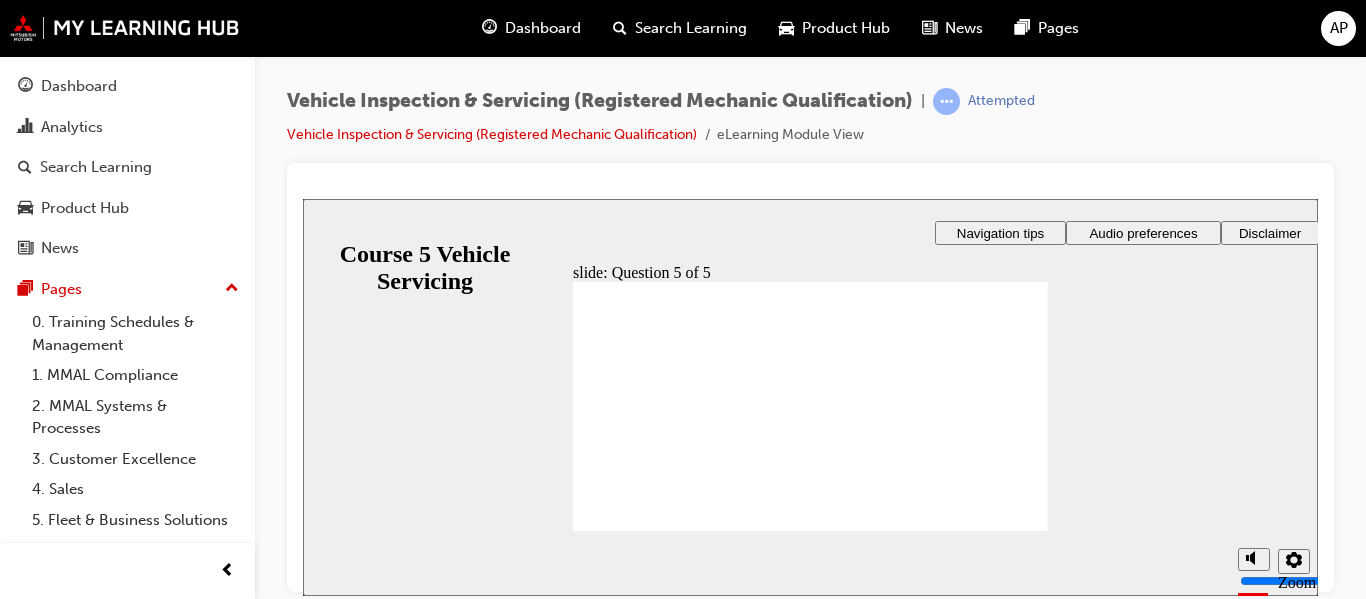 radio on "true" 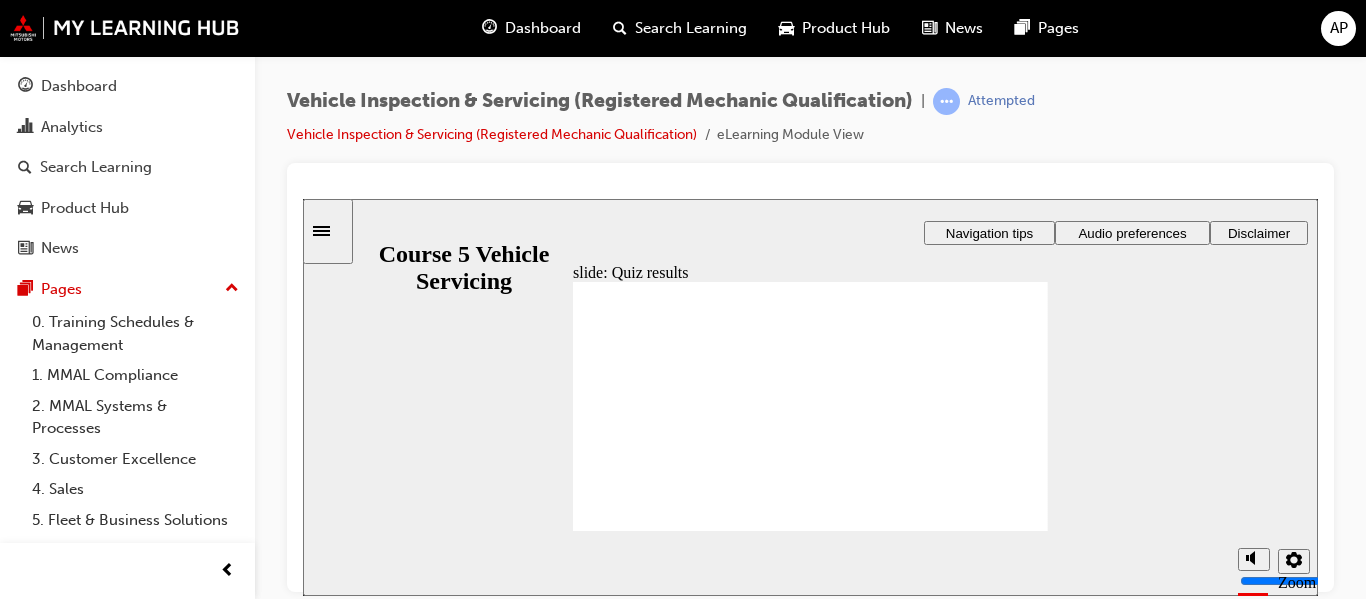 click 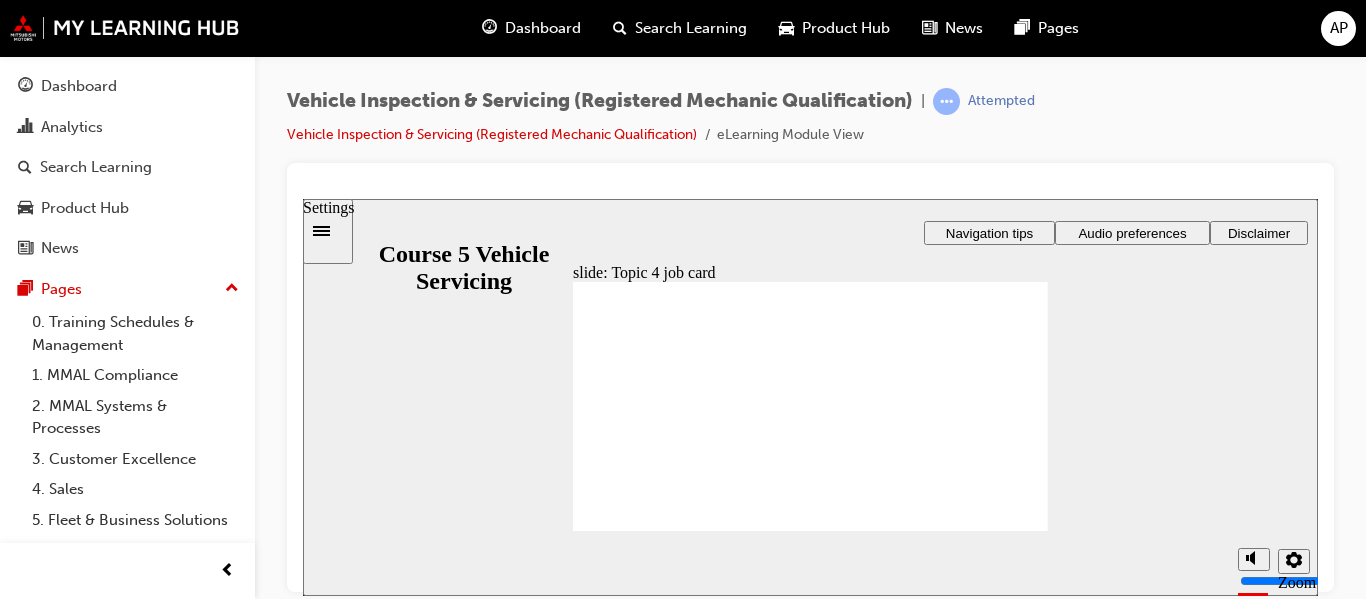 drag, startPoint x: 1298, startPoint y: 571, endPoint x: 1283, endPoint y: 548, distance: 27.45906 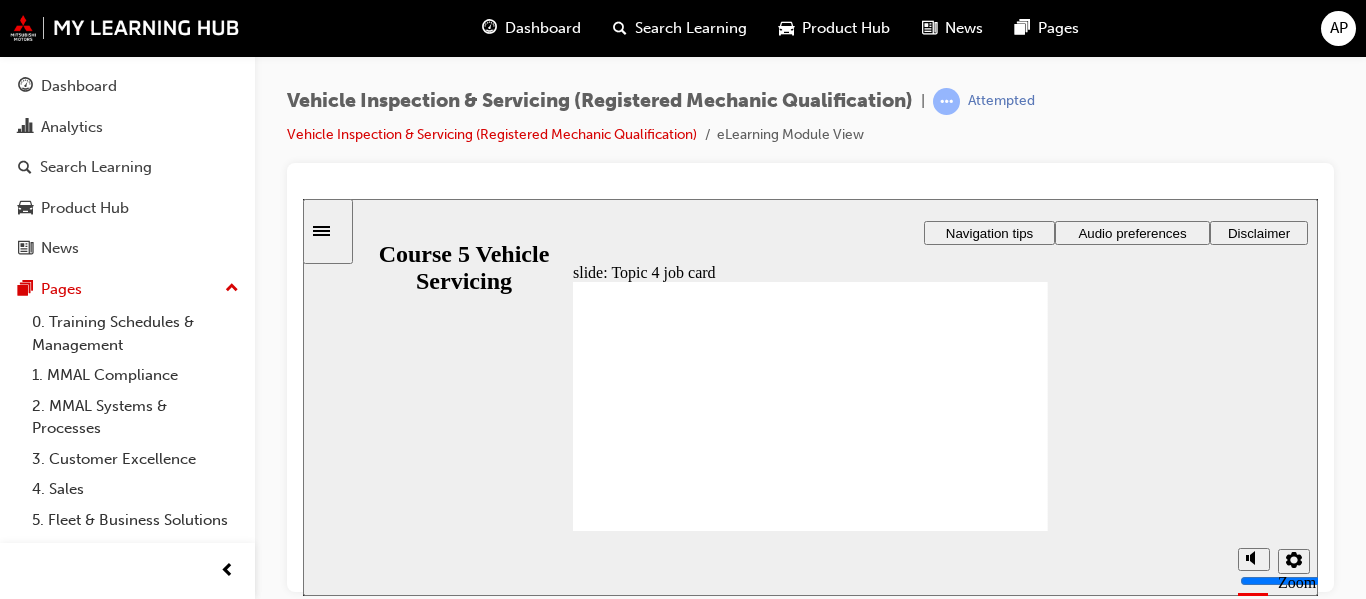 click 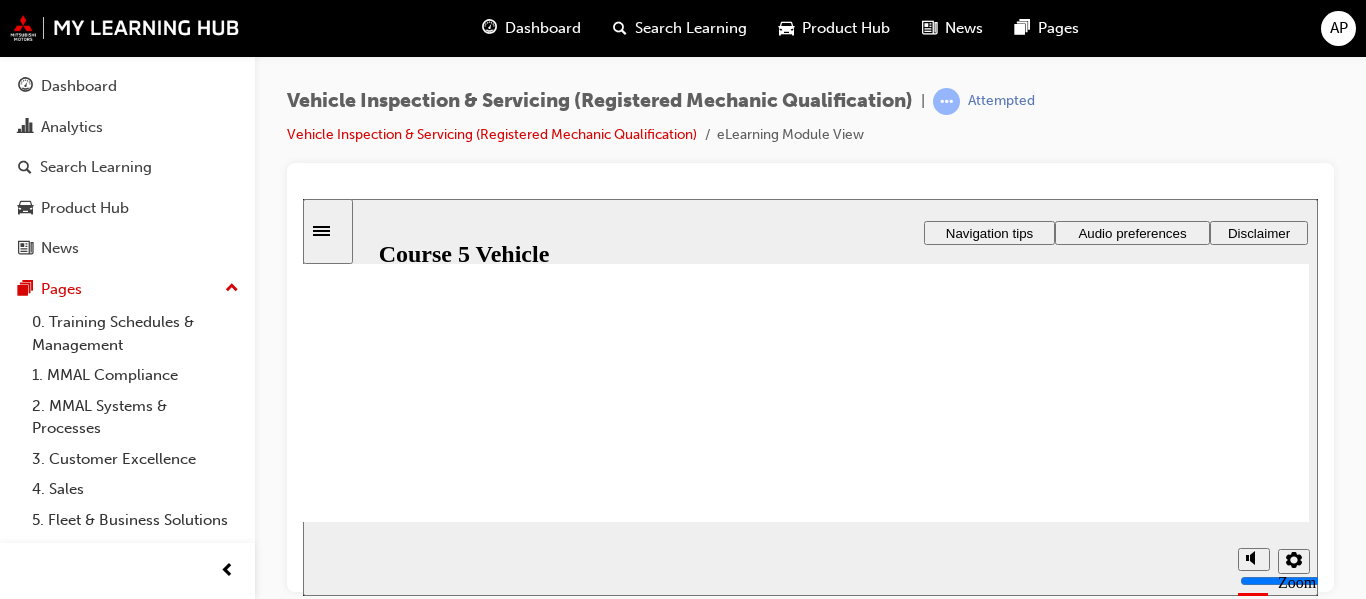 scroll, scrollTop: 318, scrollLeft: 0, axis: vertical 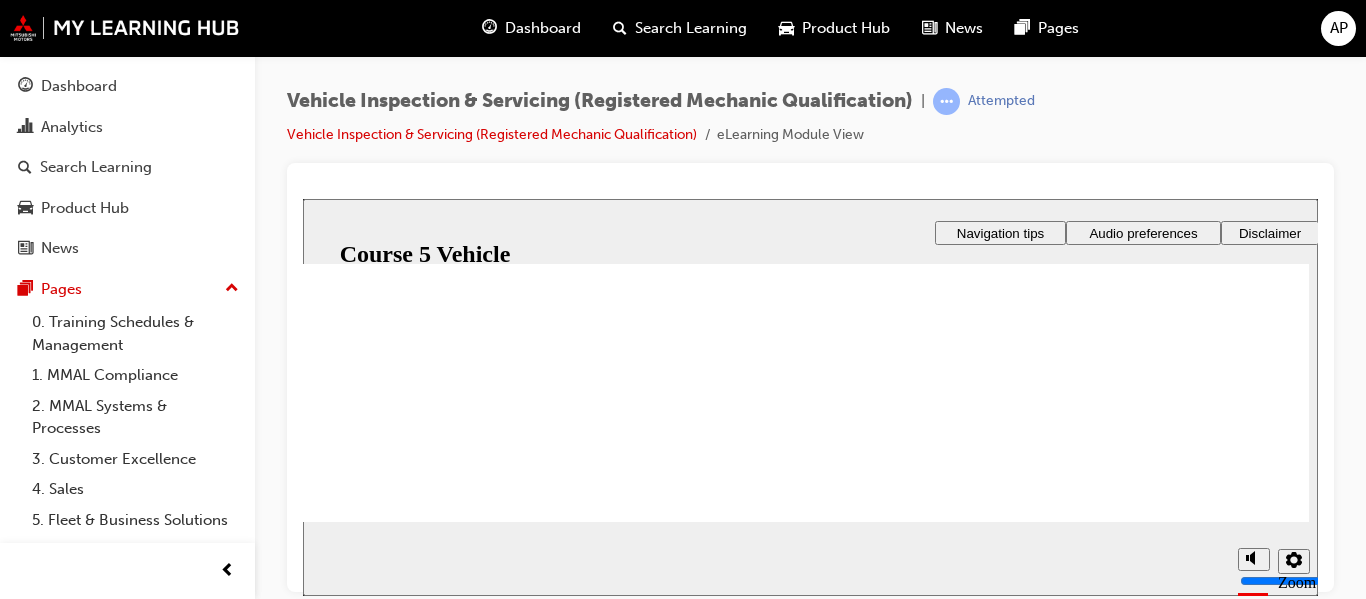 radio on "true" 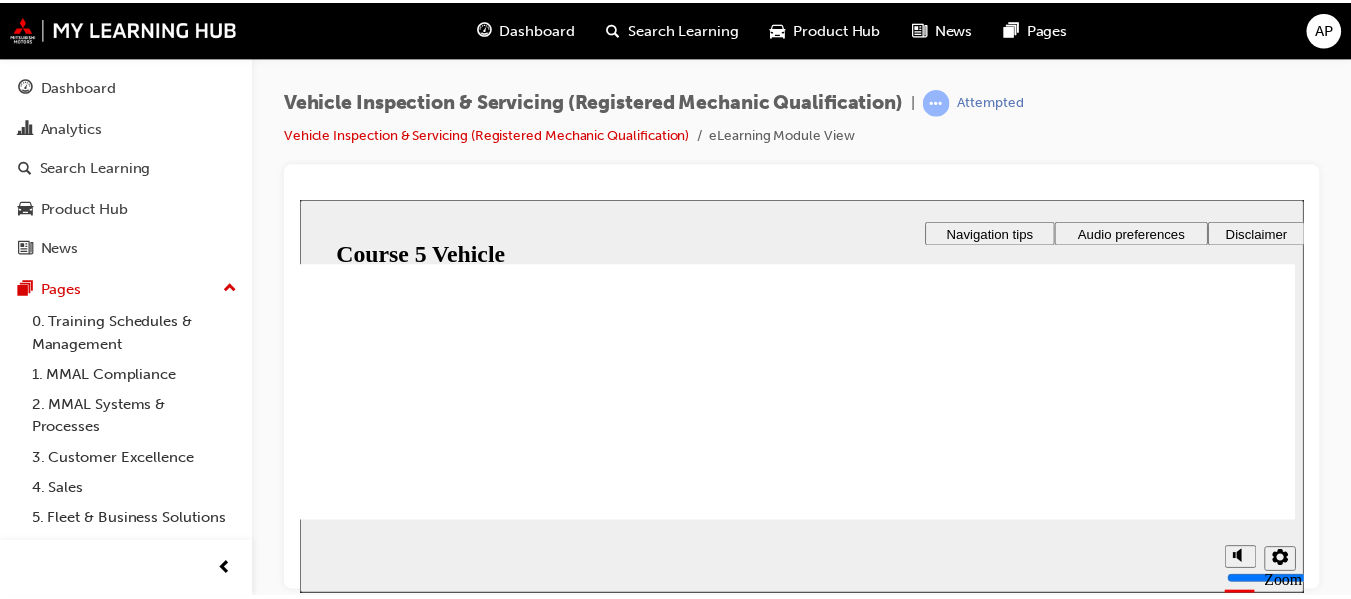 scroll, scrollTop: 318, scrollLeft: 0, axis: vertical 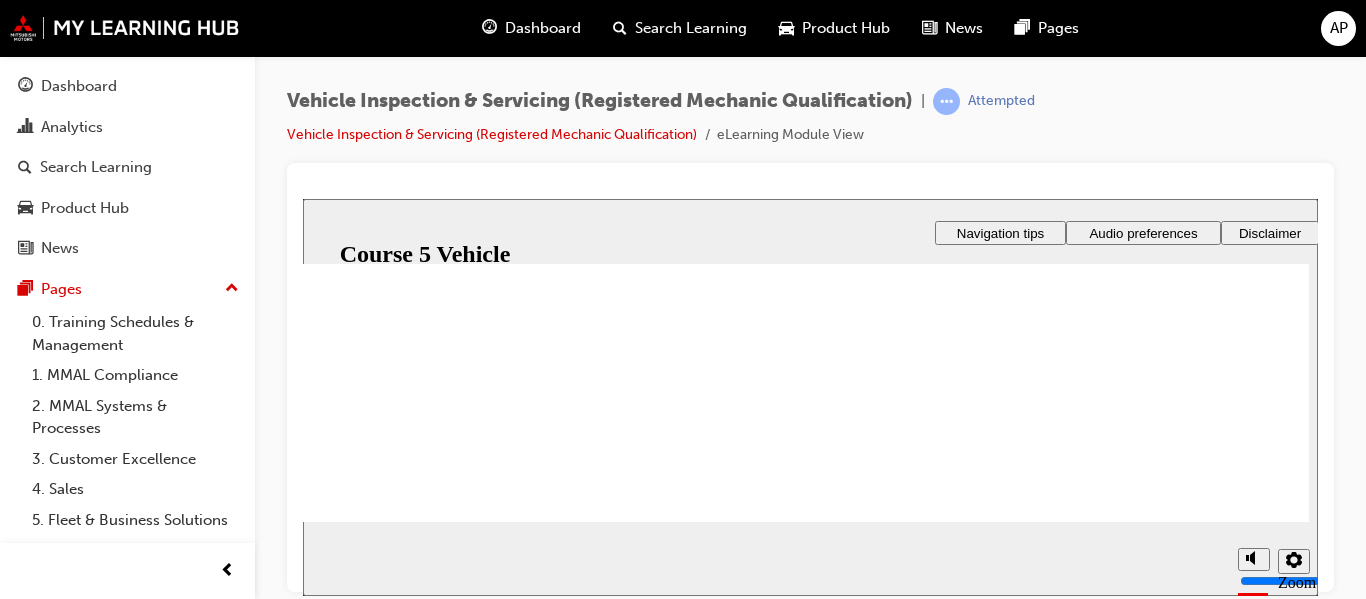 click 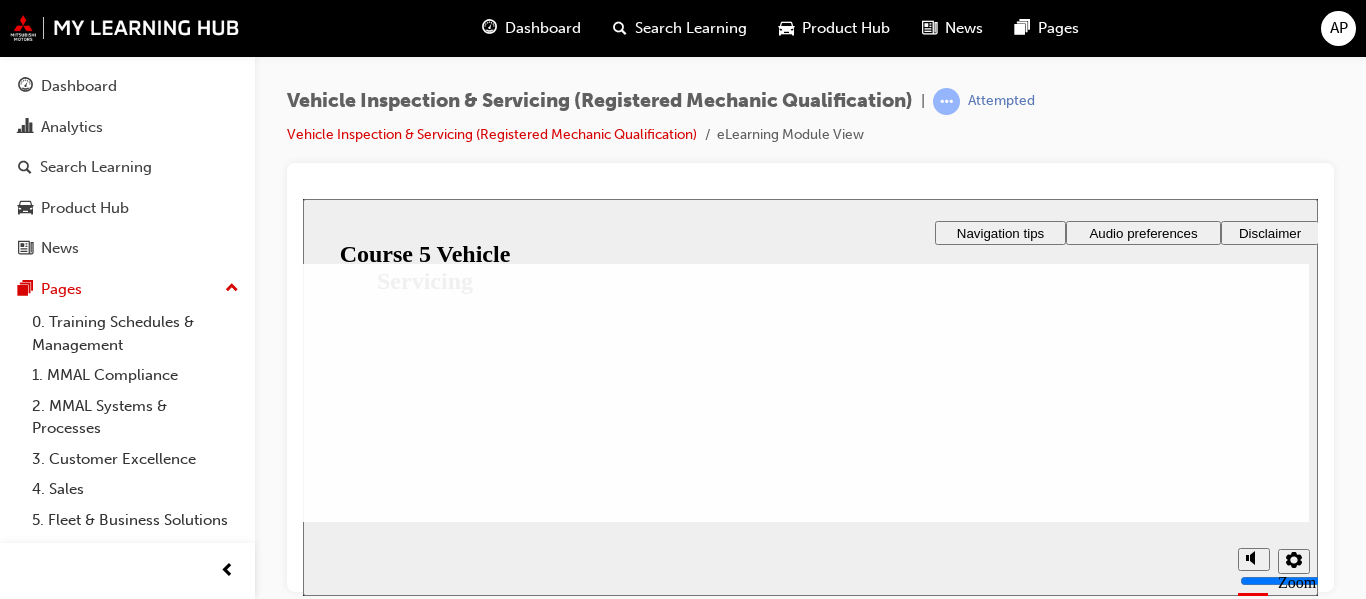 scroll, scrollTop: 118, scrollLeft: 0, axis: vertical 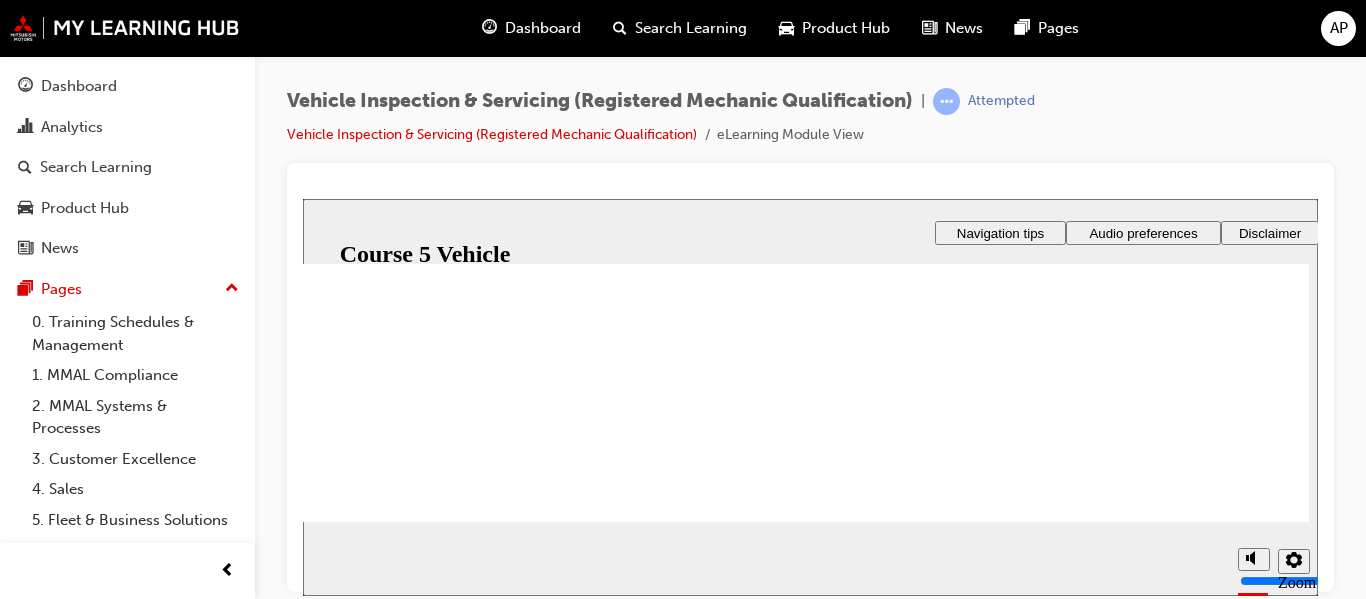 radio on "true" 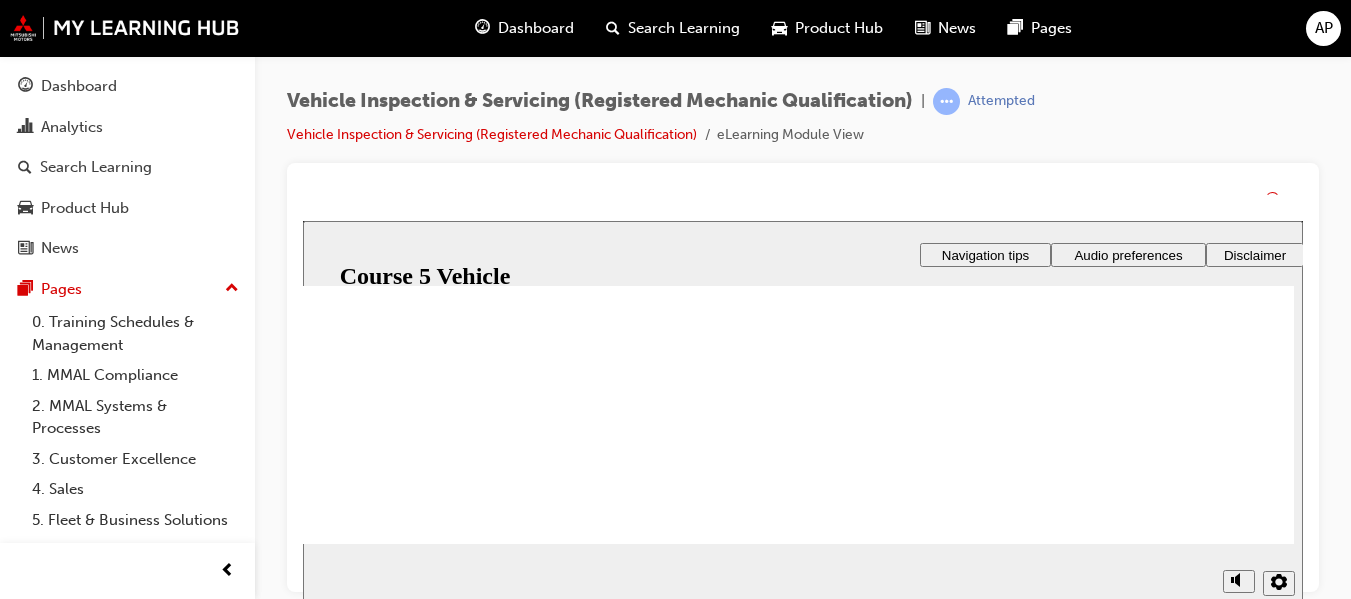 drag, startPoint x: 769, startPoint y: 405, endPoint x: 828, endPoint y: 430, distance: 64.07808 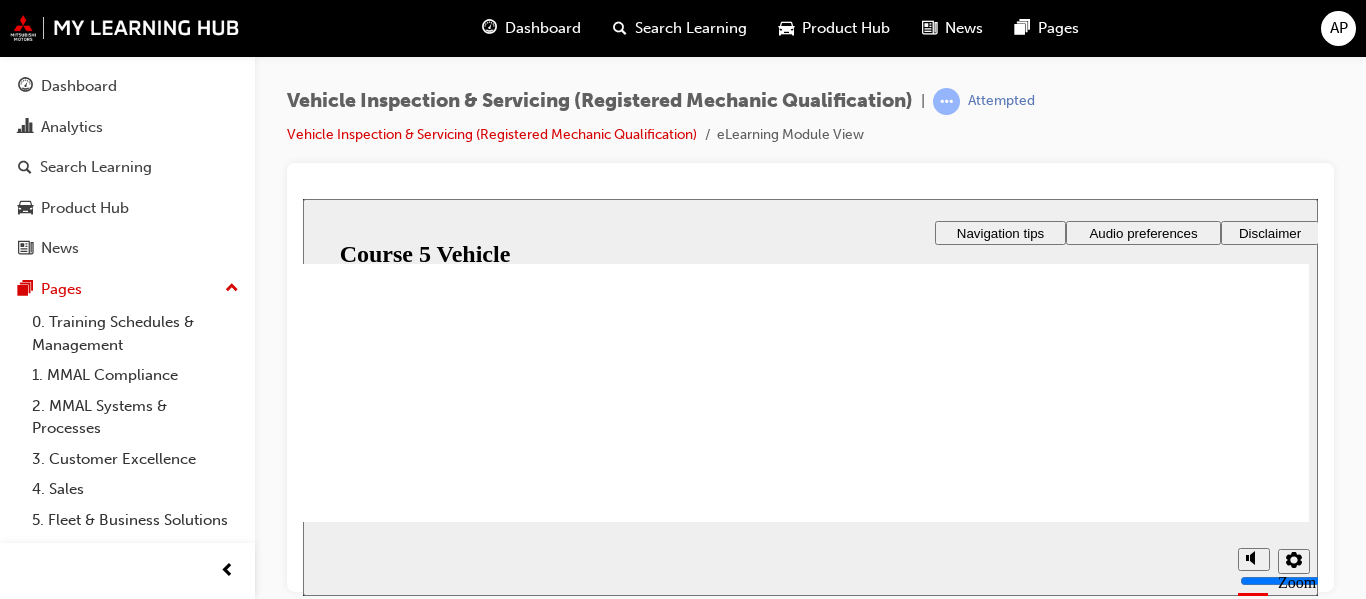 drag, startPoint x: 829, startPoint y: 396, endPoint x: 839, endPoint y: 386, distance: 14.142136 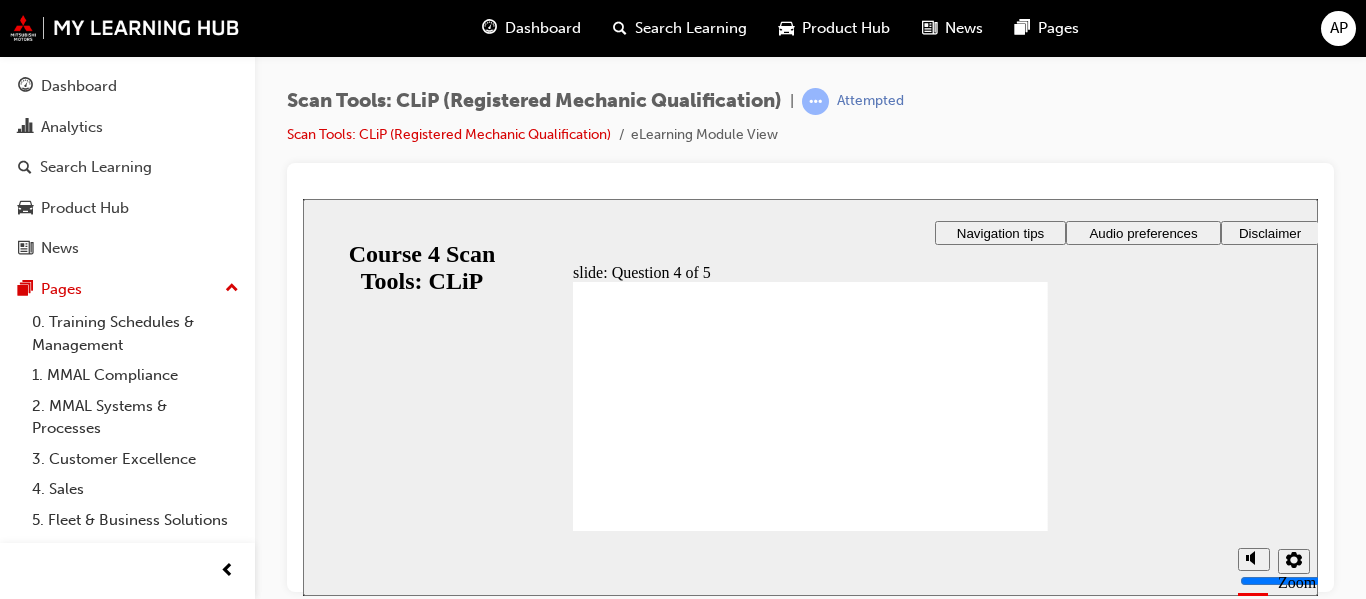 scroll, scrollTop: 0, scrollLeft: 0, axis: both 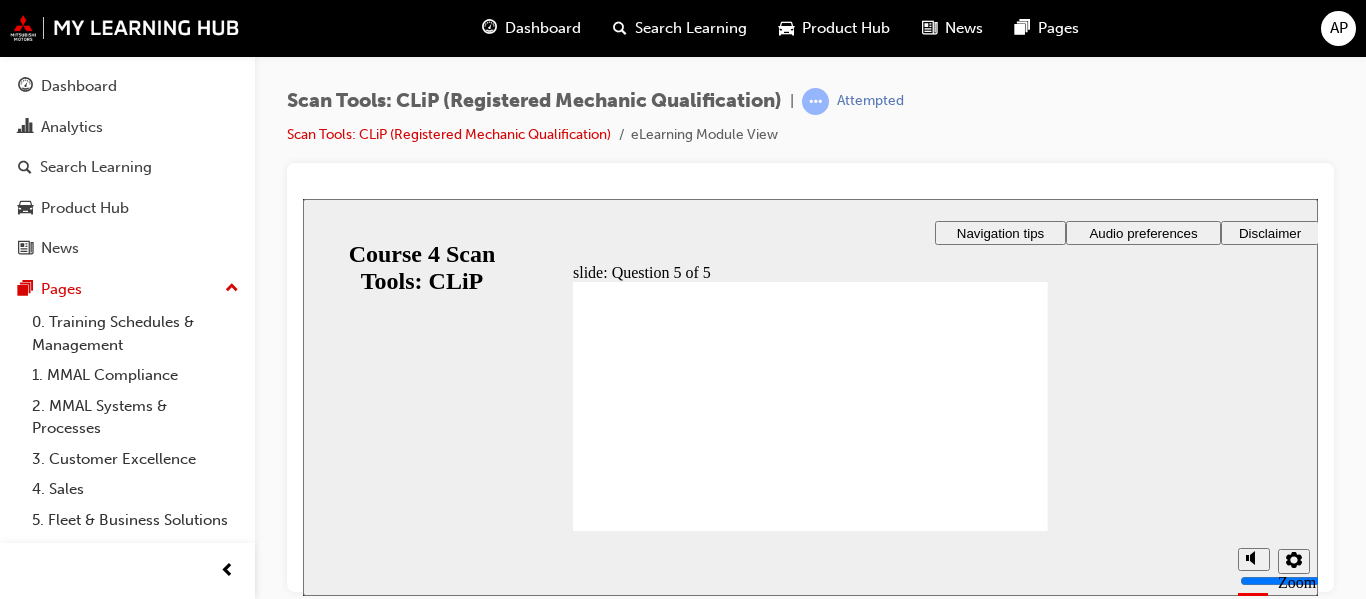 radio on "true" 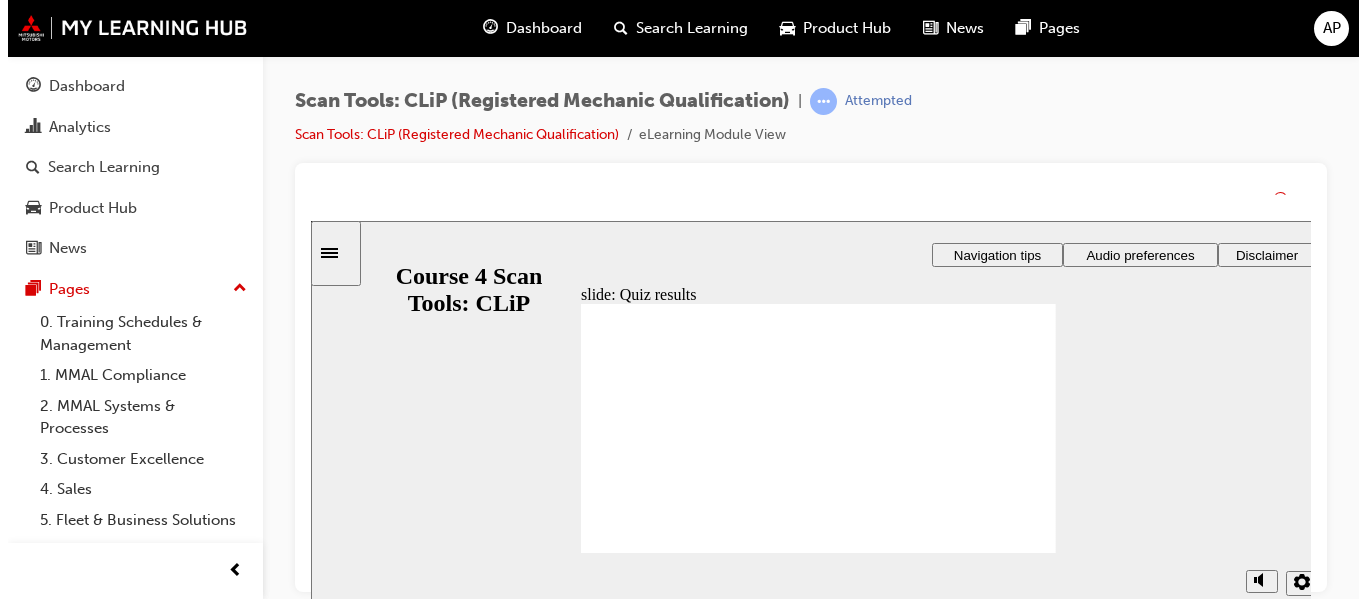 click 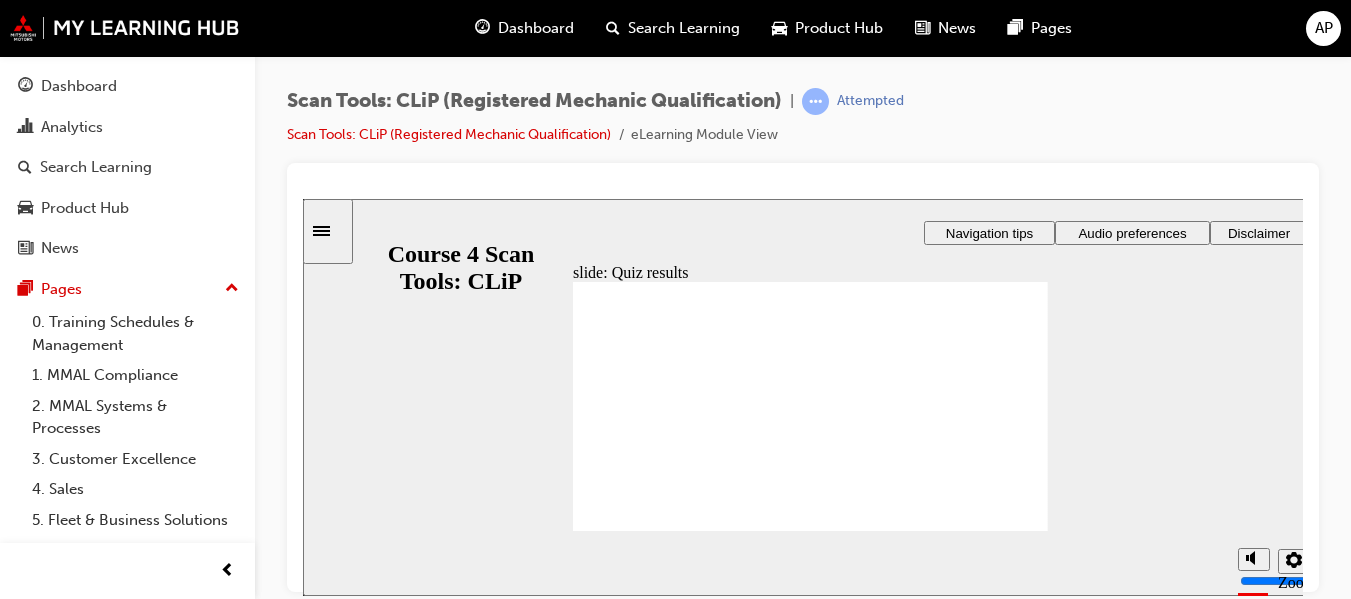 click 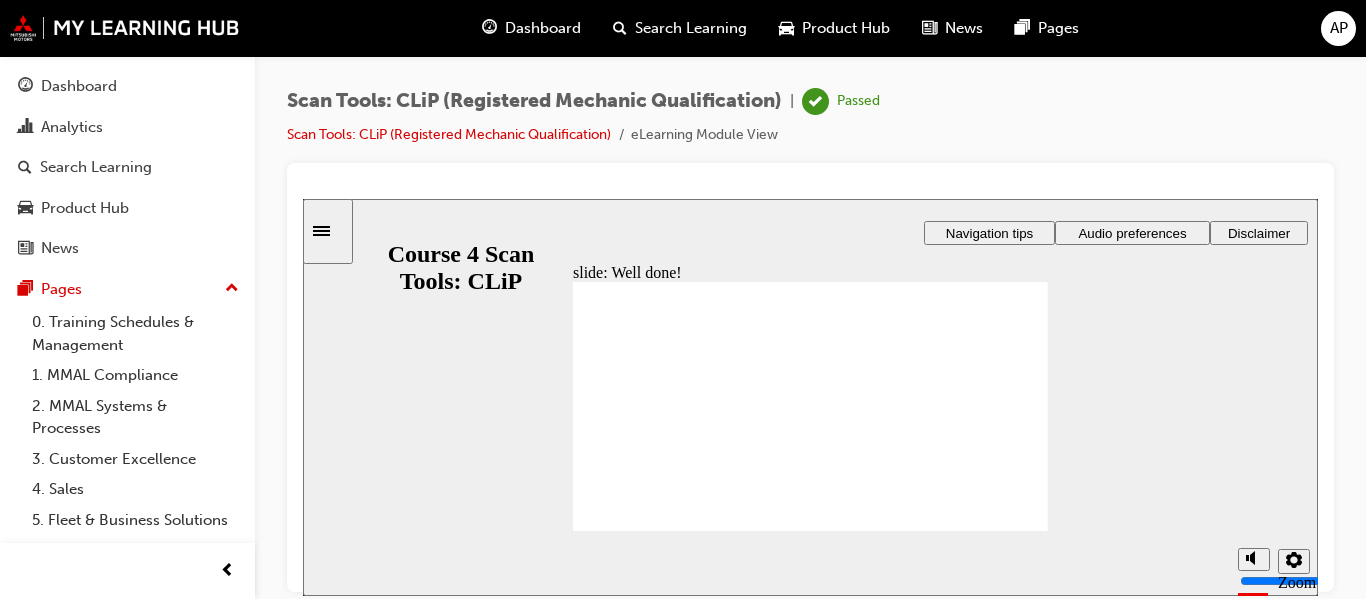 click 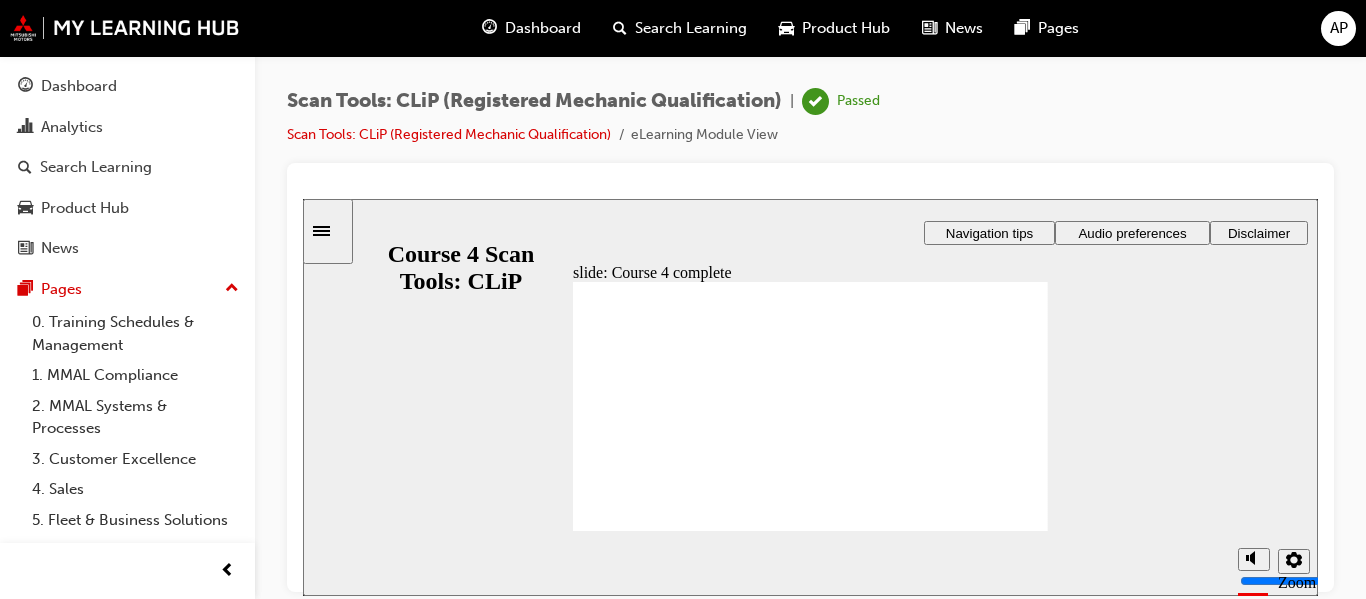 click 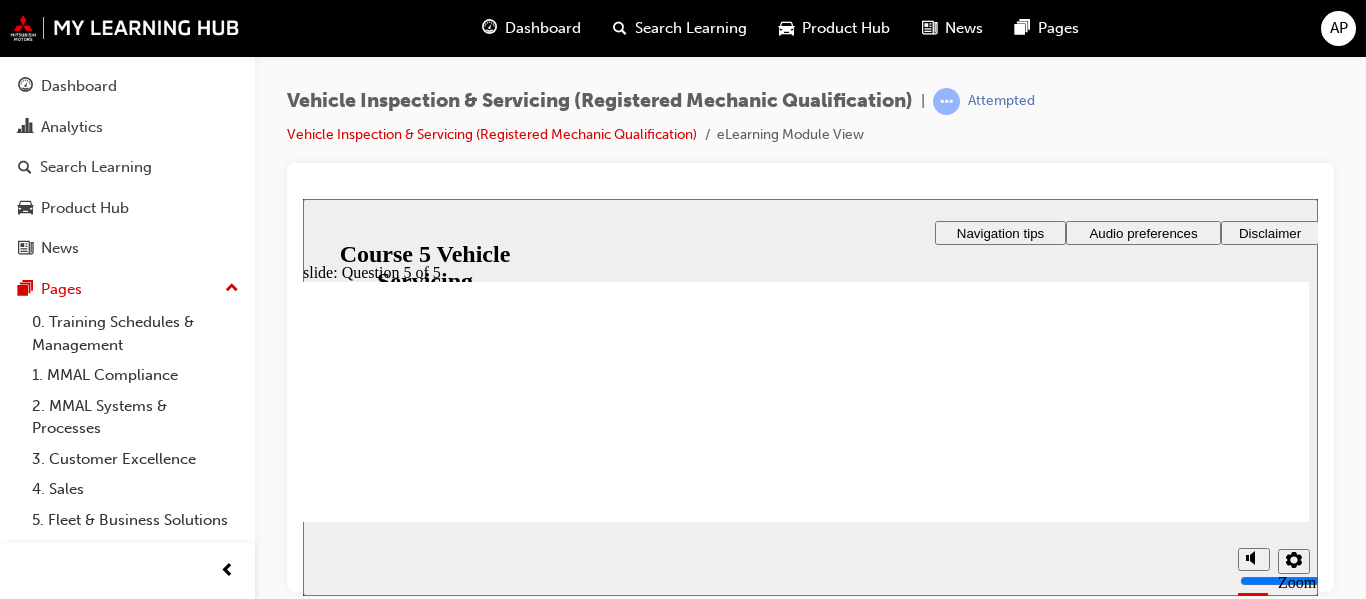 scroll, scrollTop: 0, scrollLeft: 0, axis: both 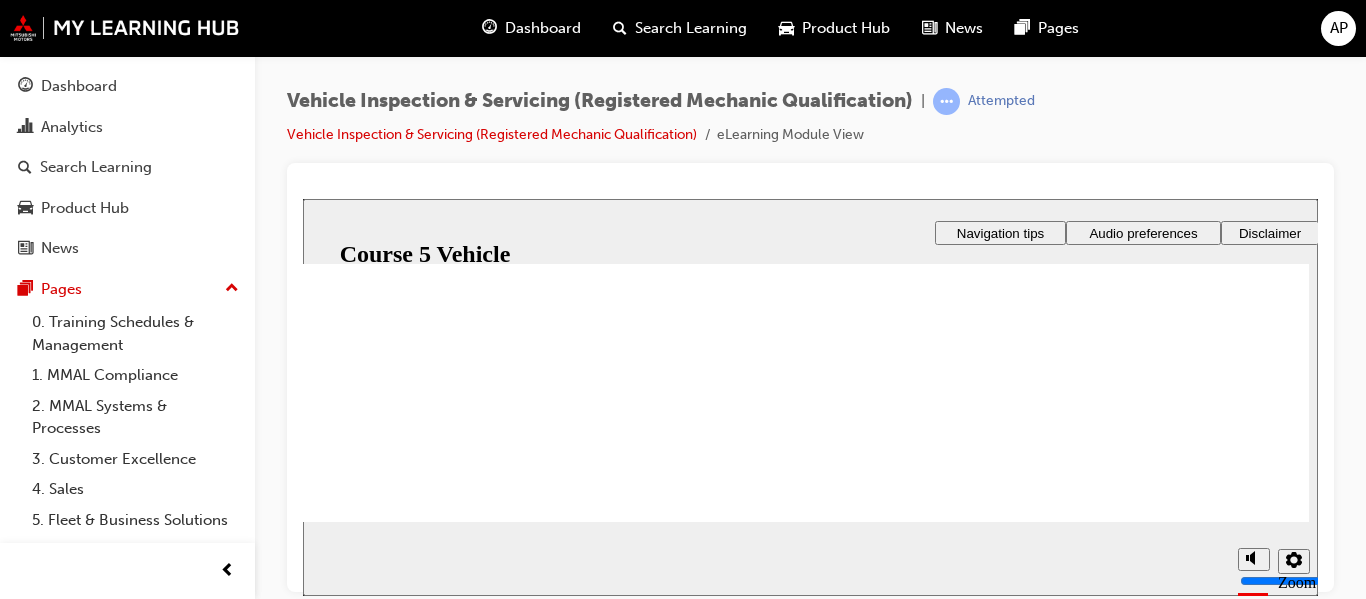 radio on "true" 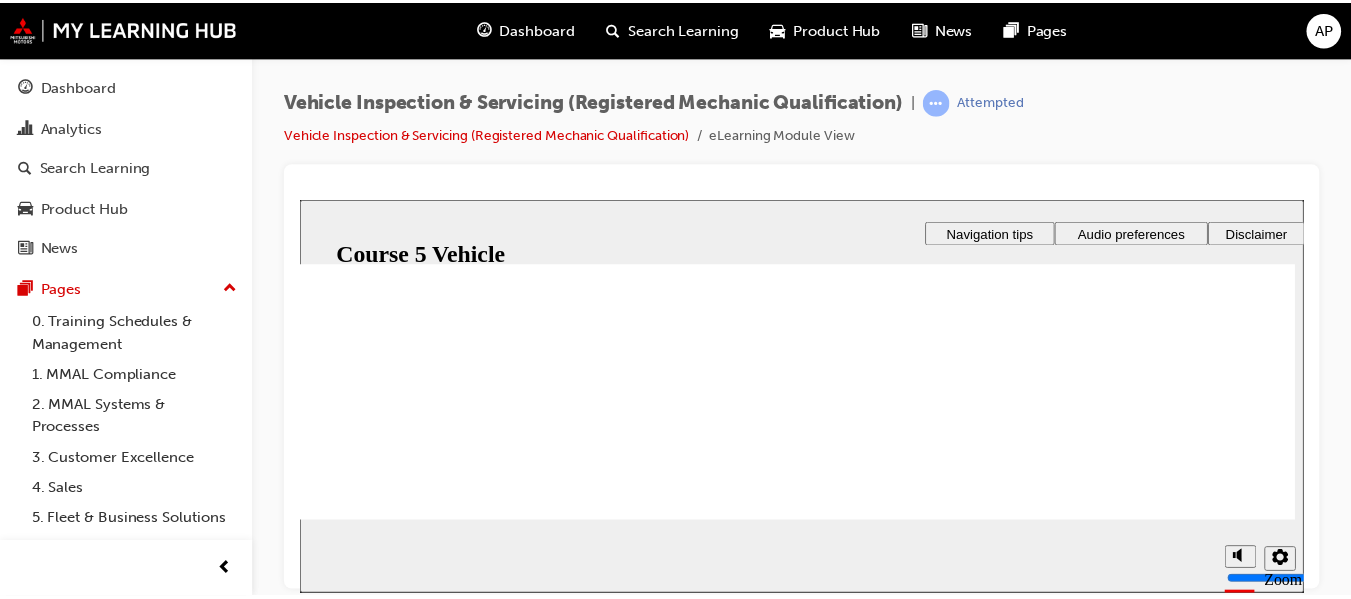click 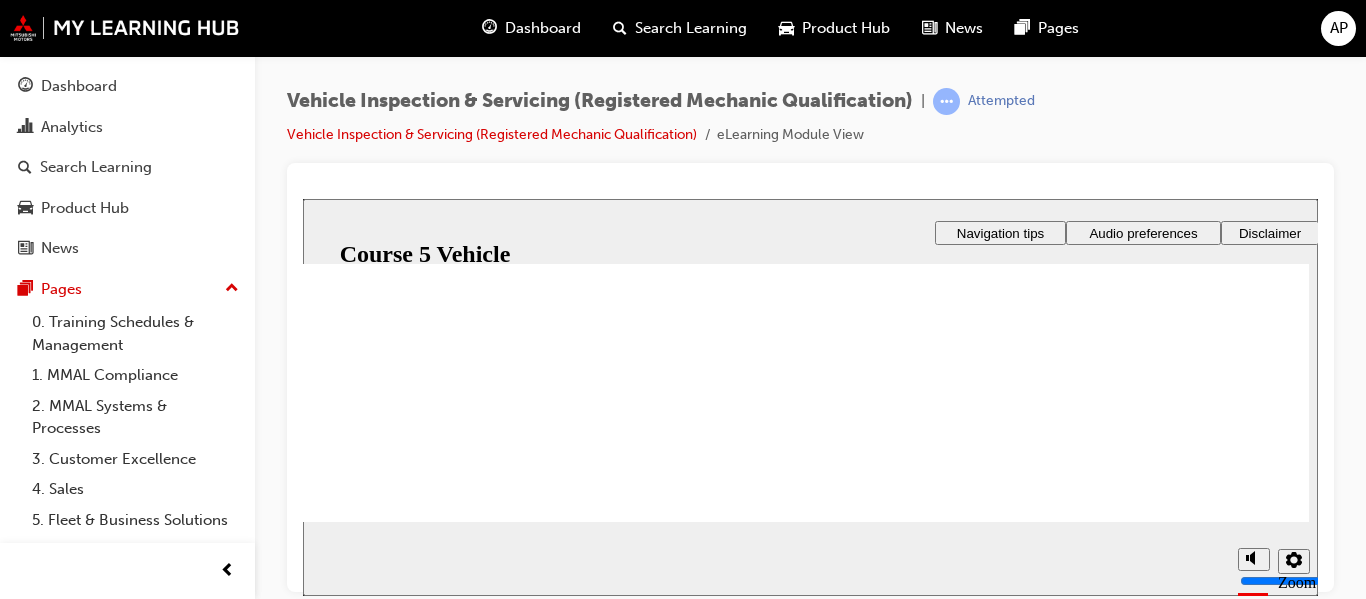 click 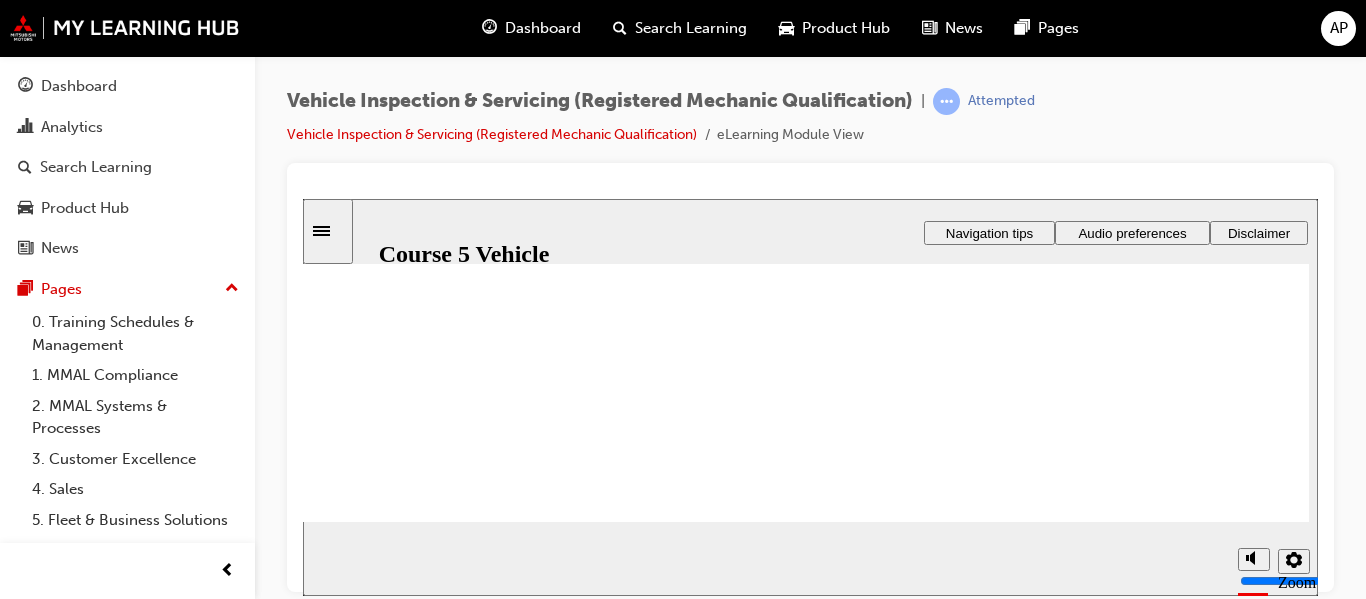 click 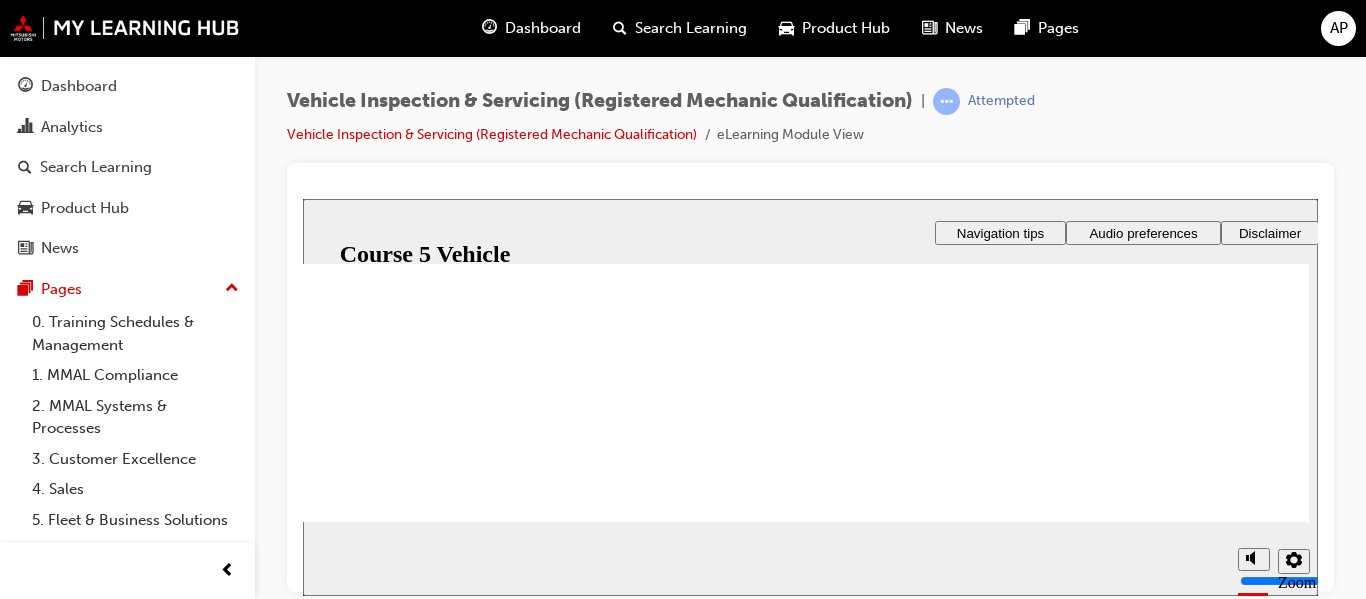 scroll, scrollTop: 118, scrollLeft: 0, axis: vertical 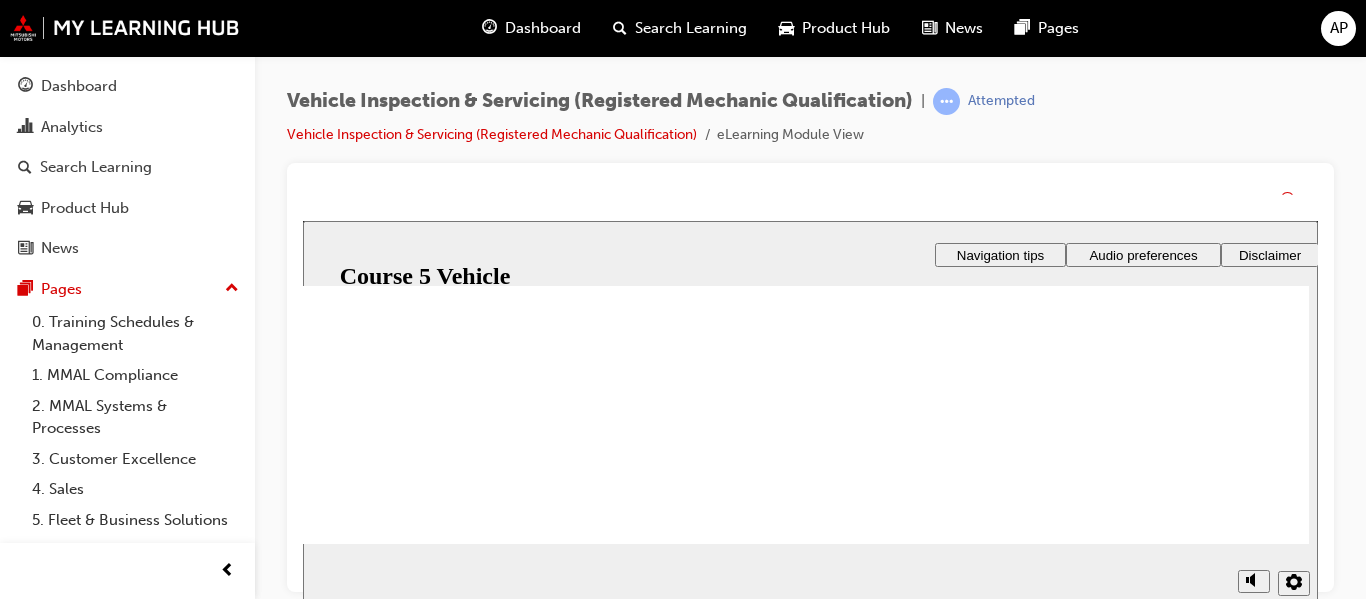 click 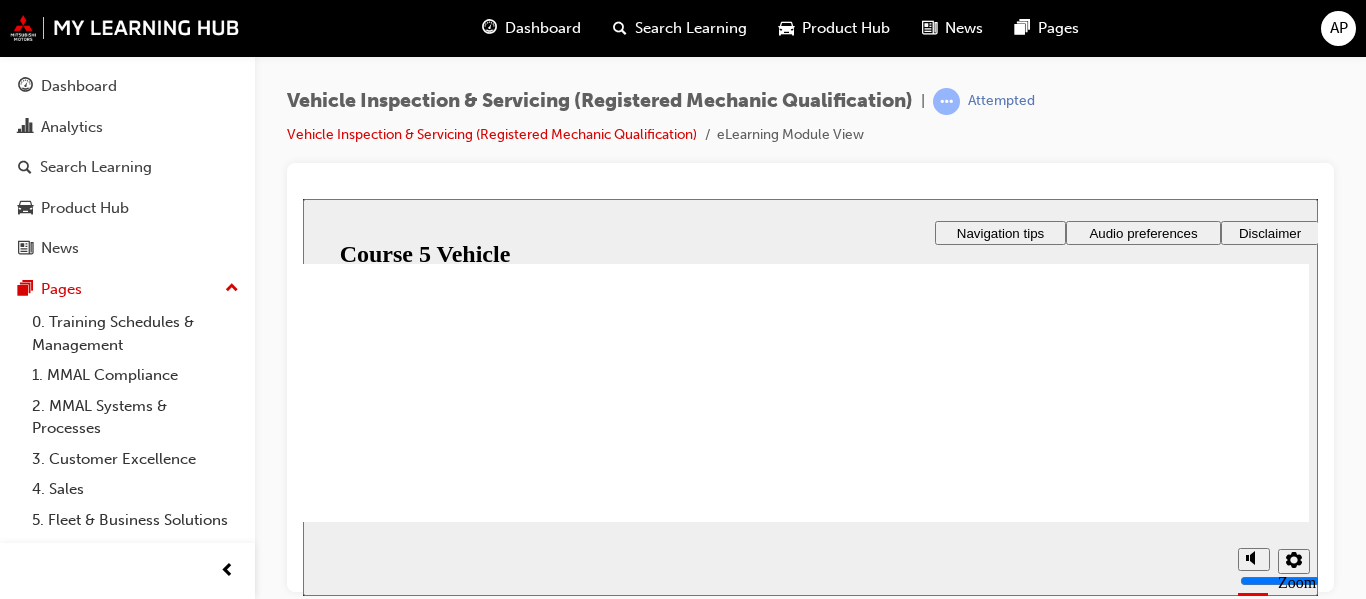 click 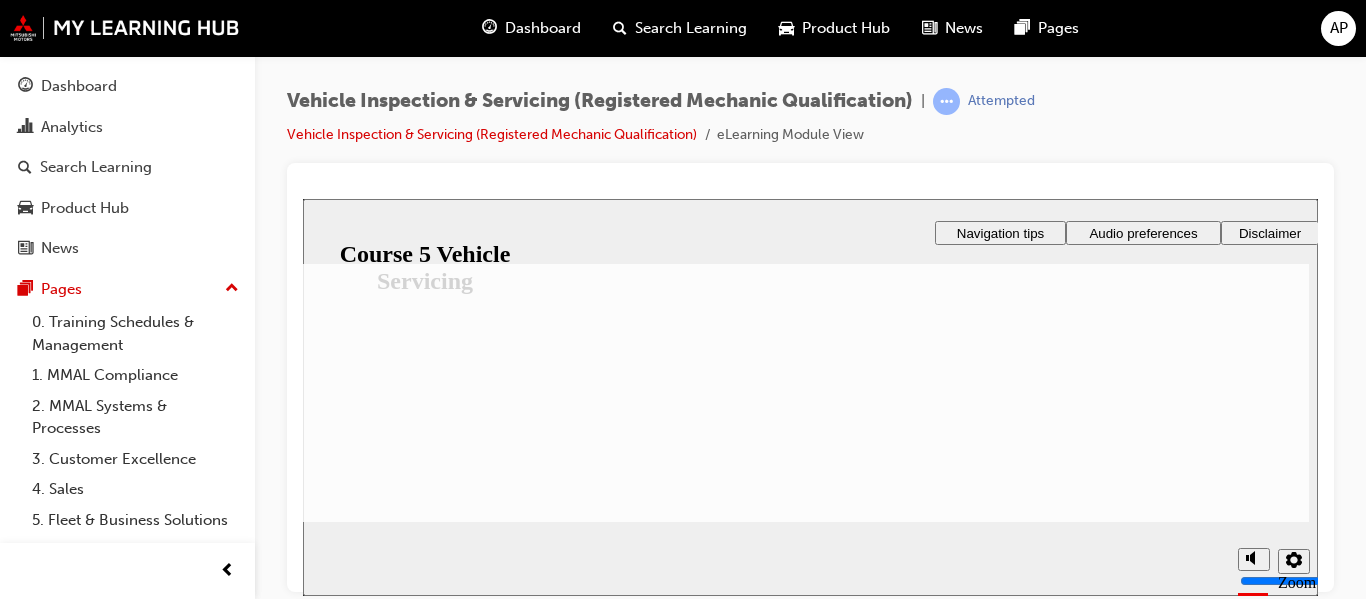 scroll, scrollTop: 118, scrollLeft: 0, axis: vertical 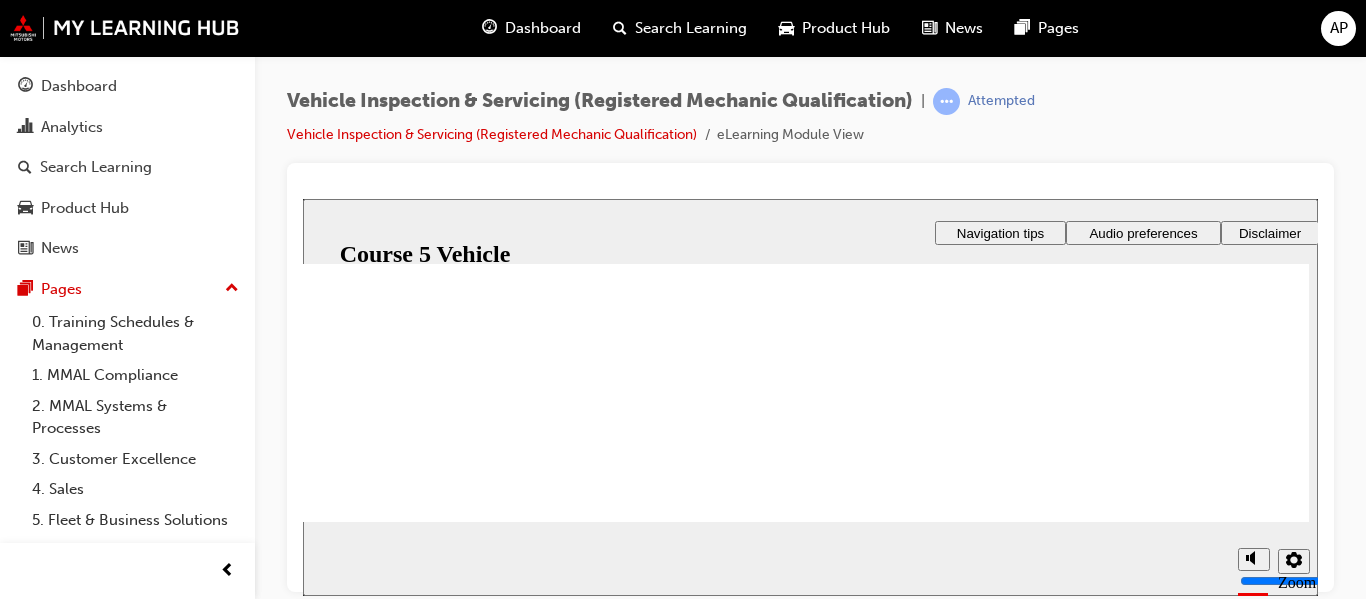 checkbox on "true" 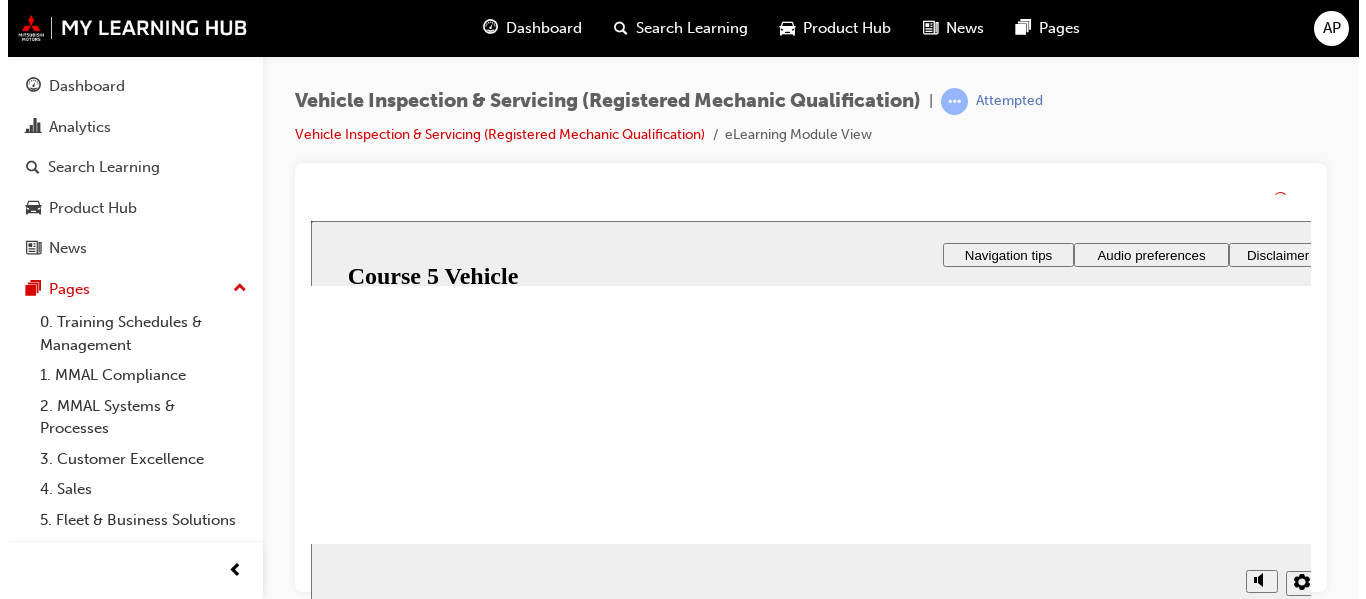drag, startPoint x: 793, startPoint y: 407, endPoint x: 794, endPoint y: 385, distance: 22.022715 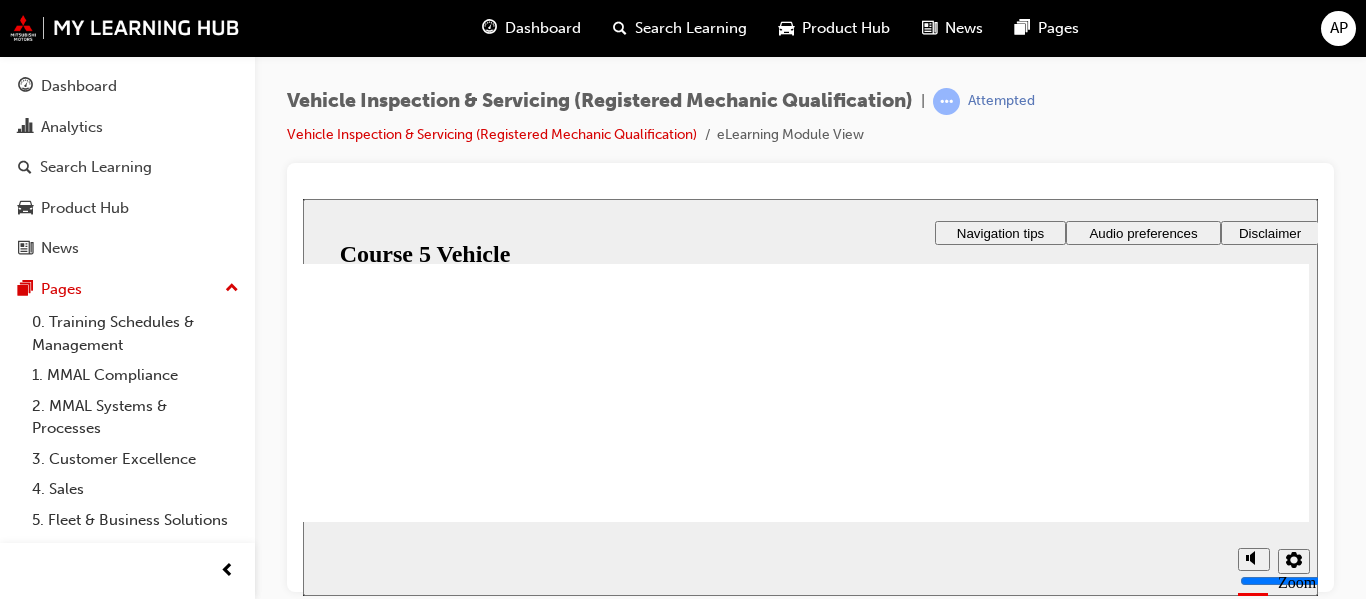 click 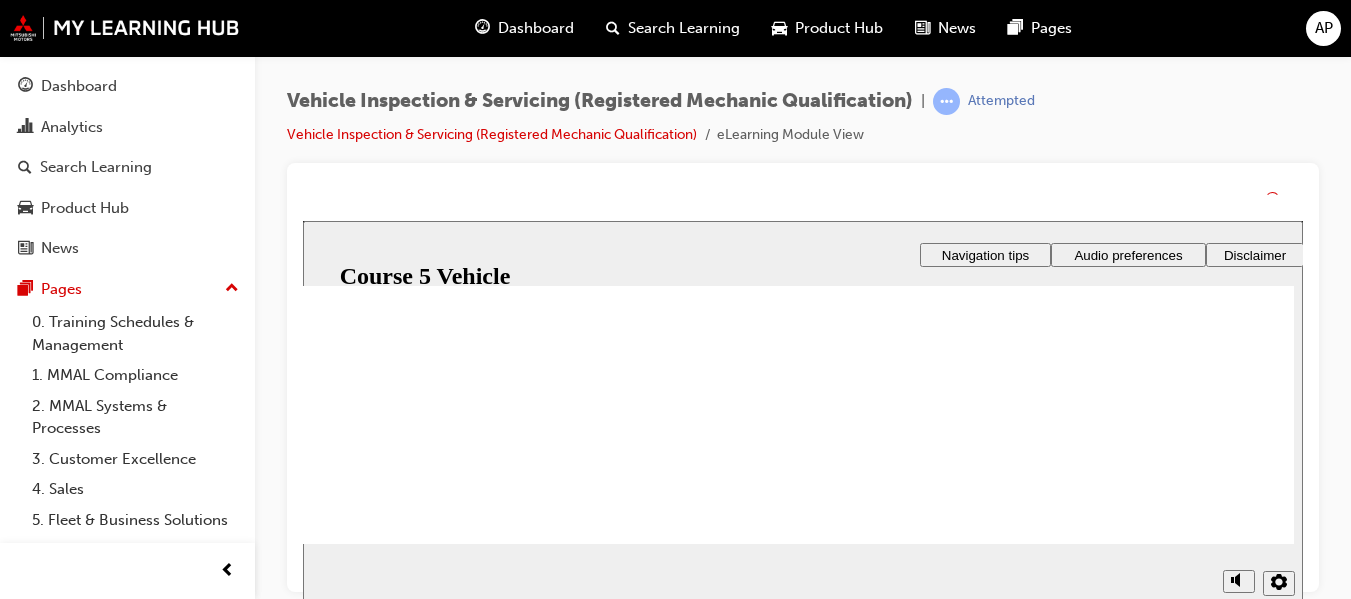 click 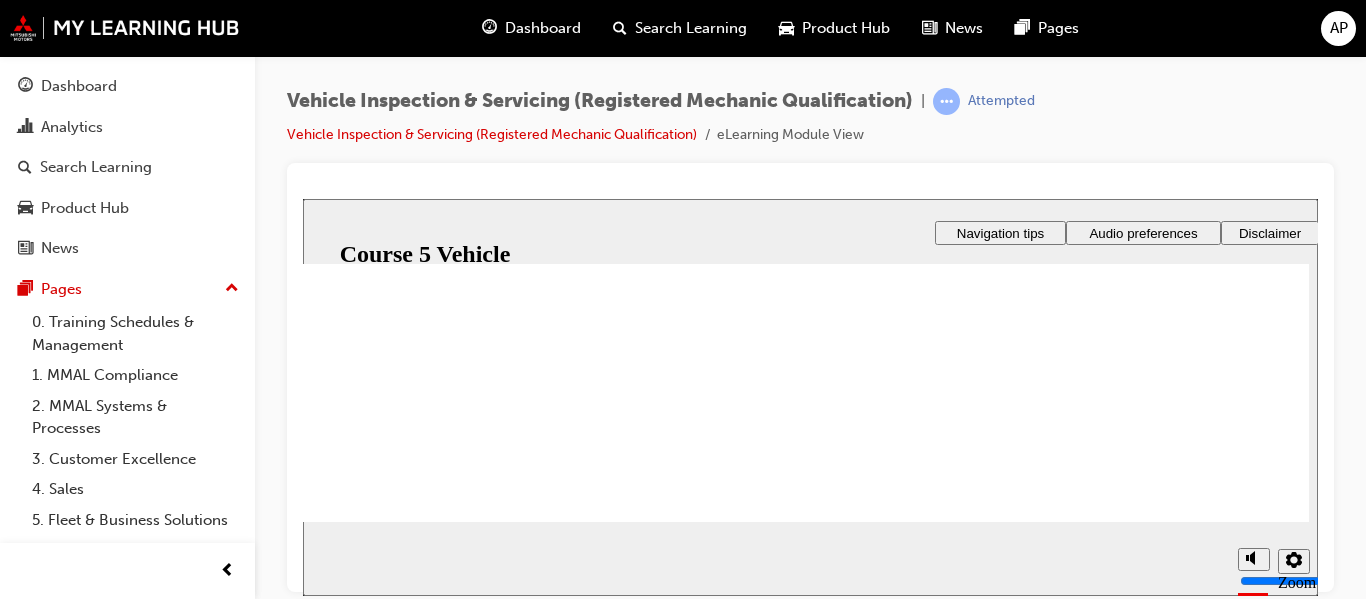 drag, startPoint x: 857, startPoint y: 387, endPoint x: 875, endPoint y: 393, distance: 18.973665 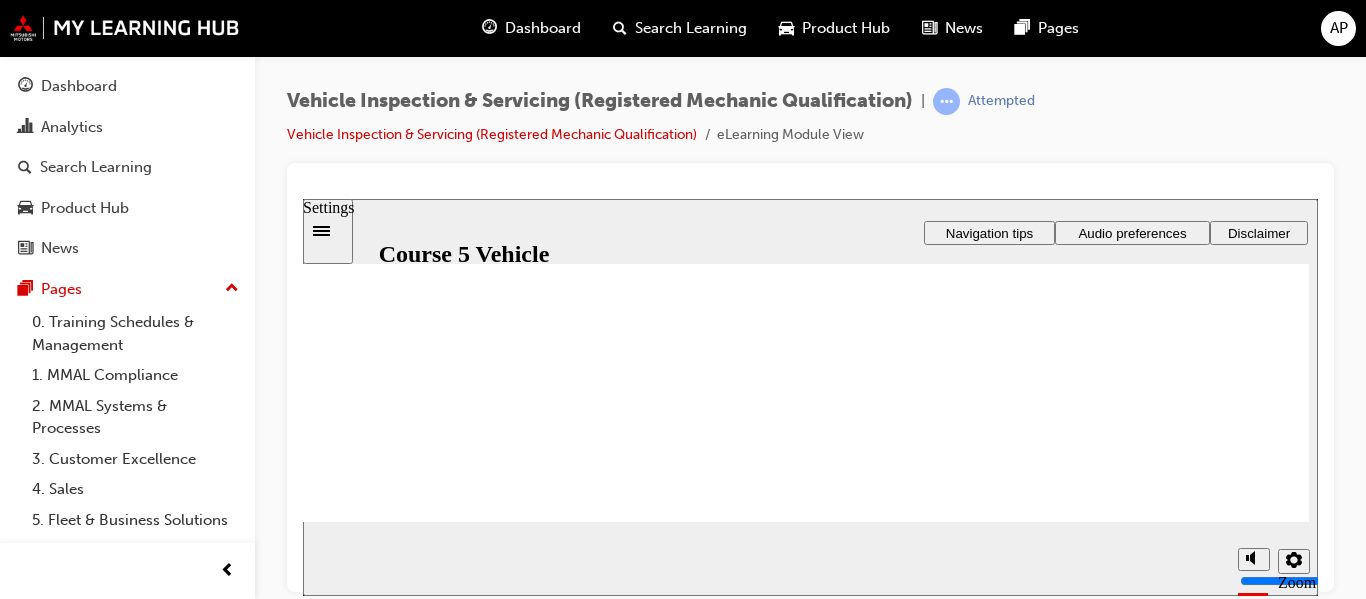 drag, startPoint x: 1286, startPoint y: 557, endPoint x: 1287, endPoint y: 547, distance: 10.049875 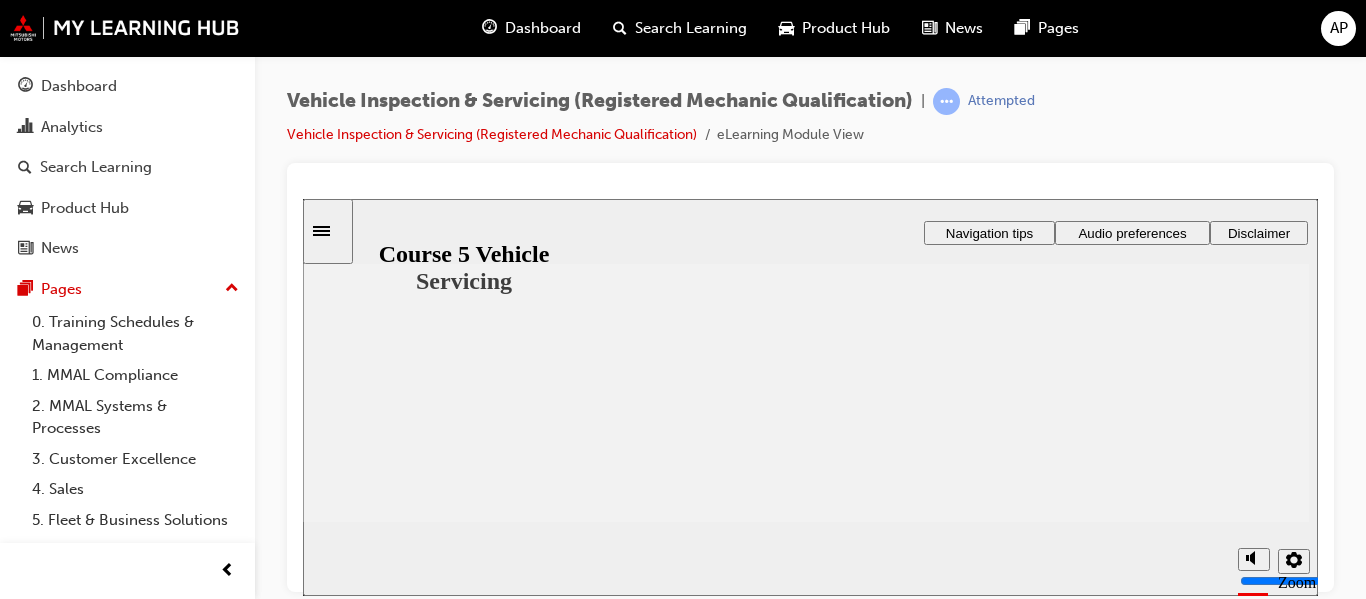 click 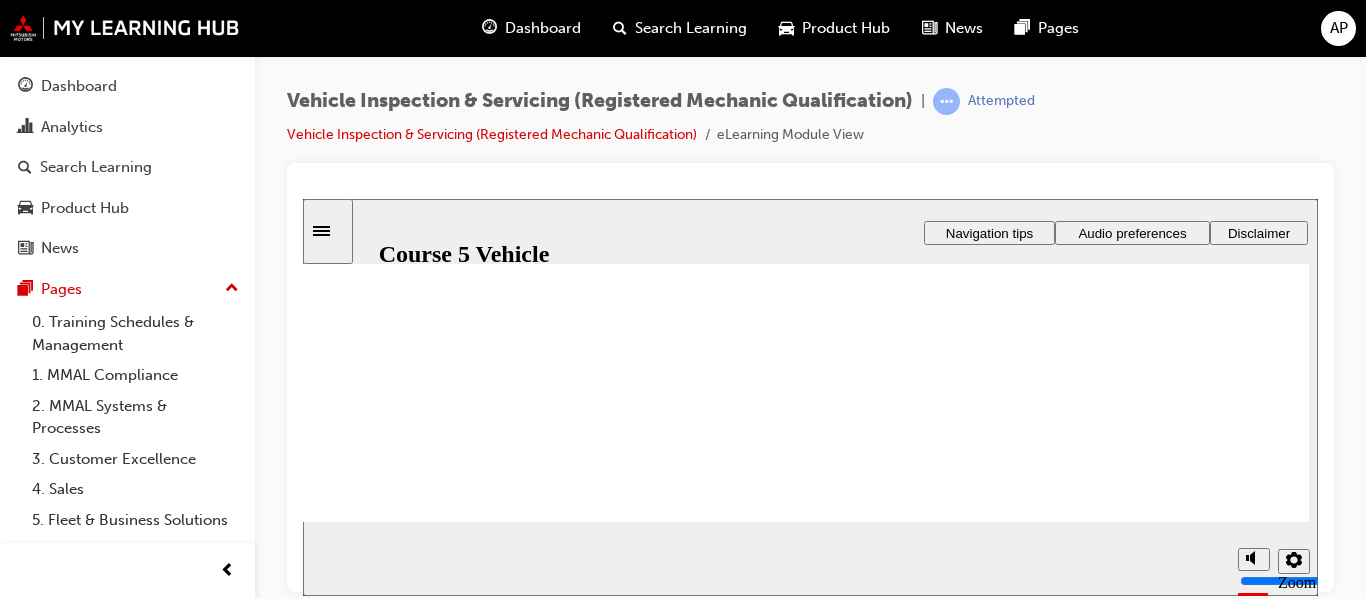 click 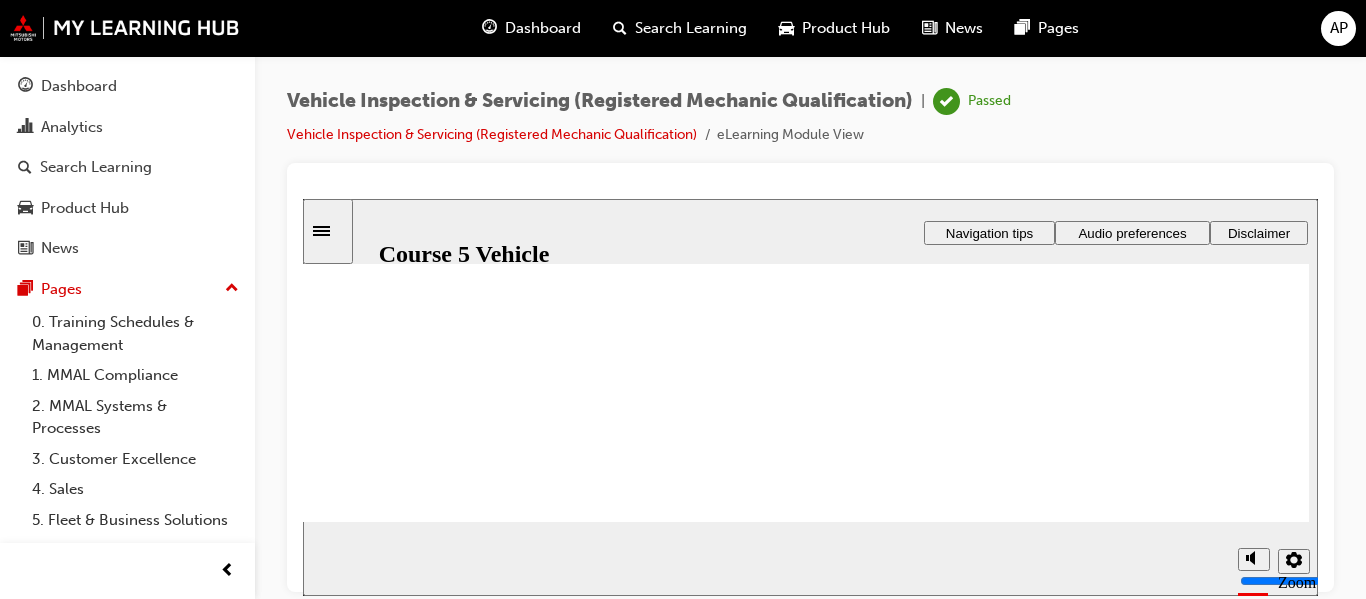 scroll, scrollTop: 318, scrollLeft: 0, axis: vertical 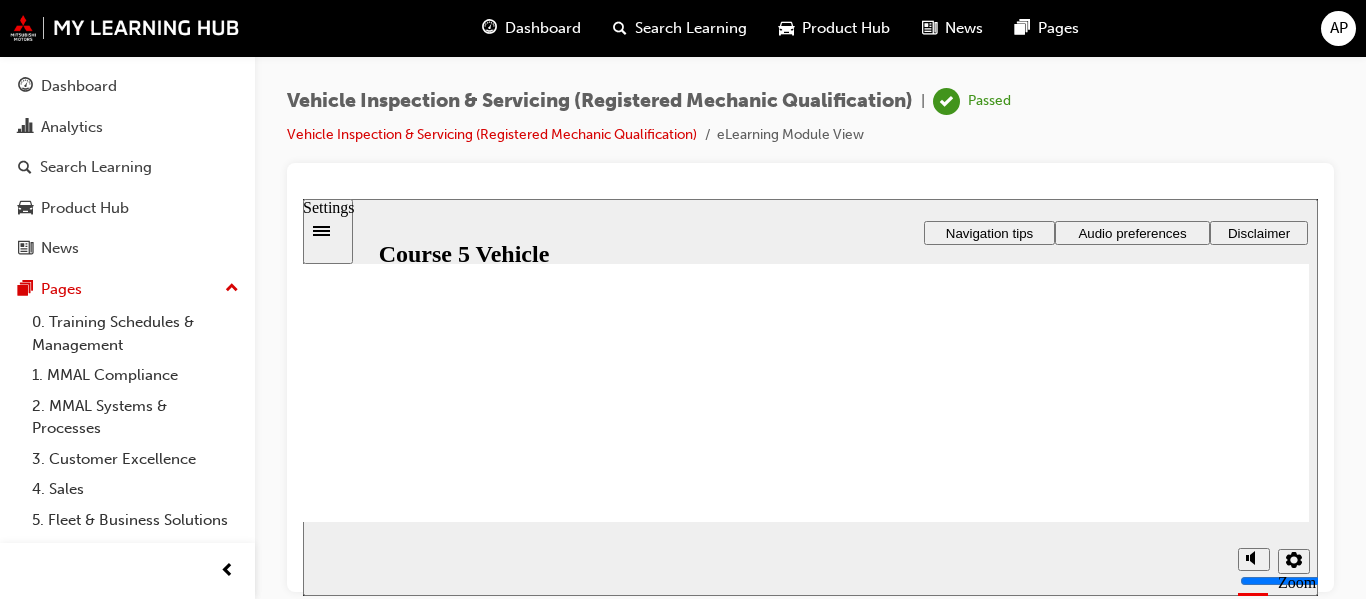 click at bounding box center (1294, 560) 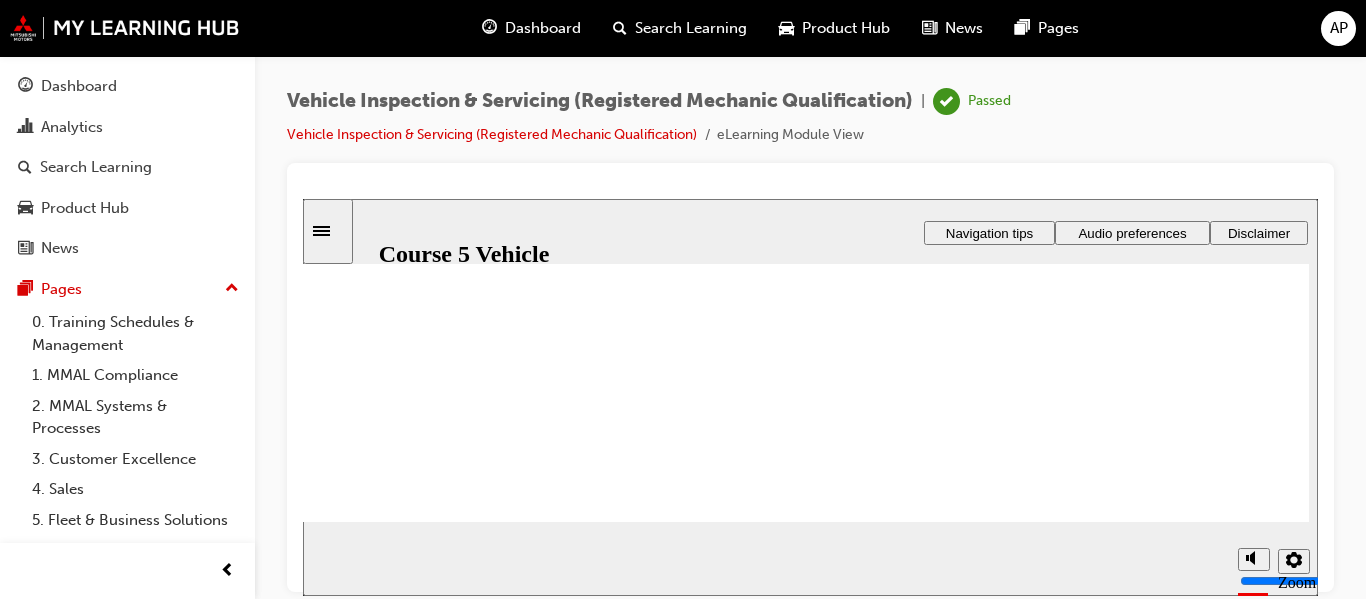 click 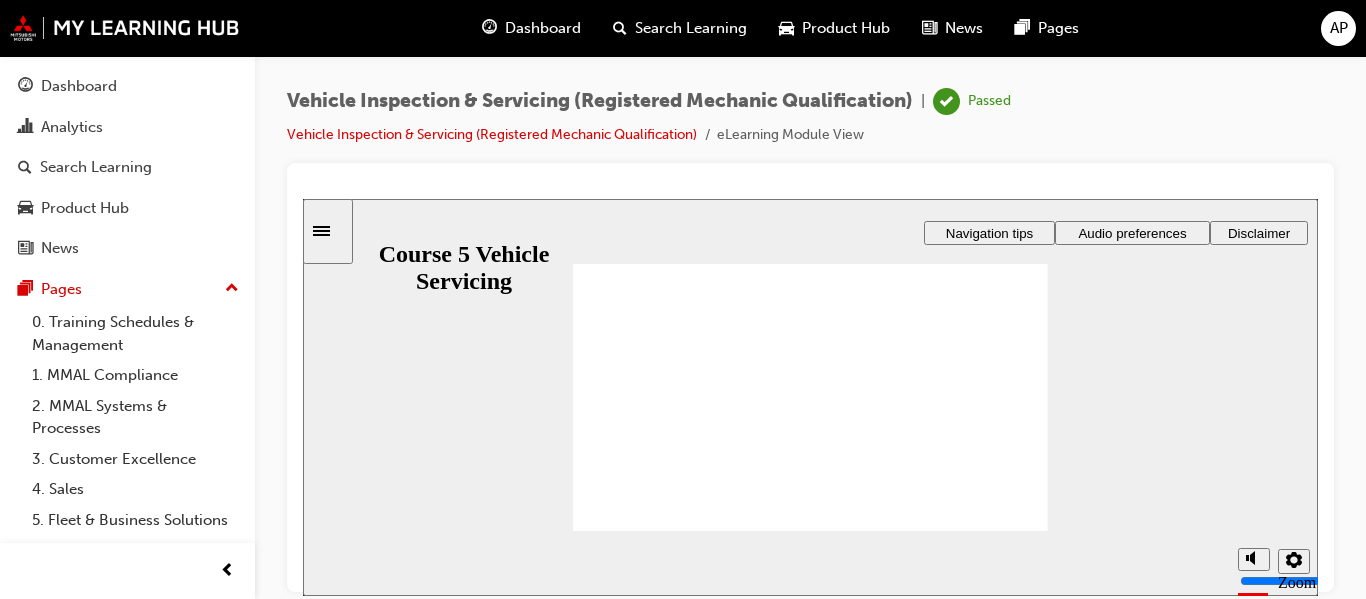 scroll, scrollTop: 0, scrollLeft: 0, axis: both 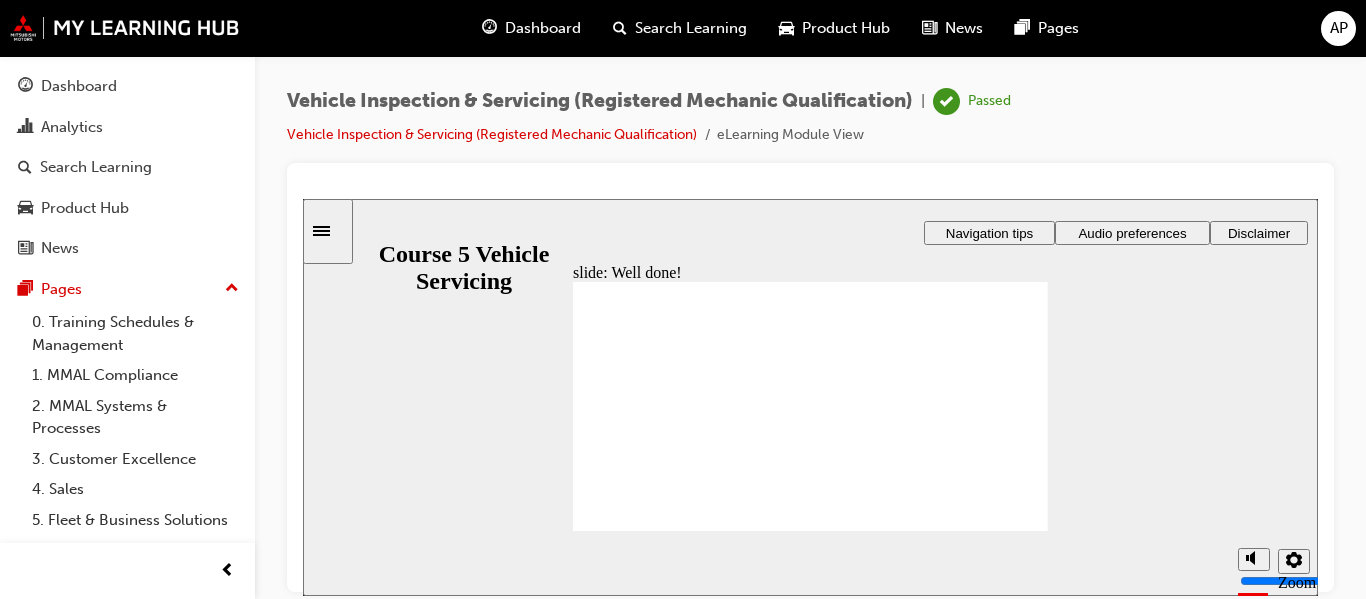 click 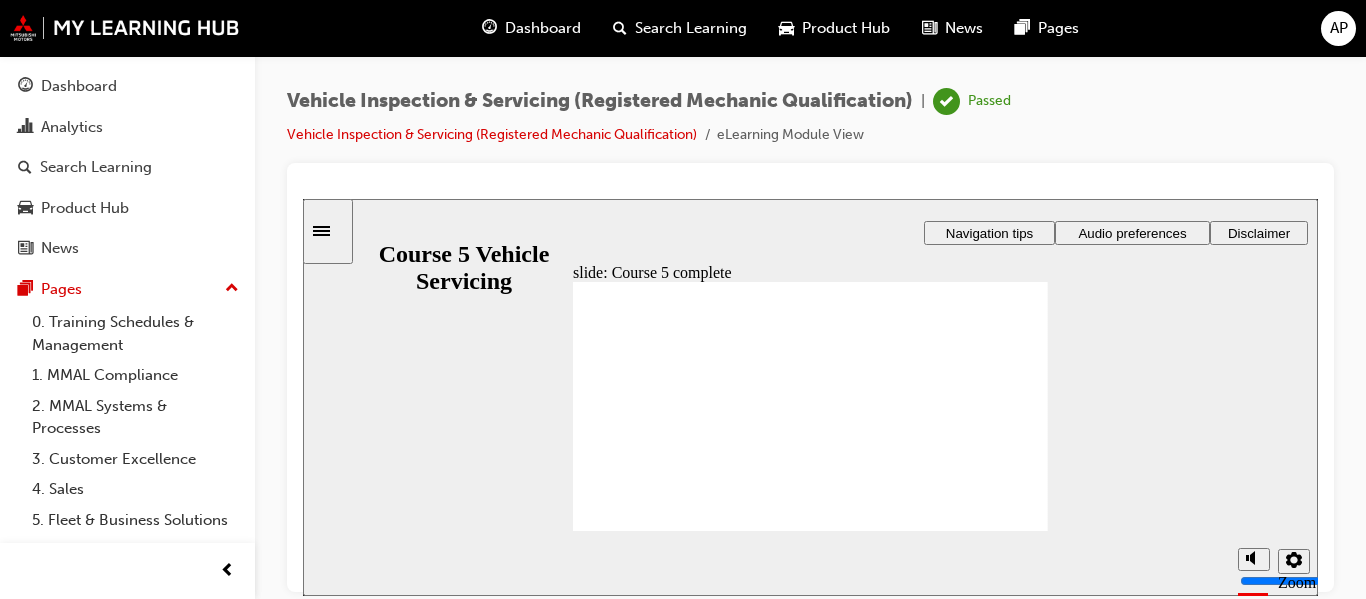 click 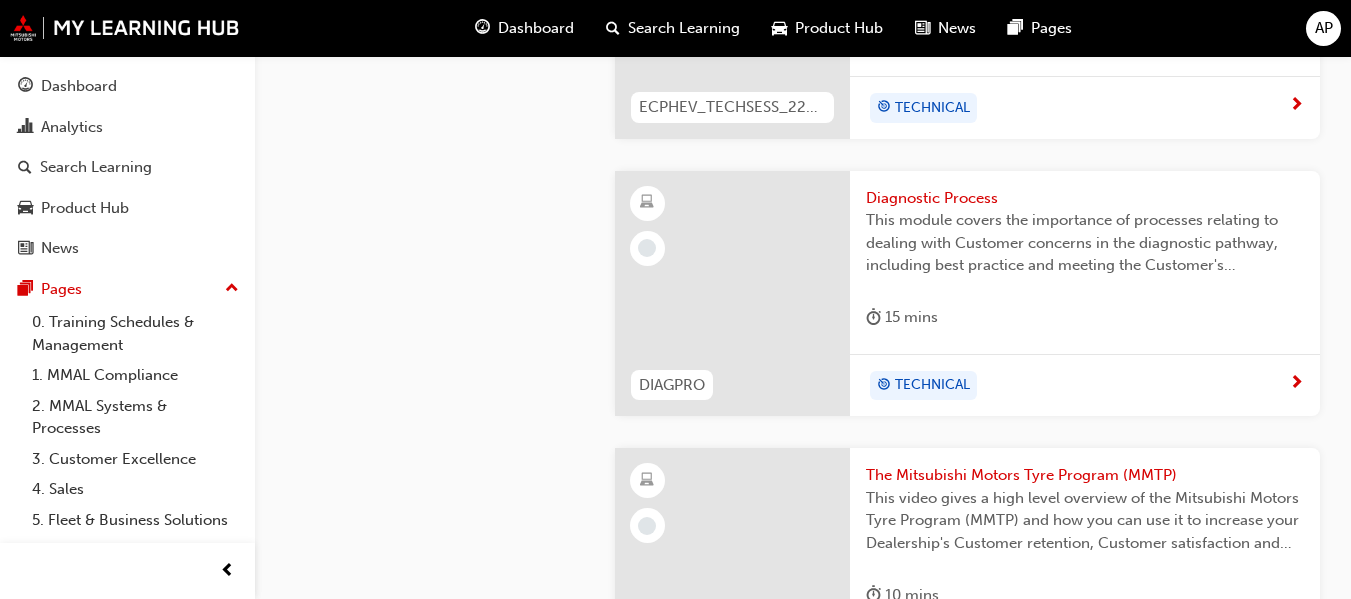 scroll, scrollTop: 3800, scrollLeft: 0, axis: vertical 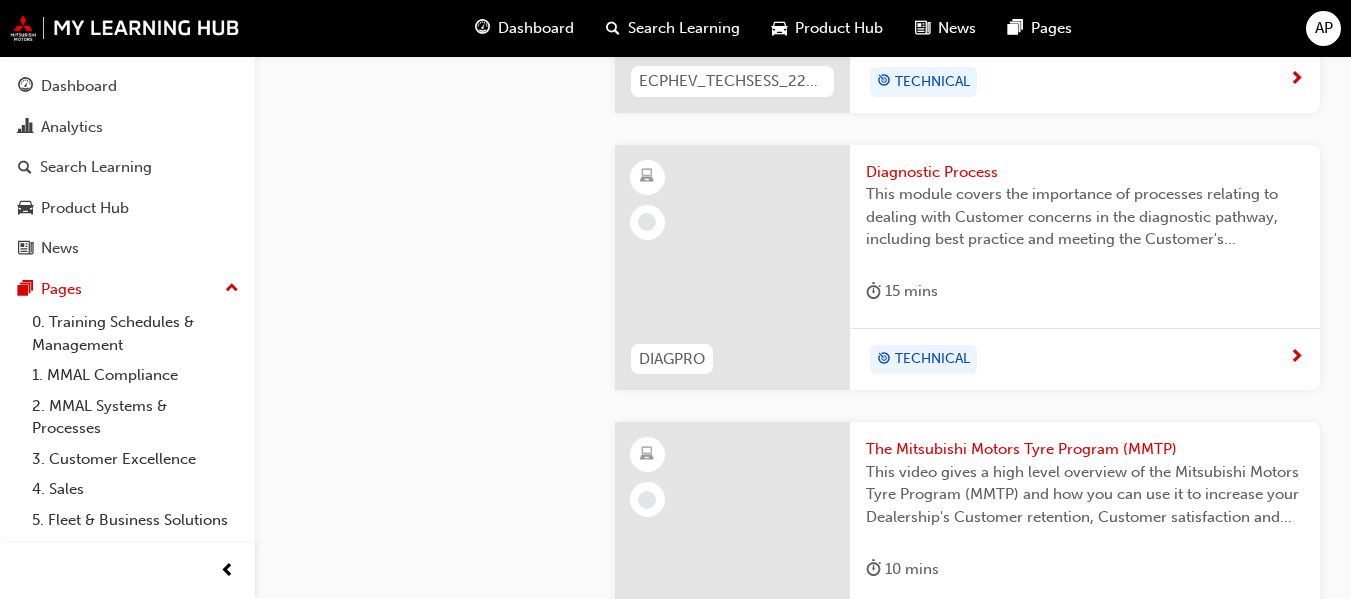 click on "Diagnostic Process" at bounding box center [1085, 172] 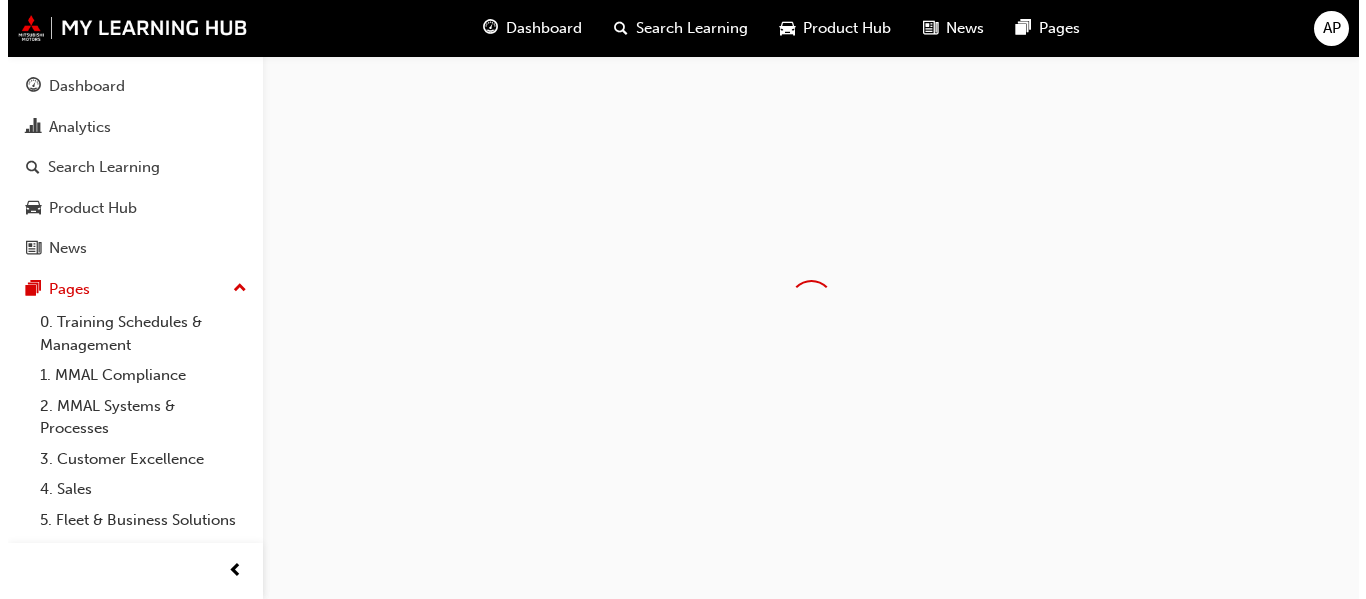 scroll, scrollTop: 0, scrollLeft: 0, axis: both 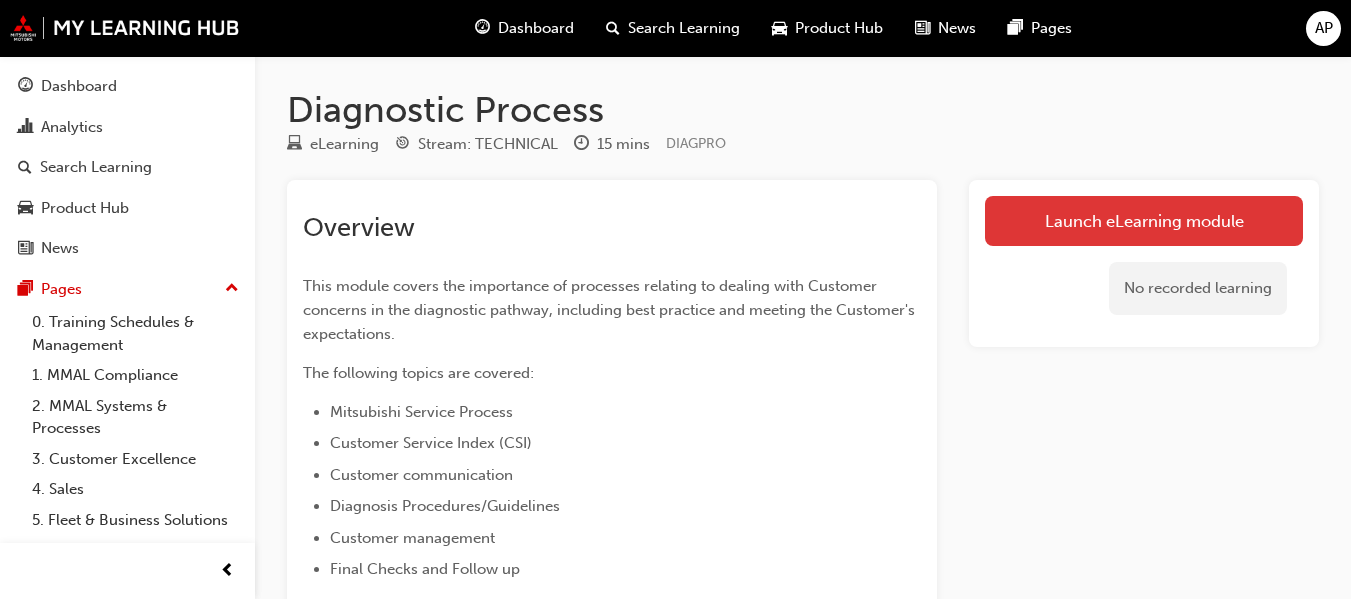 click on "Launch eLearning module" at bounding box center (1144, 221) 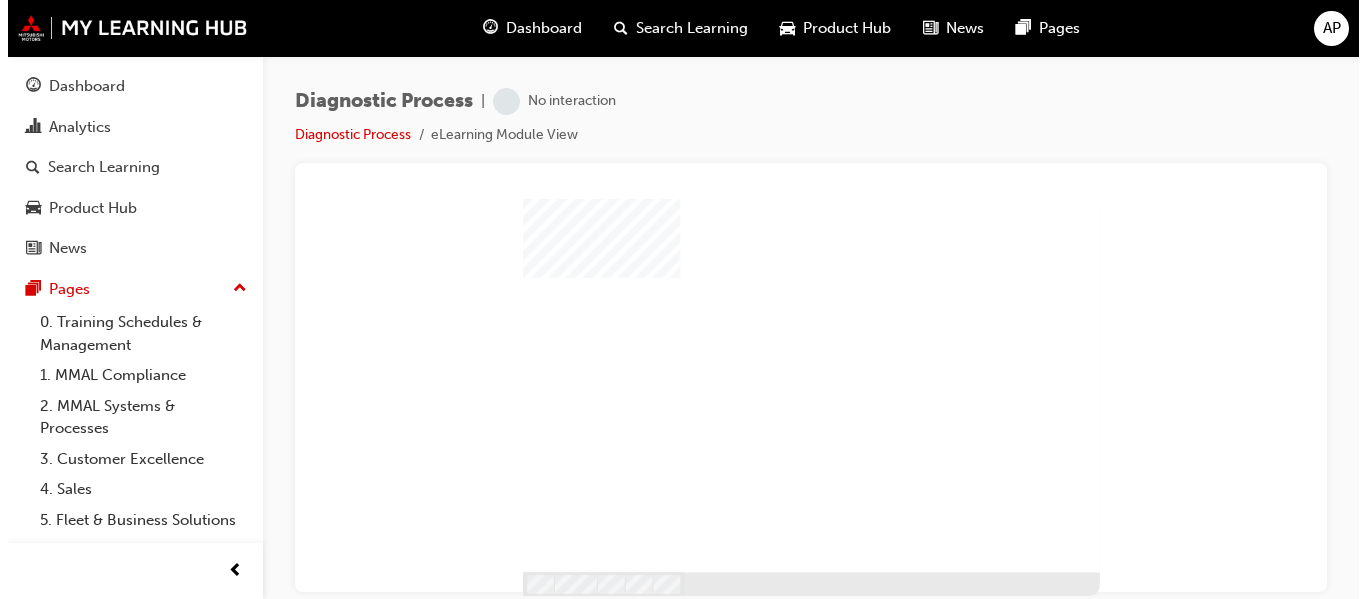 scroll, scrollTop: 0, scrollLeft: 0, axis: both 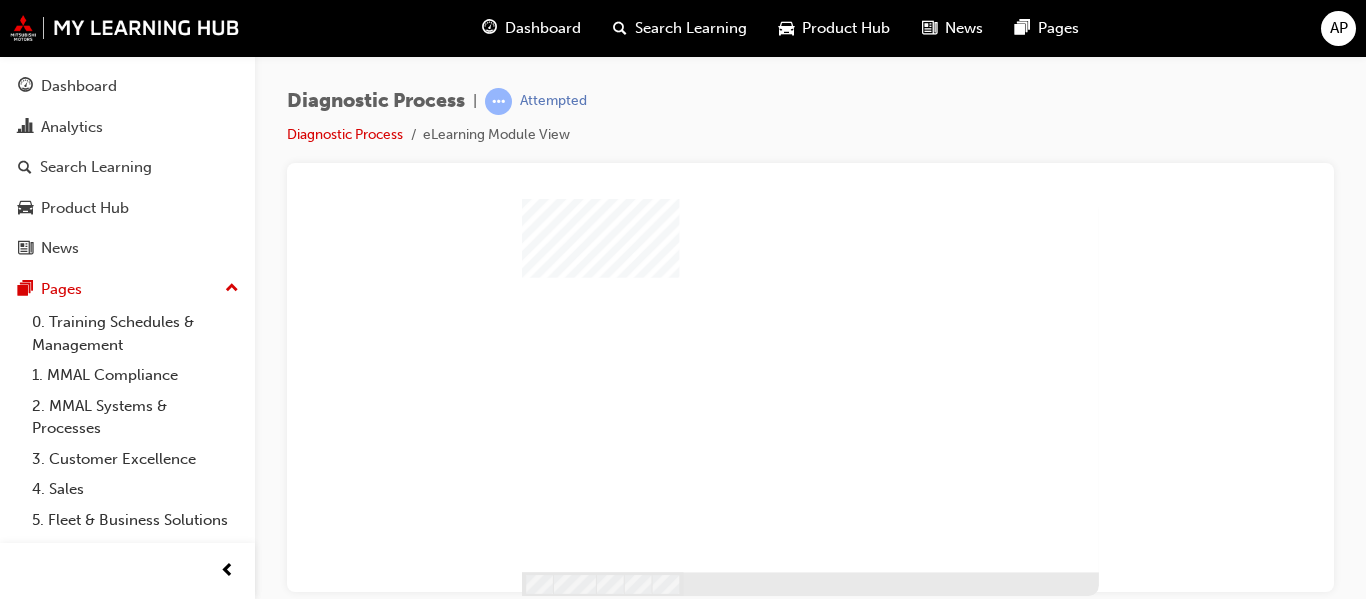 click at bounding box center (780, 354) 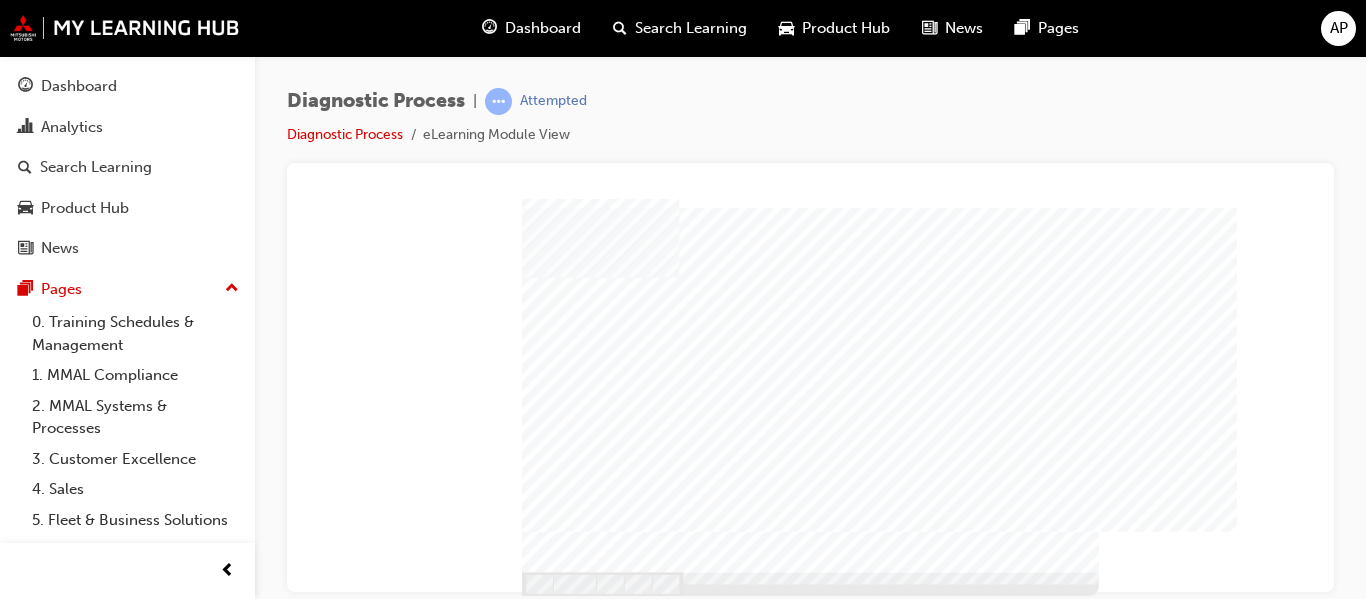 click at bounding box center (570, 1448) 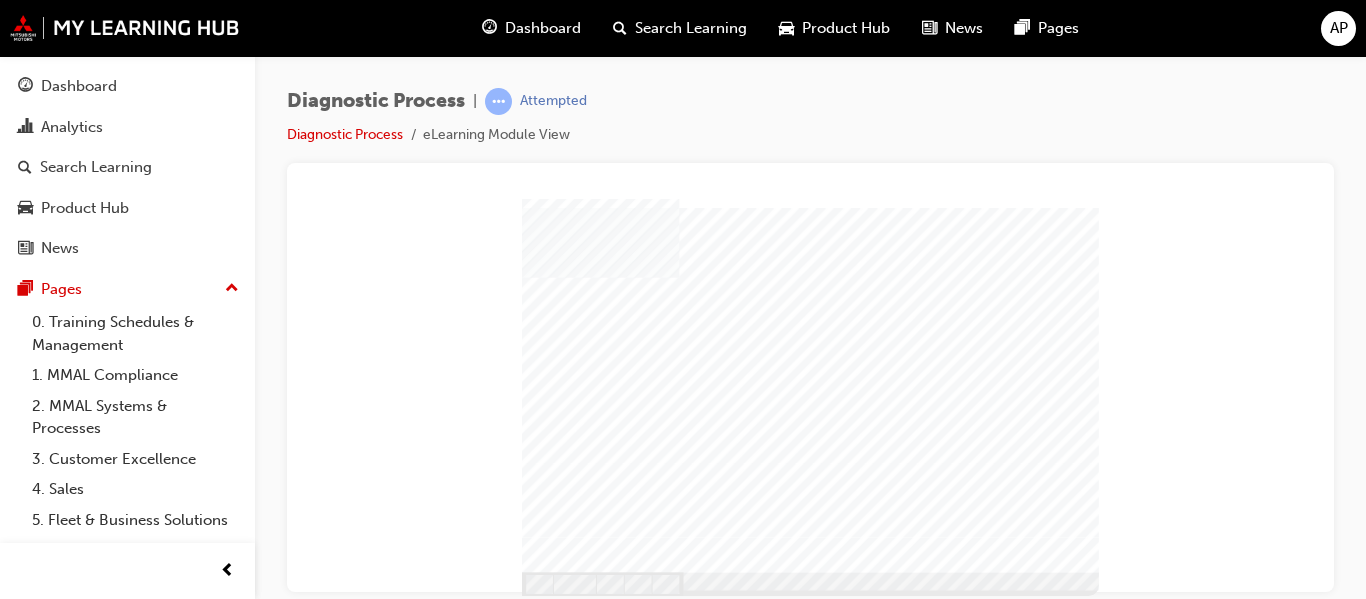 drag, startPoint x: 909, startPoint y: 391, endPoint x: 906, endPoint y: 358, distance: 33.13608 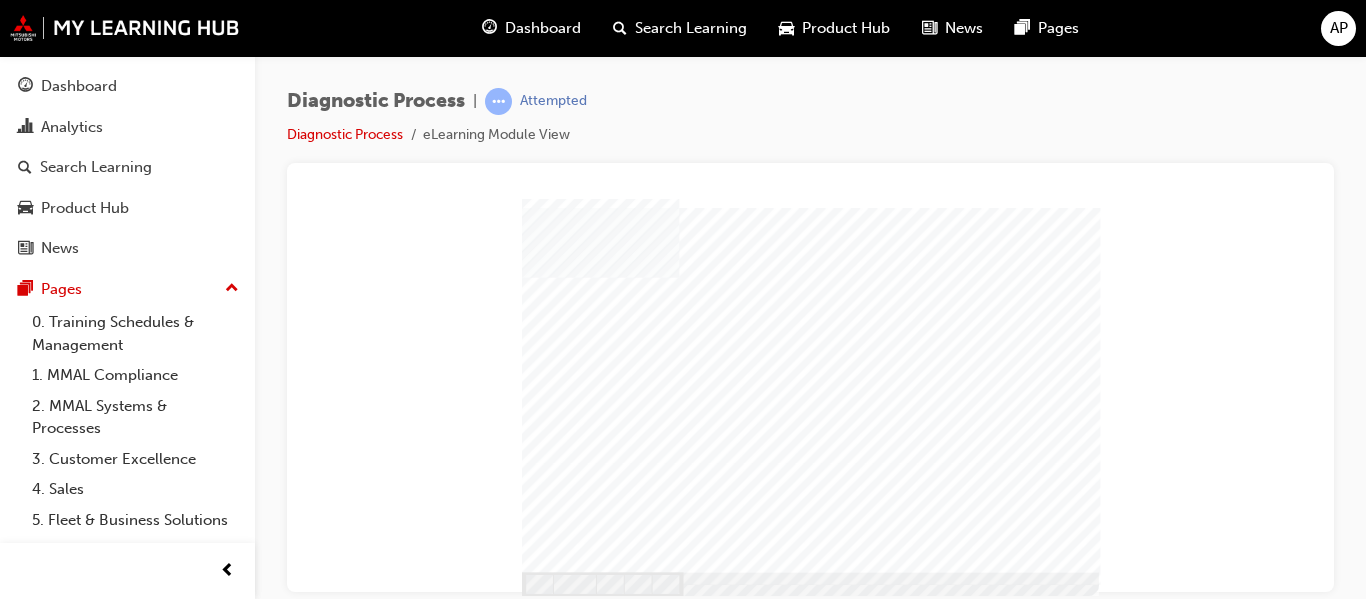 click at bounding box center (543, 1660) 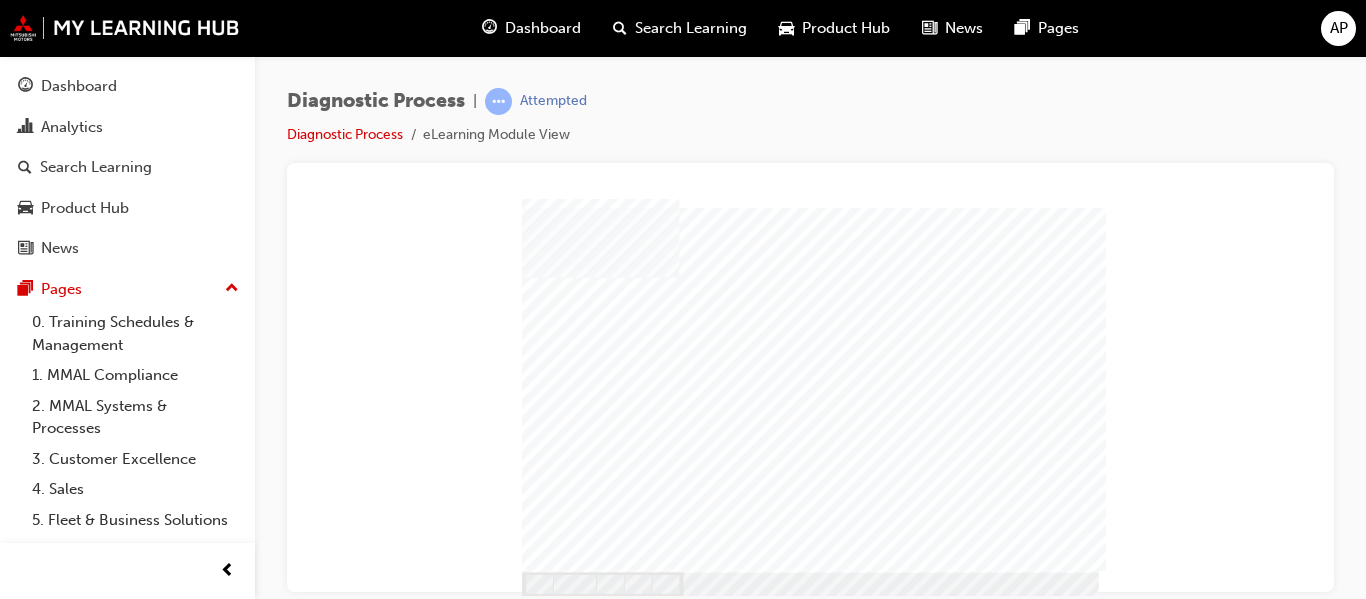 click at bounding box center (543, 1127) 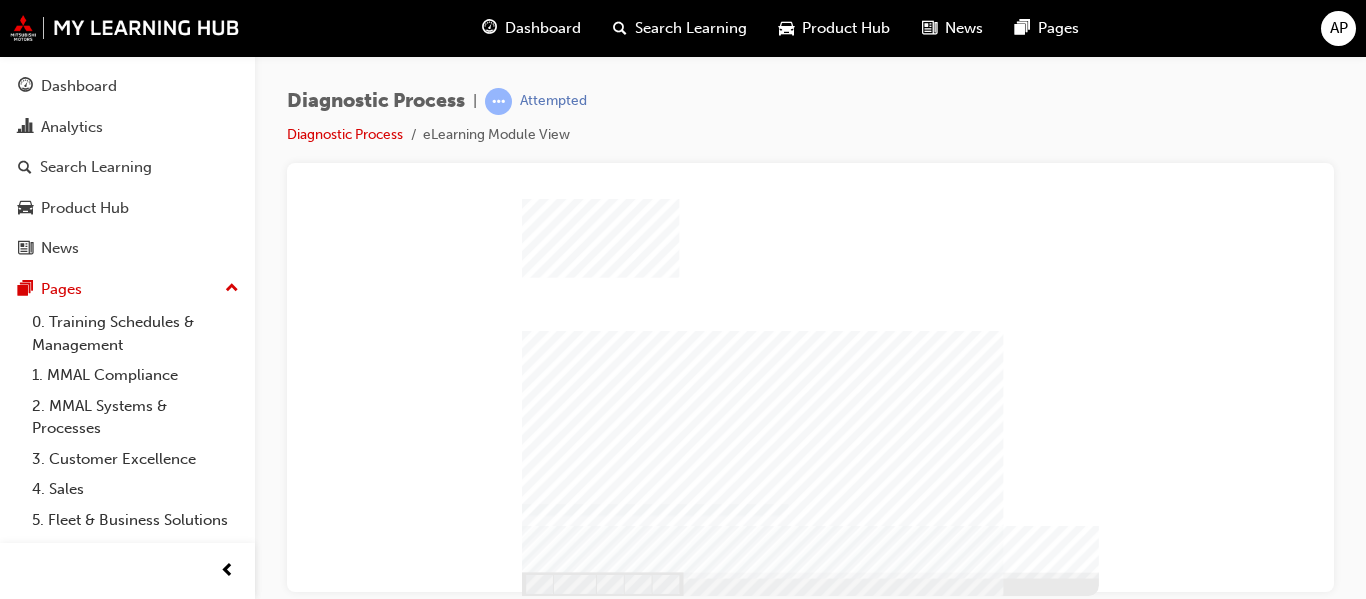 click at bounding box center (543, 1082) 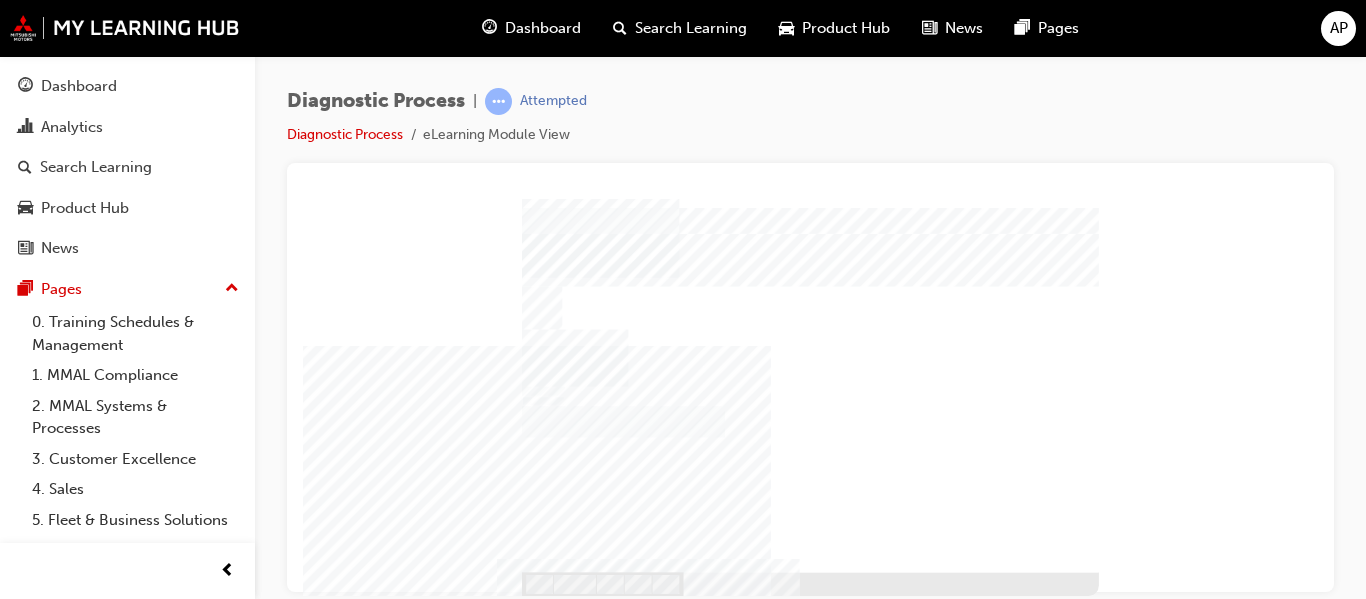 click at bounding box center [543, 764] 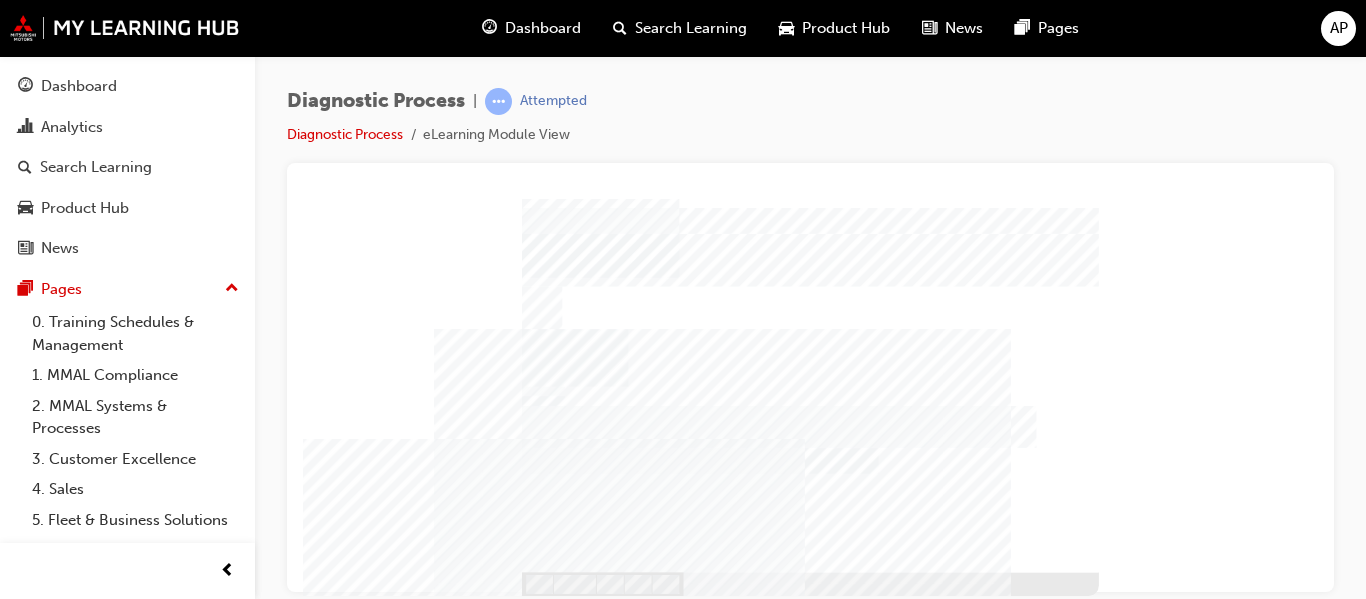 click at bounding box center [543, 764] 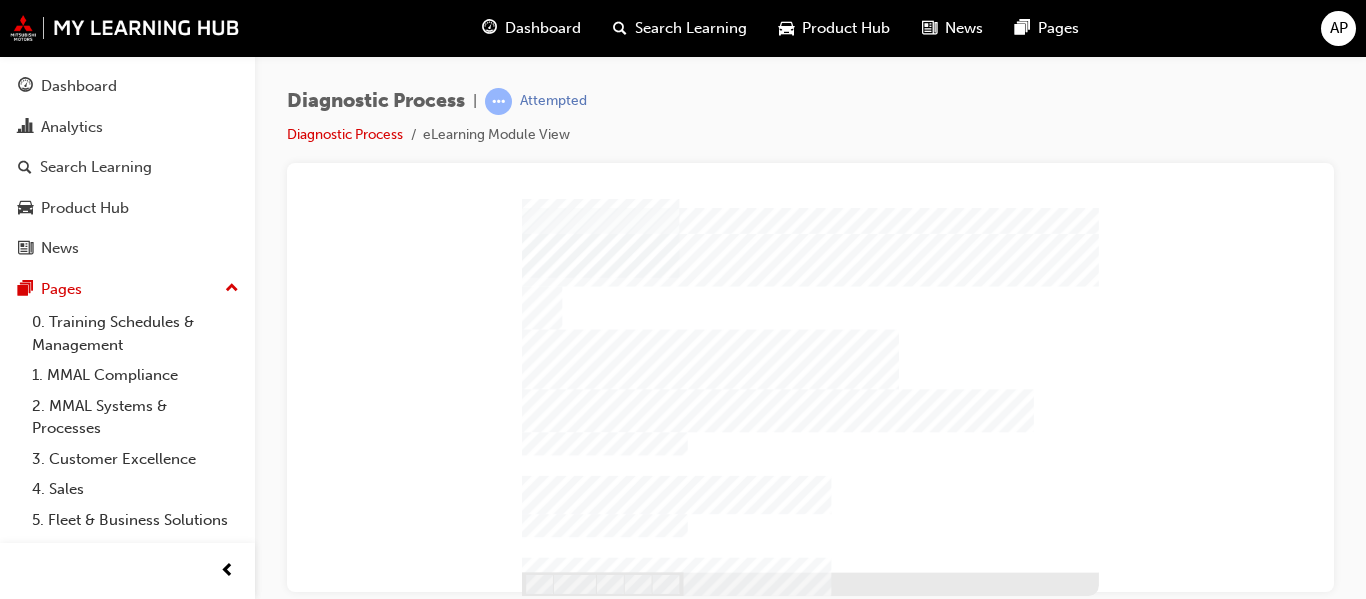 click at bounding box center [559, 1223] 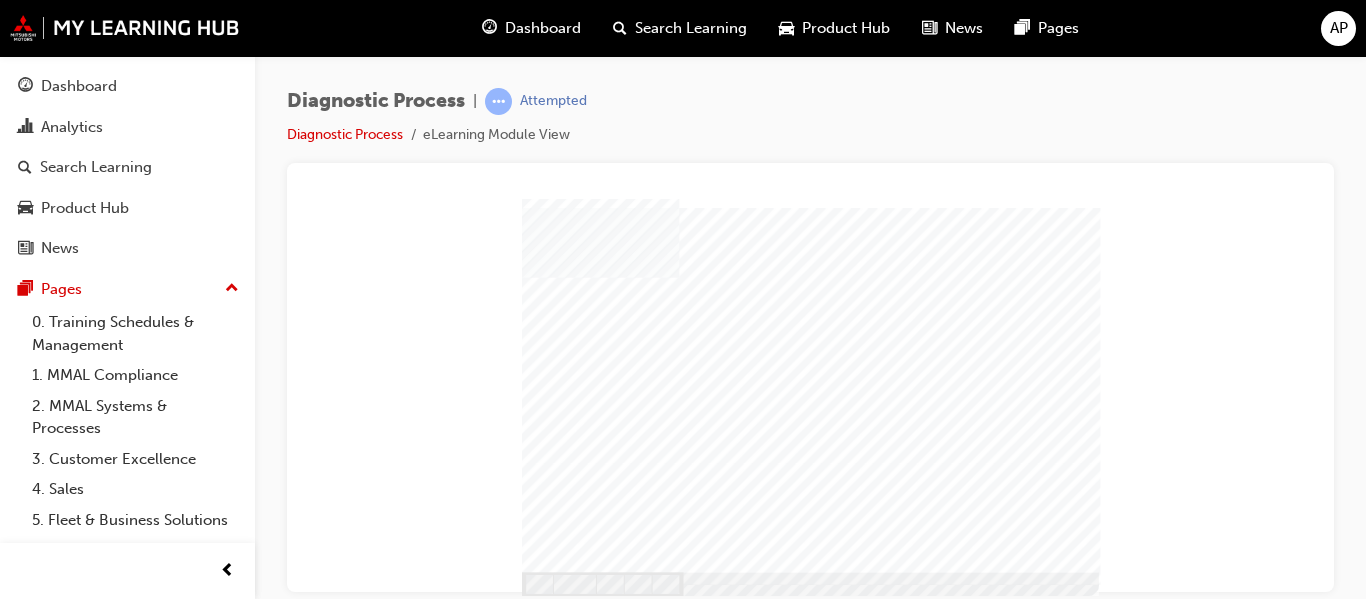 click at bounding box center (543, 1660) 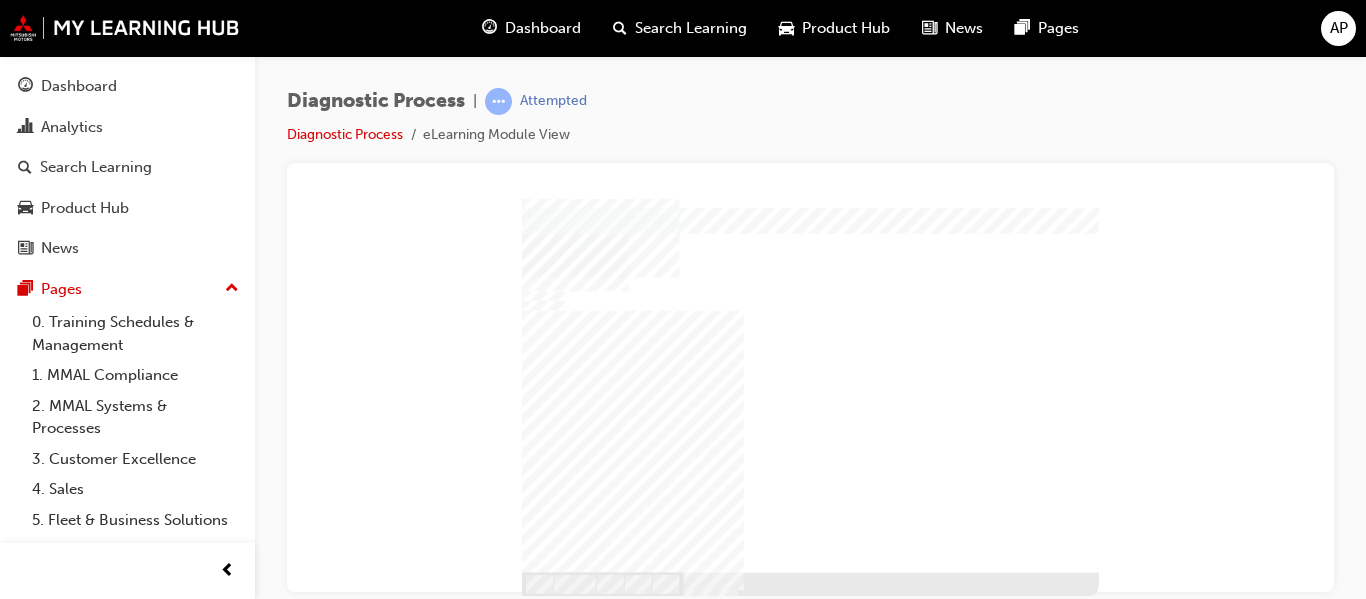 click at bounding box center (543, 669) 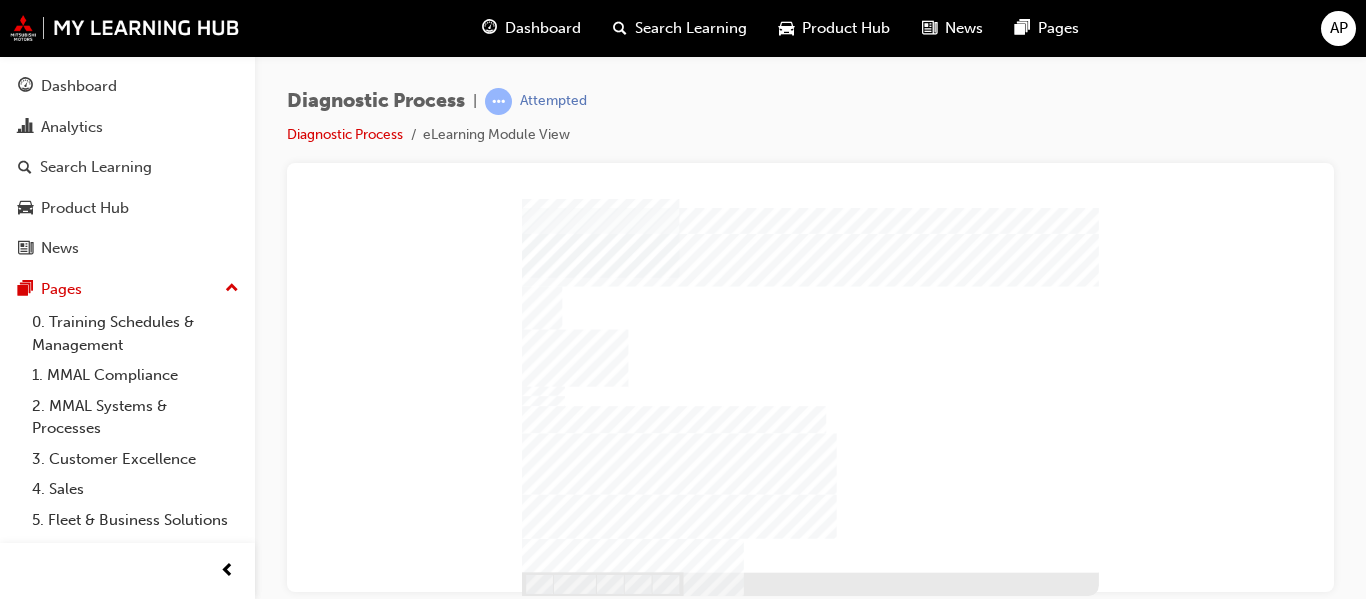 click at bounding box center [543, 764] 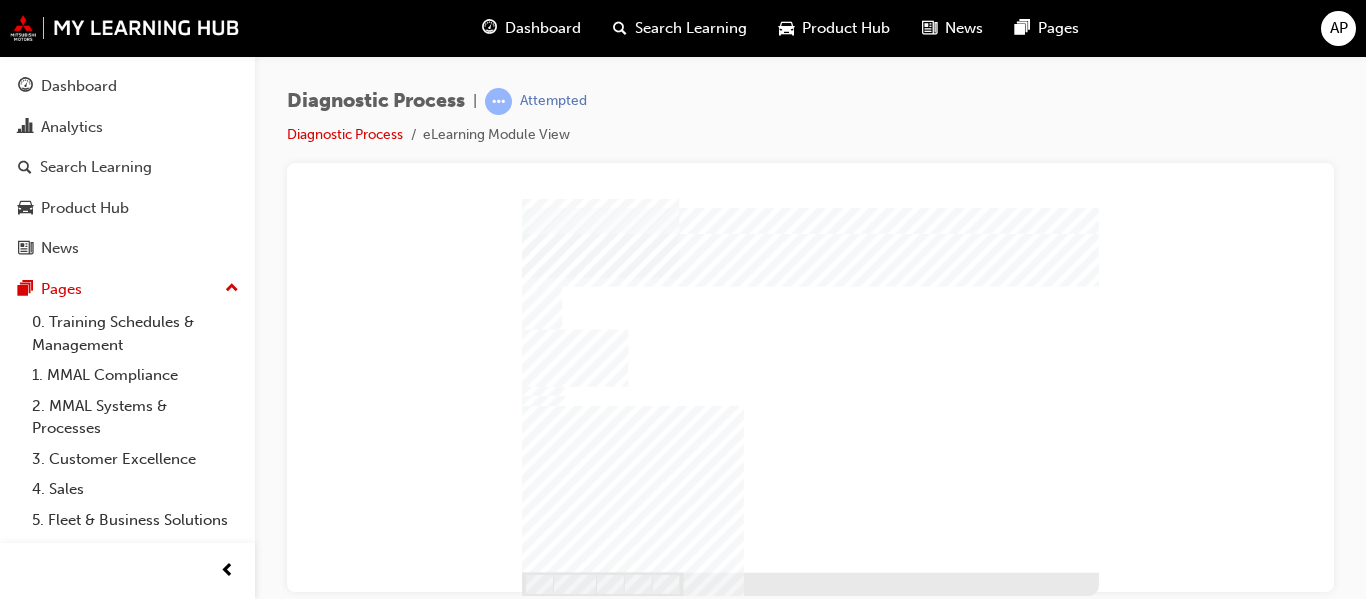 click at bounding box center (543, 764) 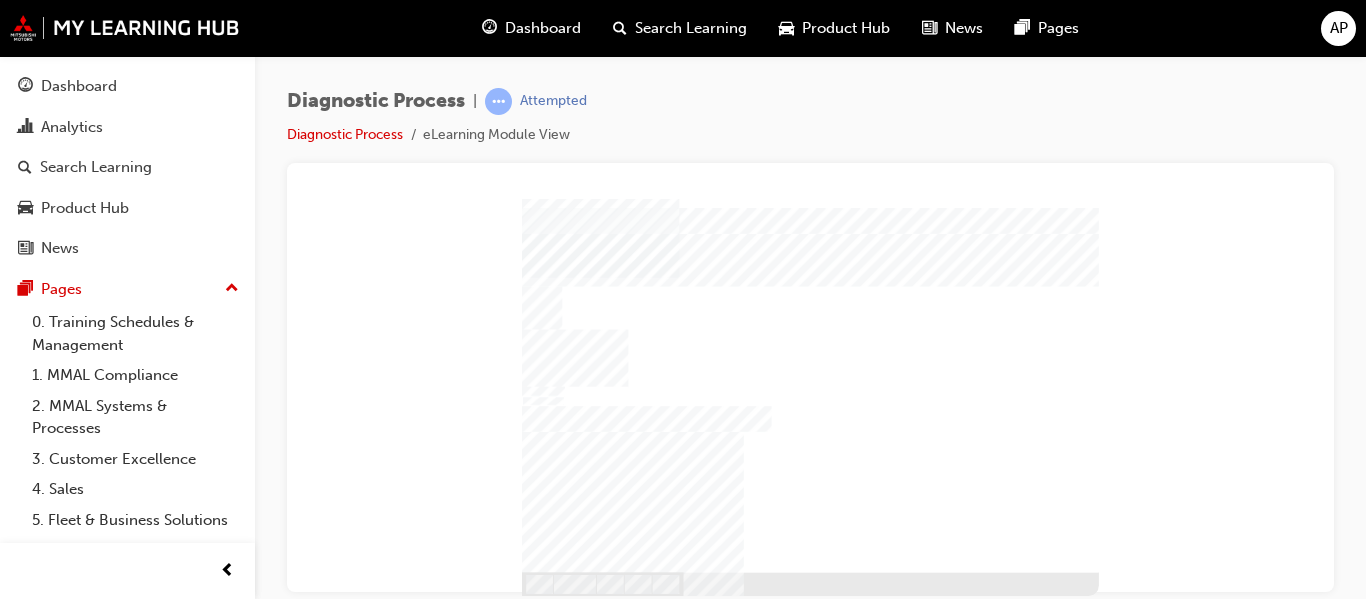 click at bounding box center [543, 764] 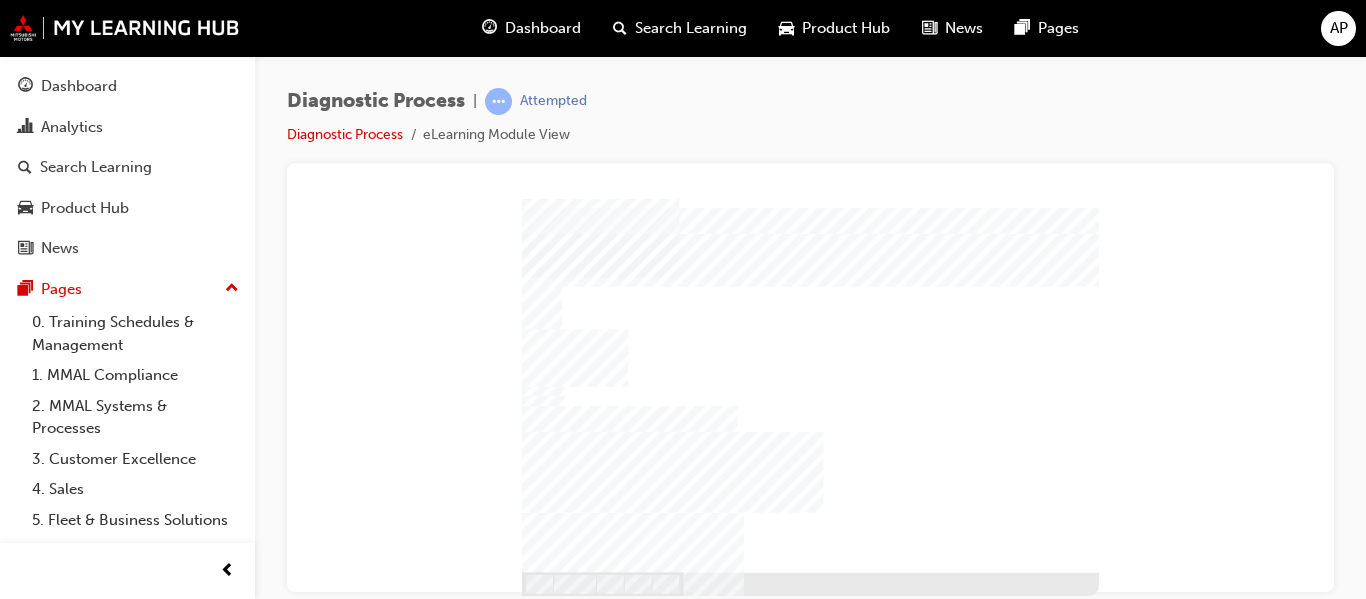 click at bounding box center [543, 764] 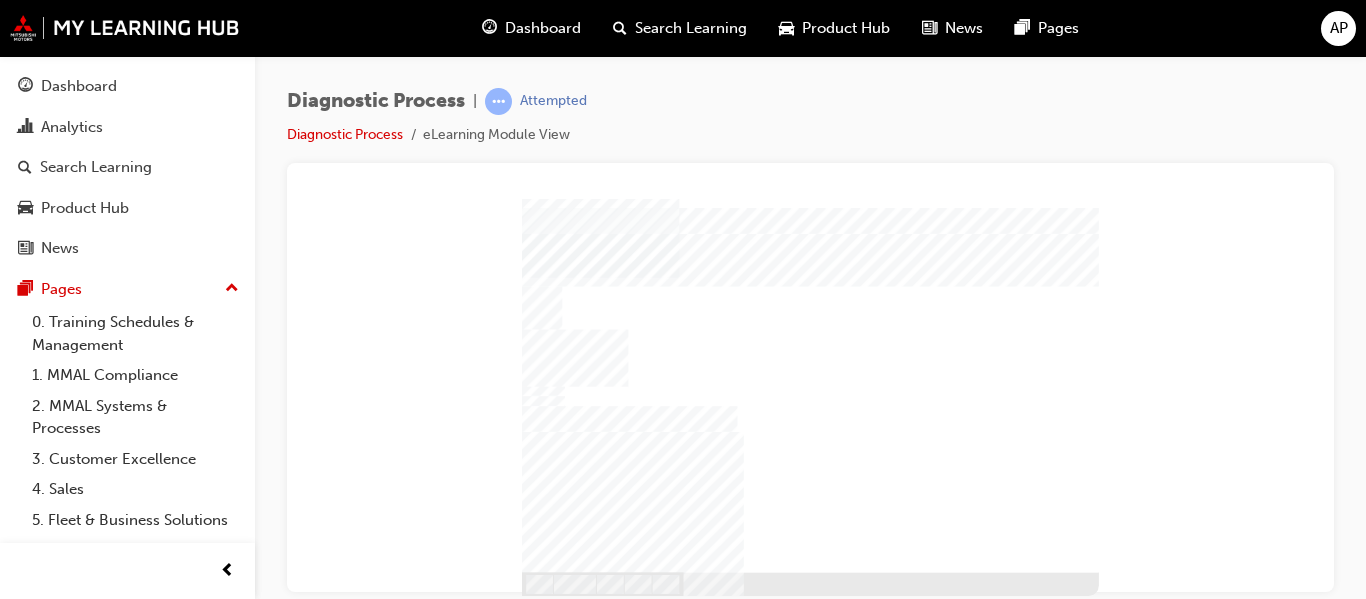 click at bounding box center [543, 764] 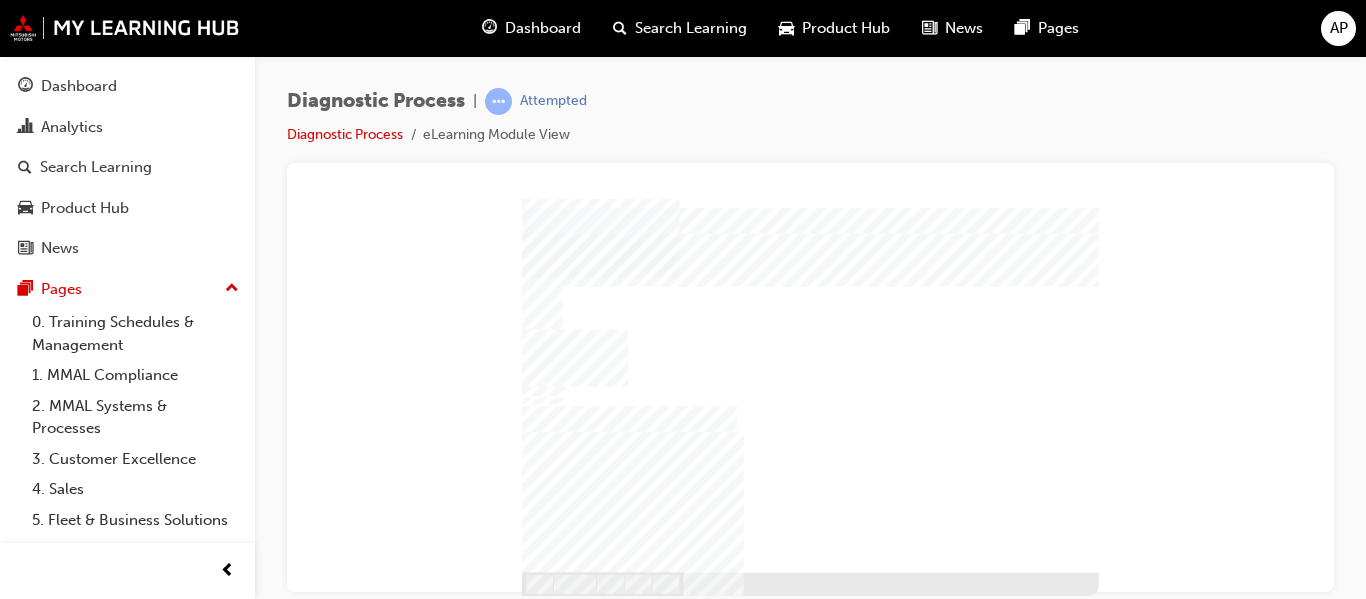 click at bounding box center [543, 764] 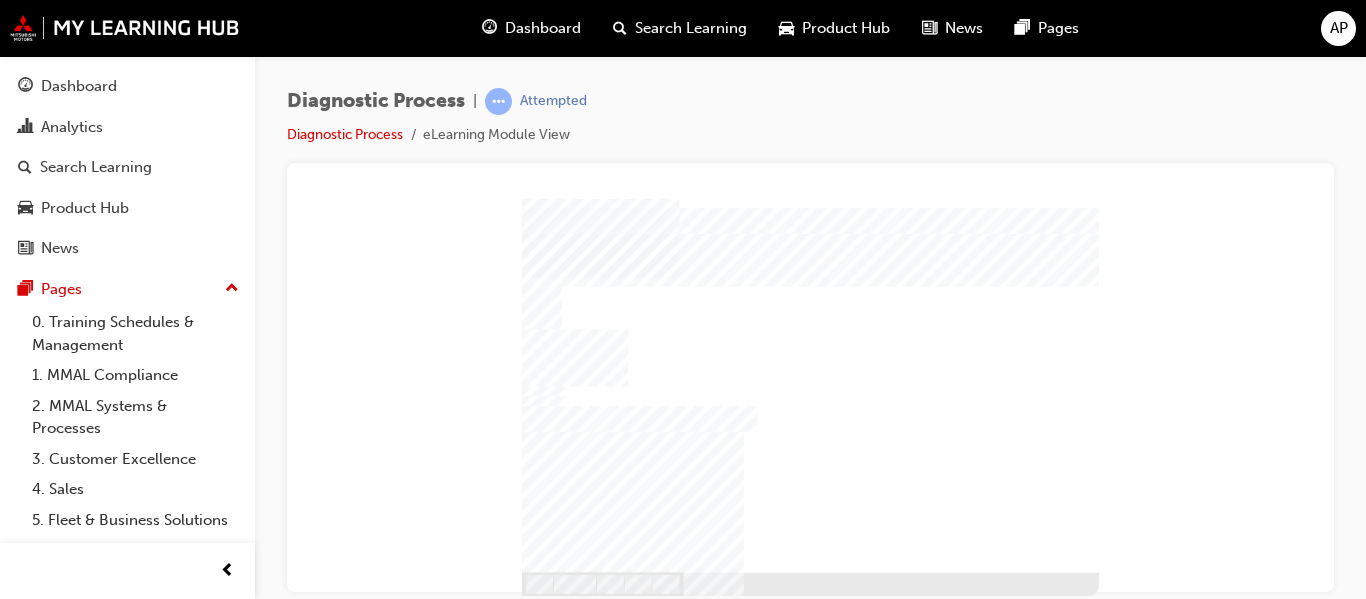 click at bounding box center (543, 764) 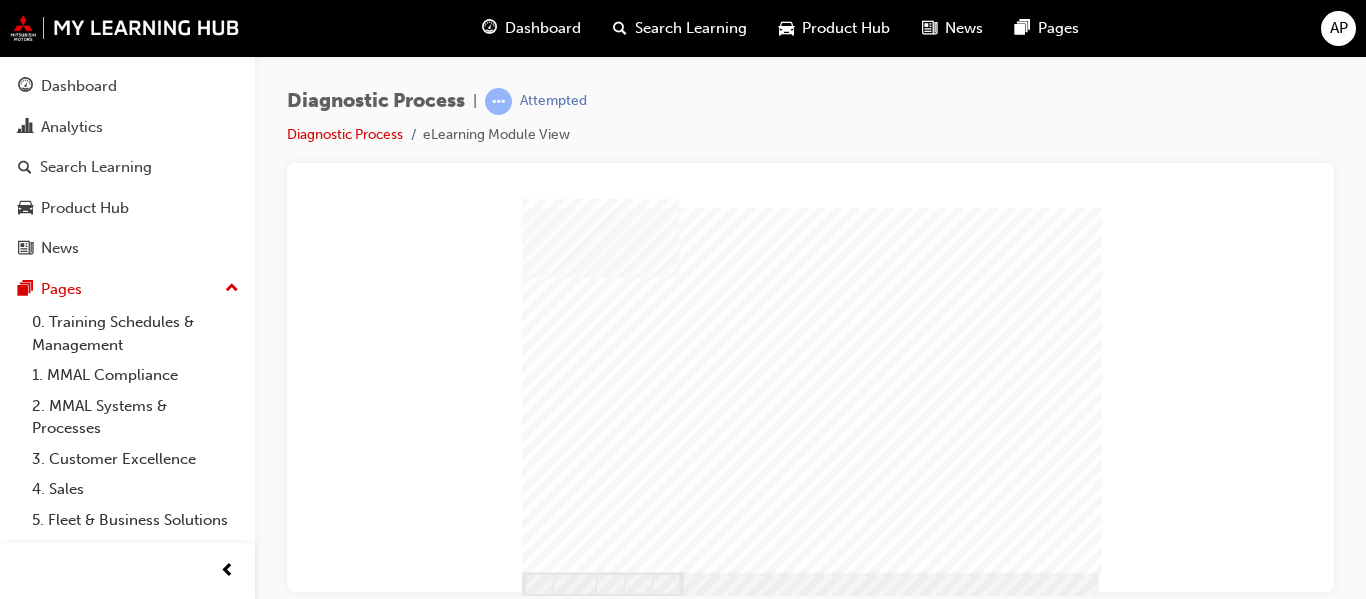 click at bounding box center (543, 1132) 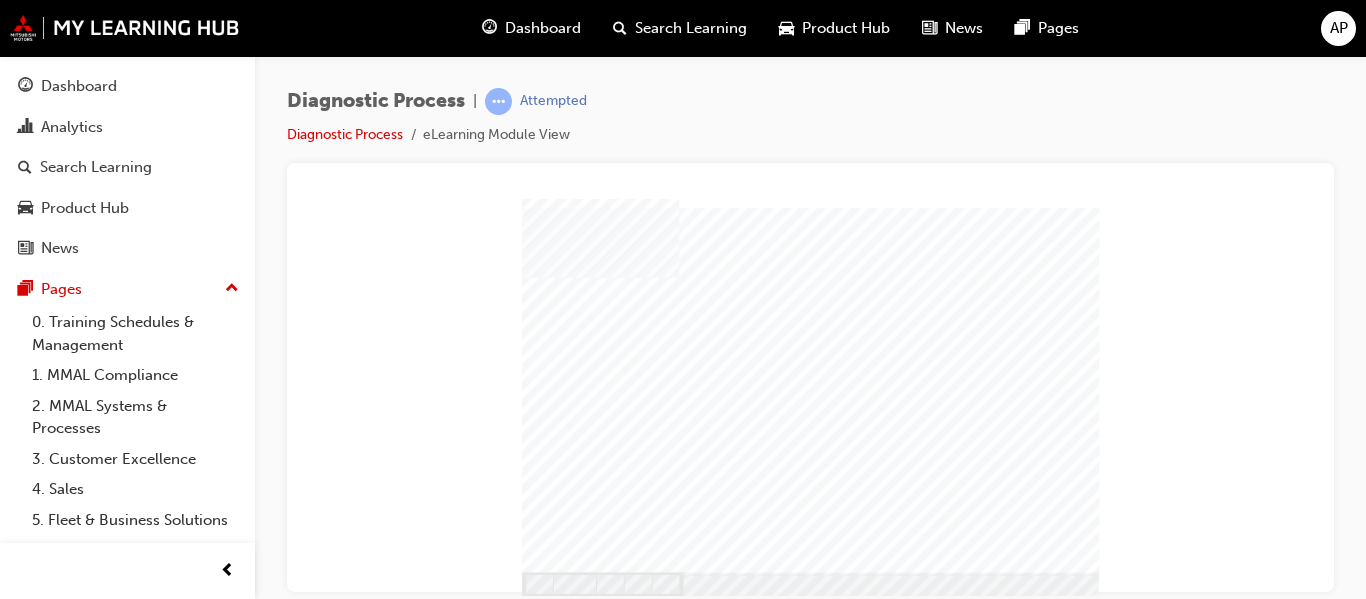 click at bounding box center [543, 1461] 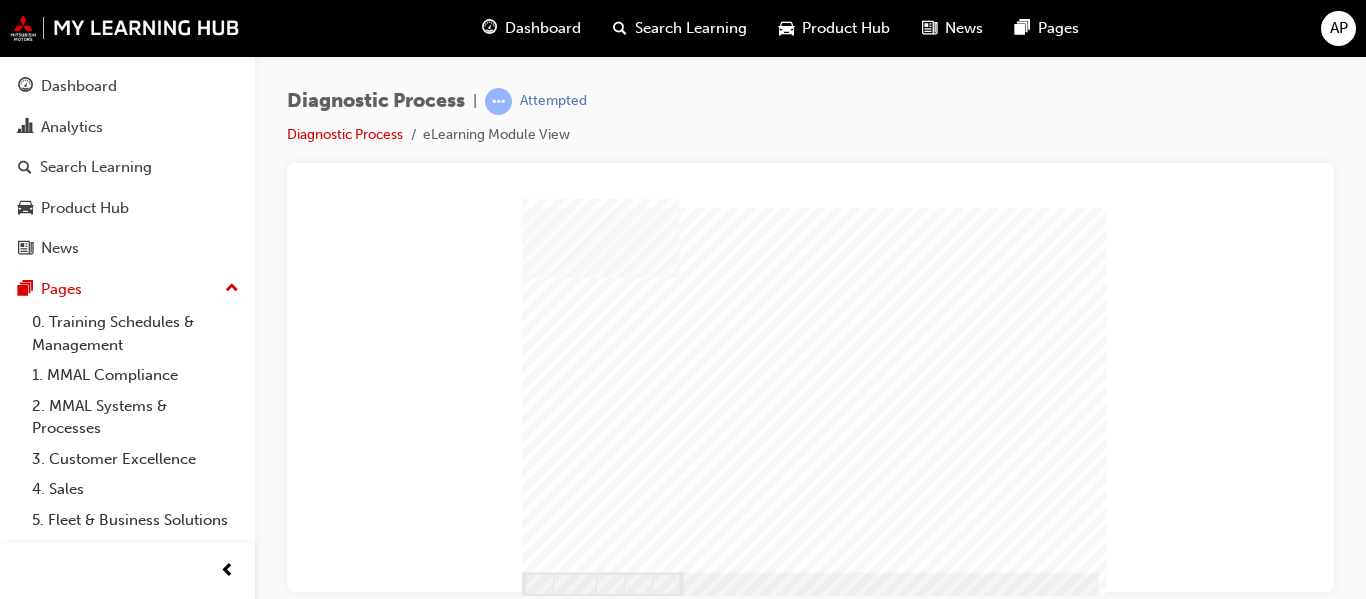 click at bounding box center (543, 1155) 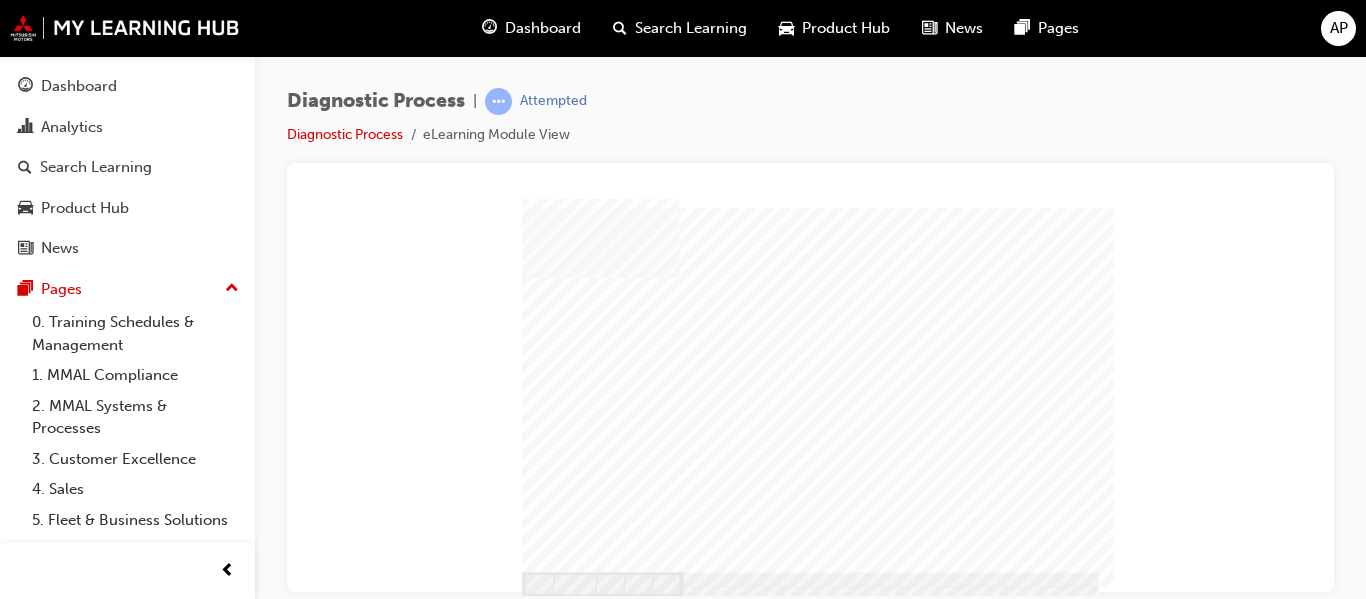 drag, startPoint x: 1050, startPoint y: 555, endPoint x: 1082, endPoint y: 569, distance: 34.928497 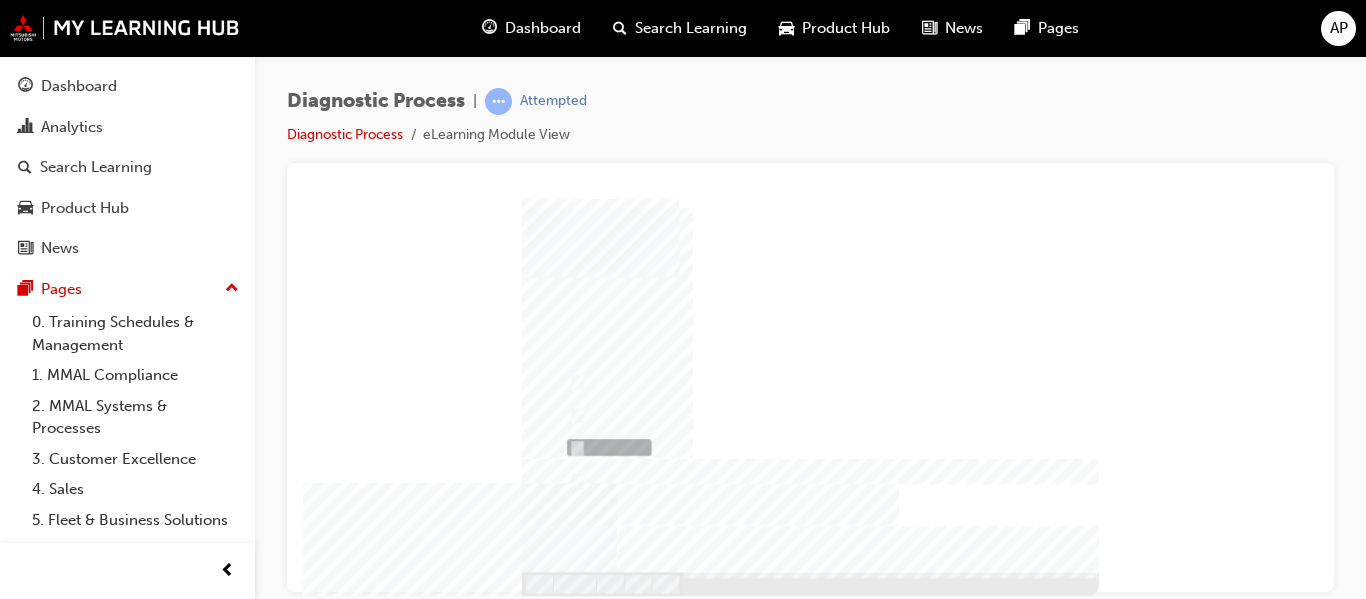 click at bounding box center [607, 1333] 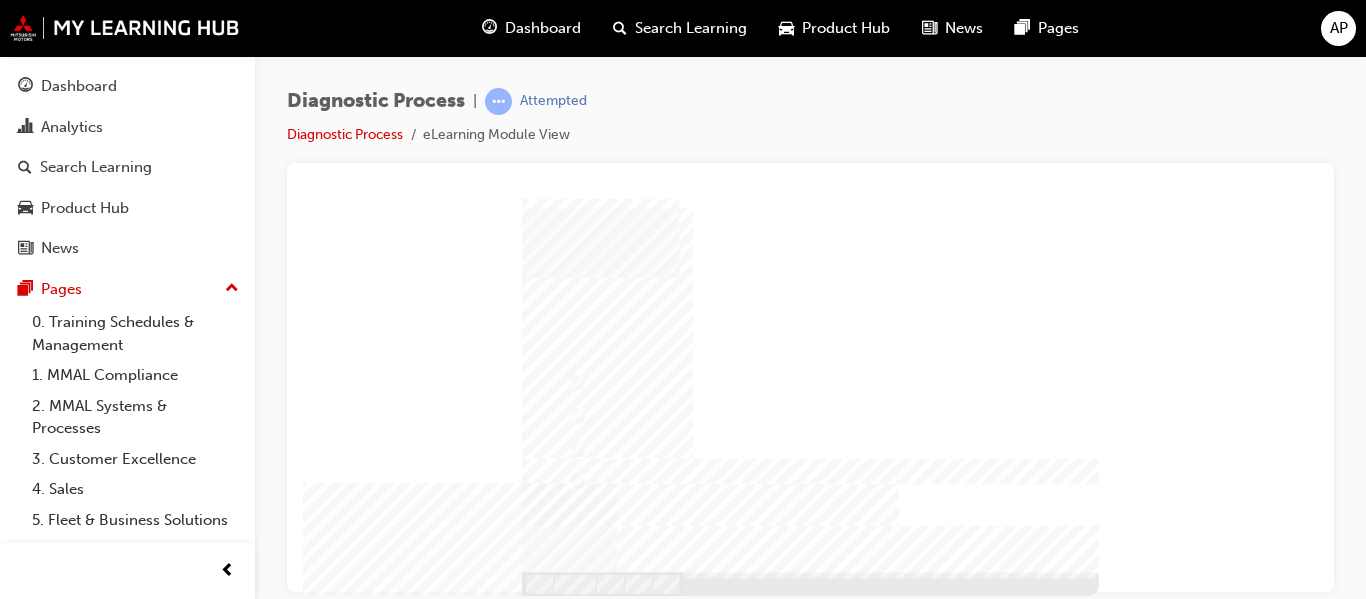 click at bounding box center [568, 1153] 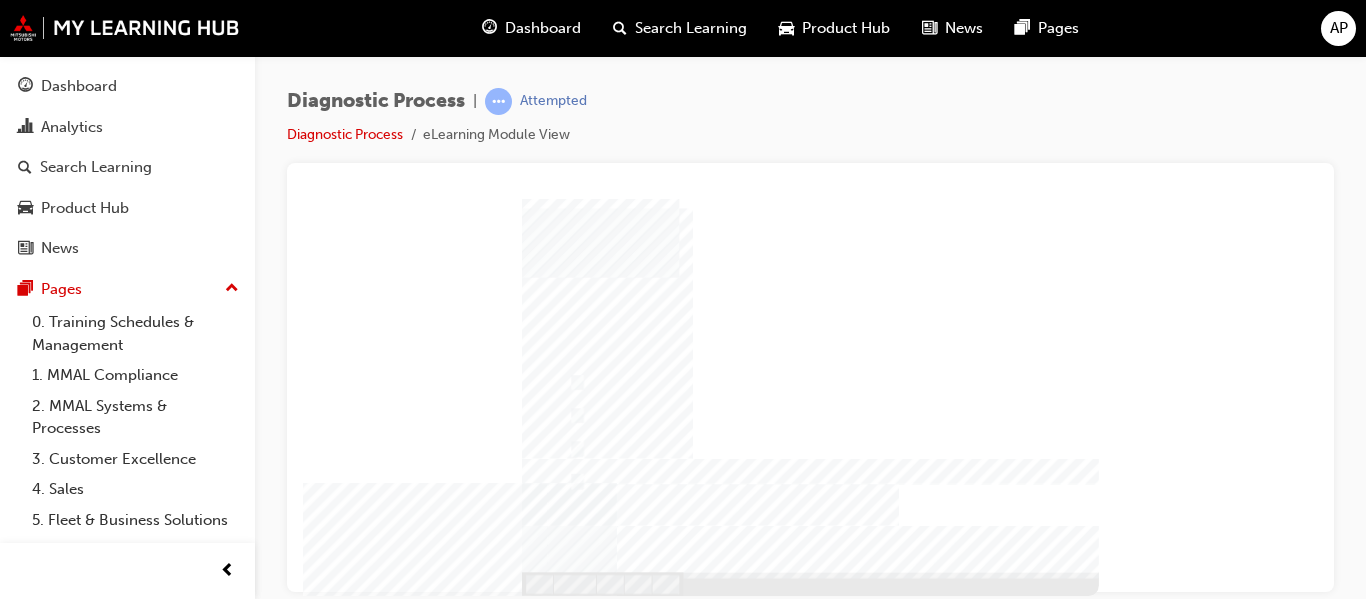 click at bounding box center [810, 396] 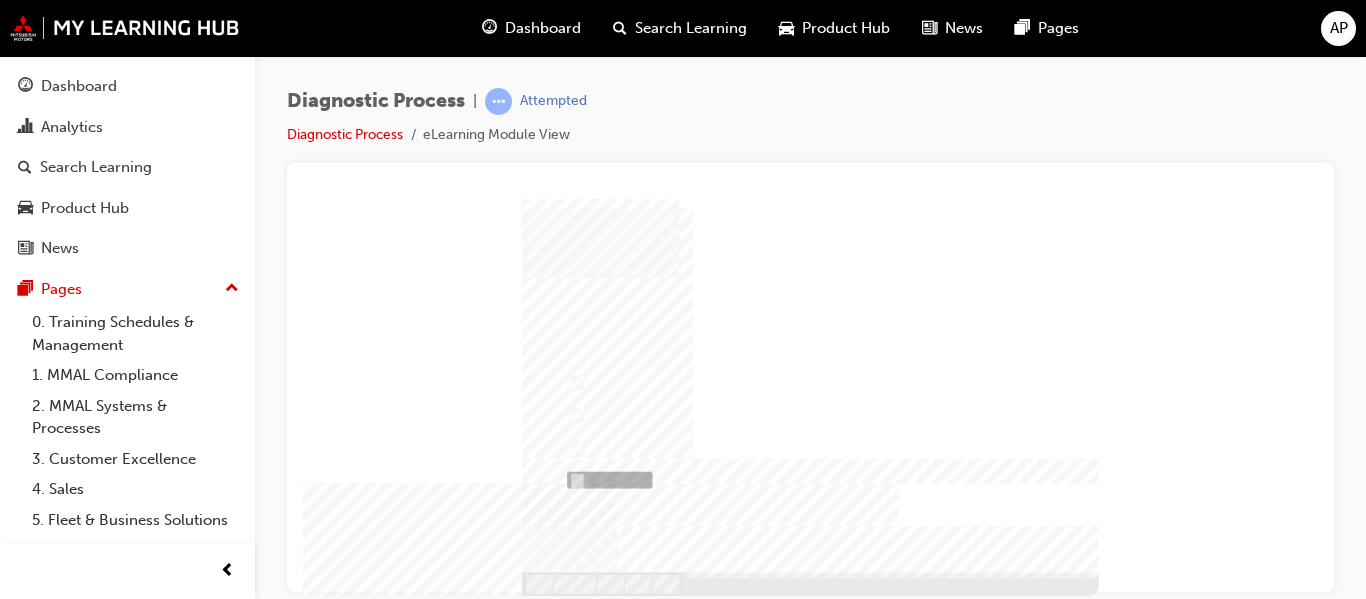 click at bounding box center (607, 1379) 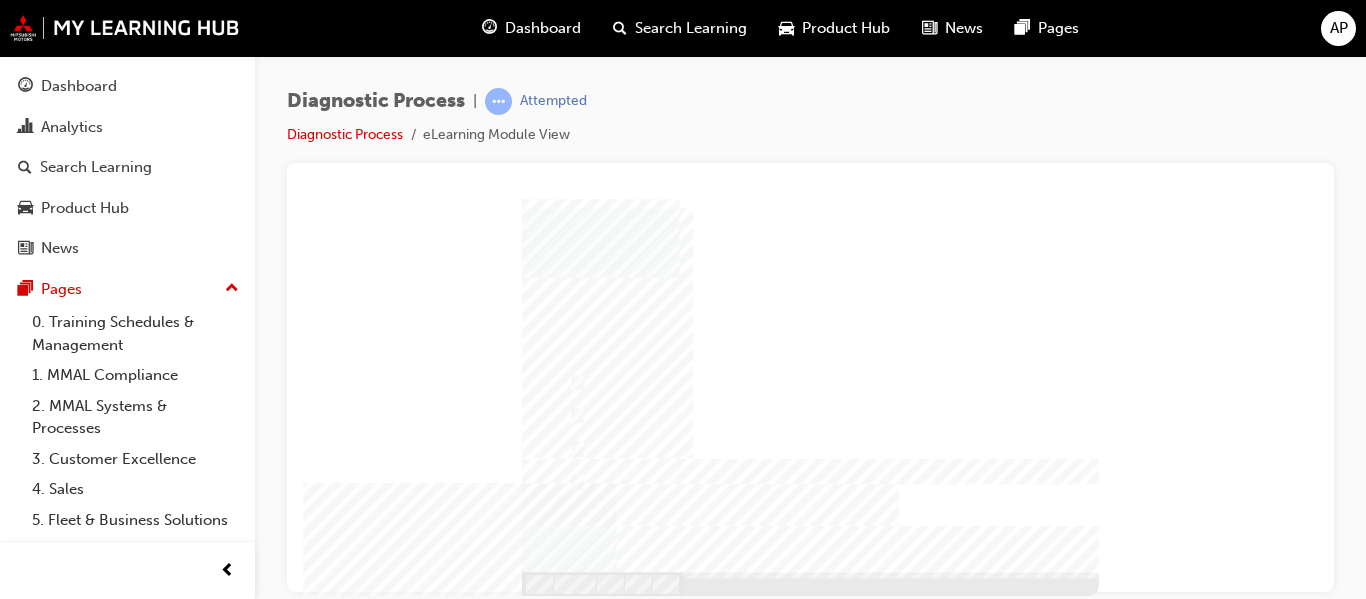 click at bounding box center (568, 1153) 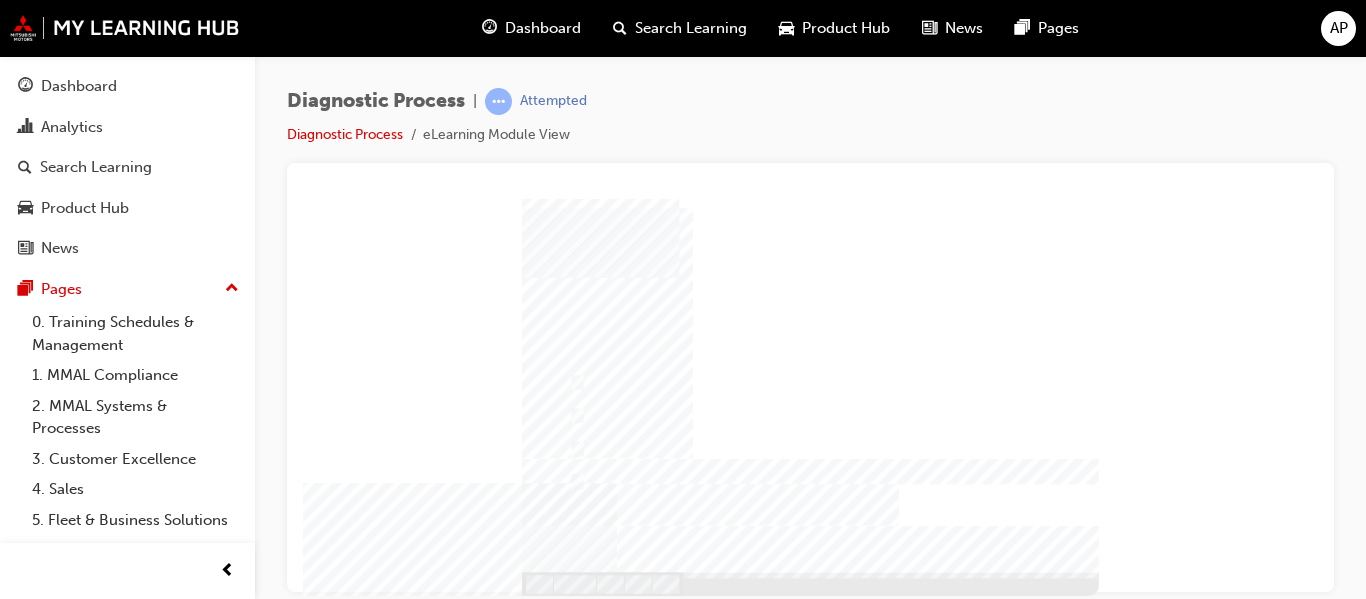 click at bounding box center [810, 396] 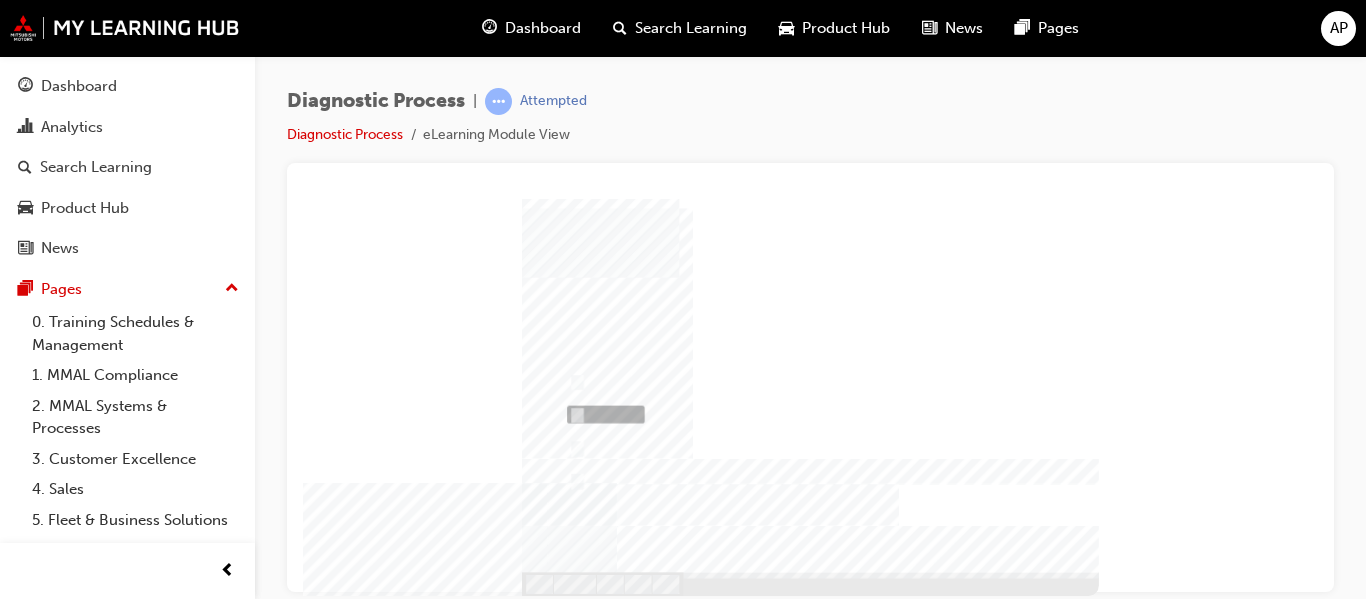click at bounding box center [604, 1287] 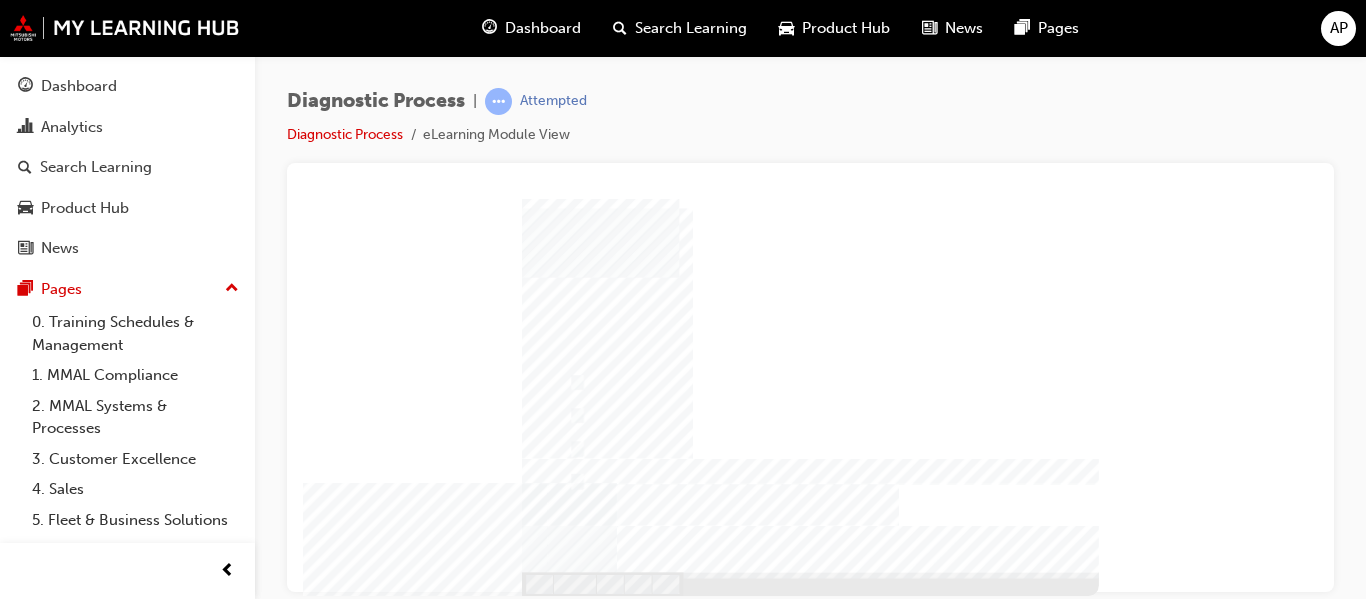 click at bounding box center (568, 1153) 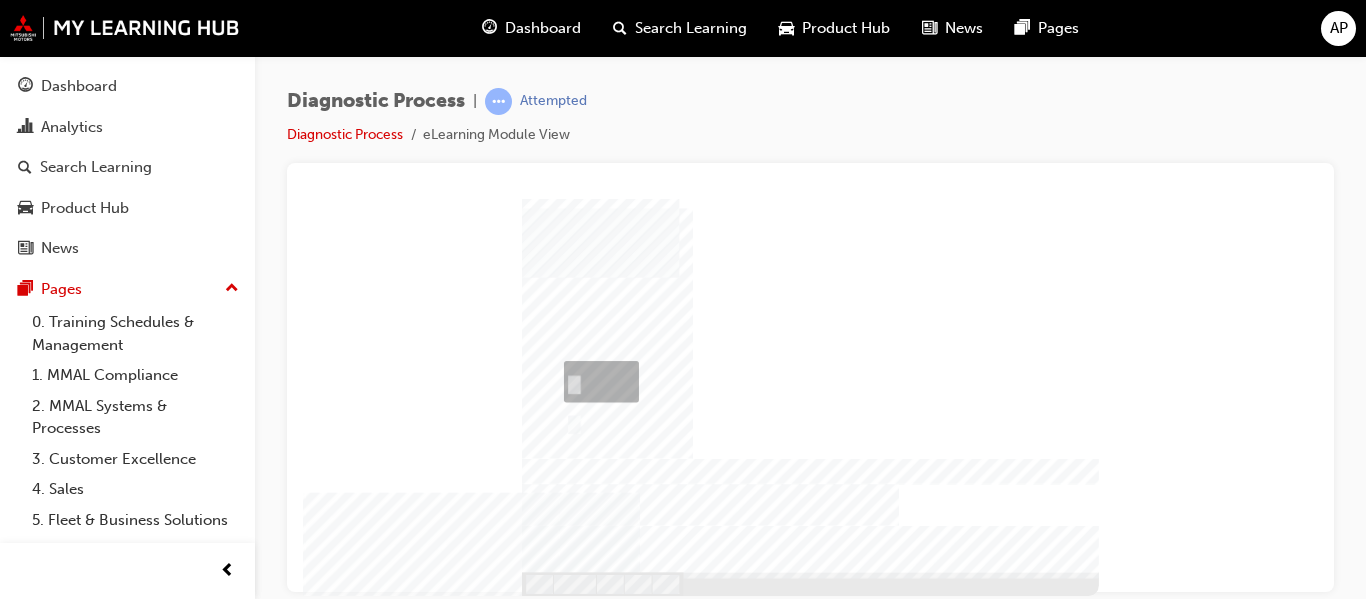 click at bounding box center (599, 1246) 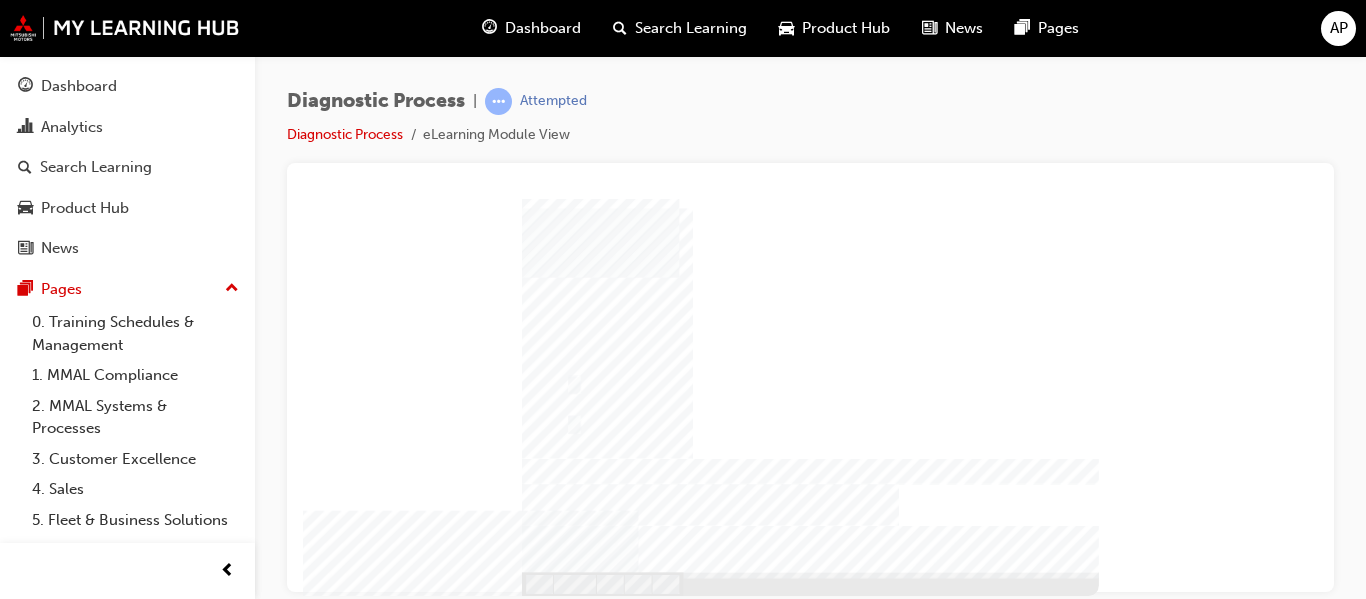 click at bounding box center (580, 1141) 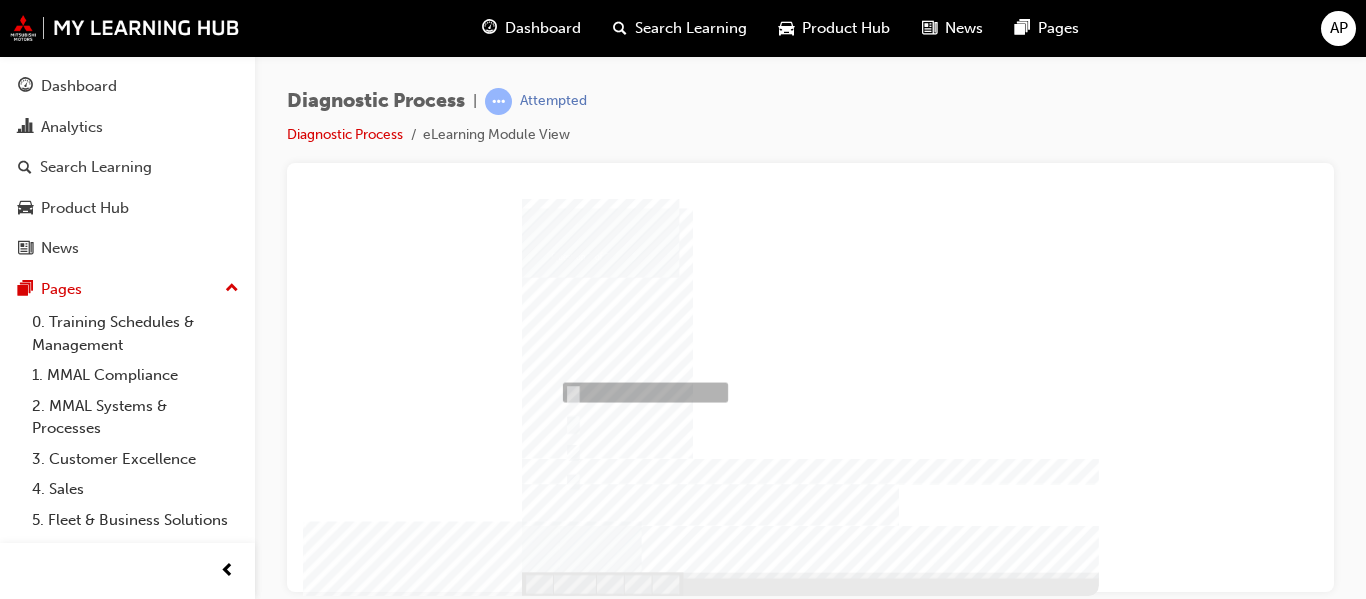 click at bounding box center (643, 1270) 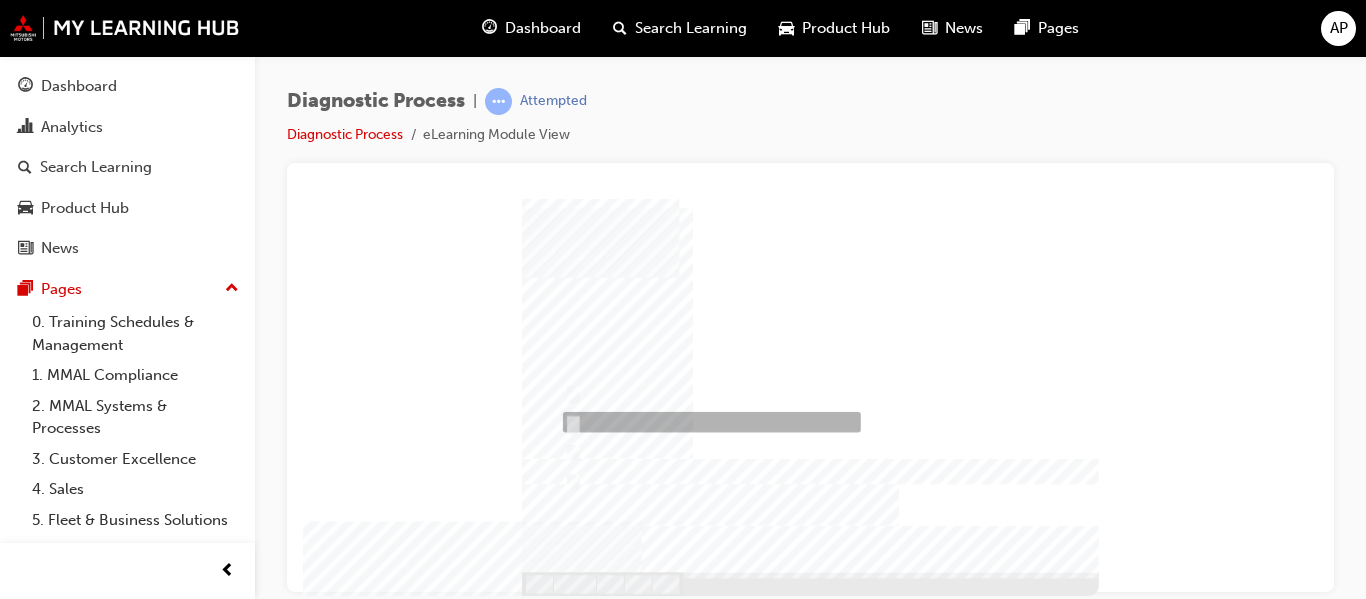 click at bounding box center (710, 1315) 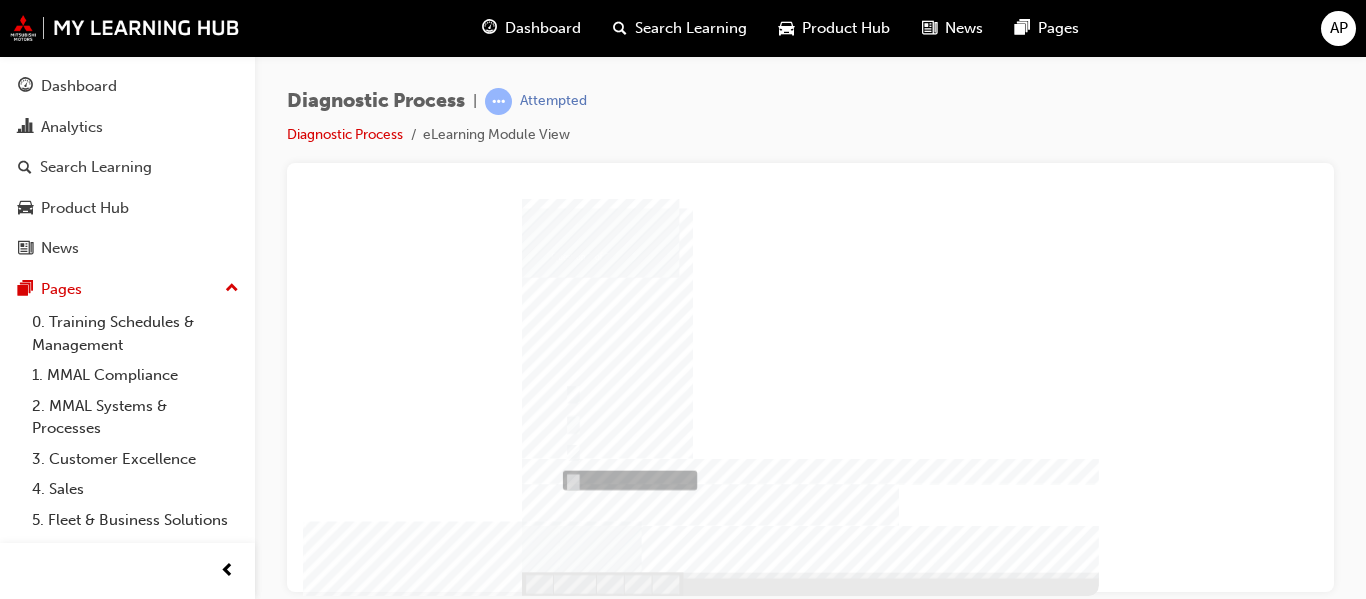 click at bounding box center (628, 1400) 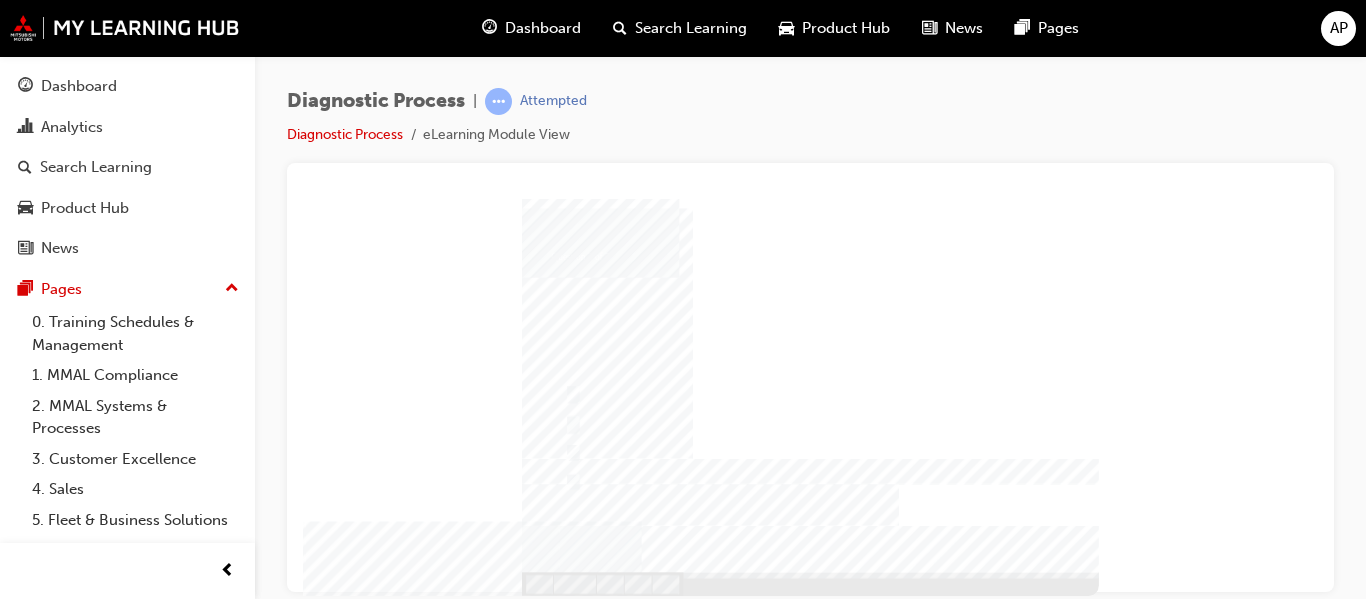 click at bounding box center (580, 1181) 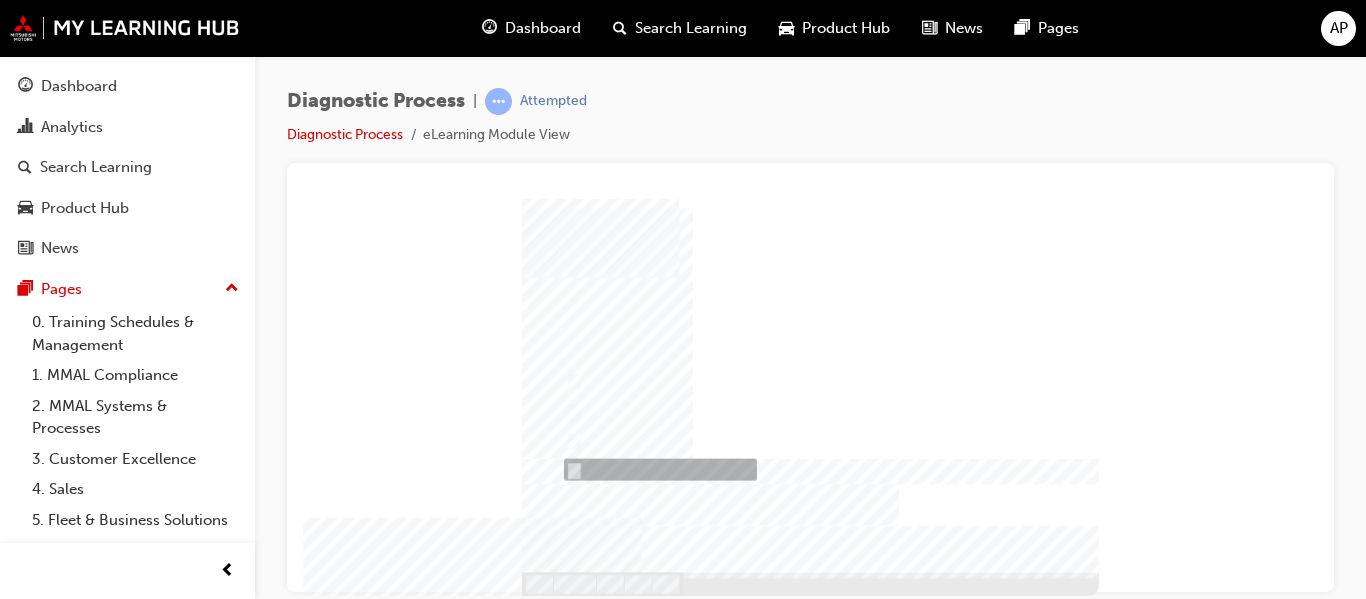 click at bounding box center (658, 1377) 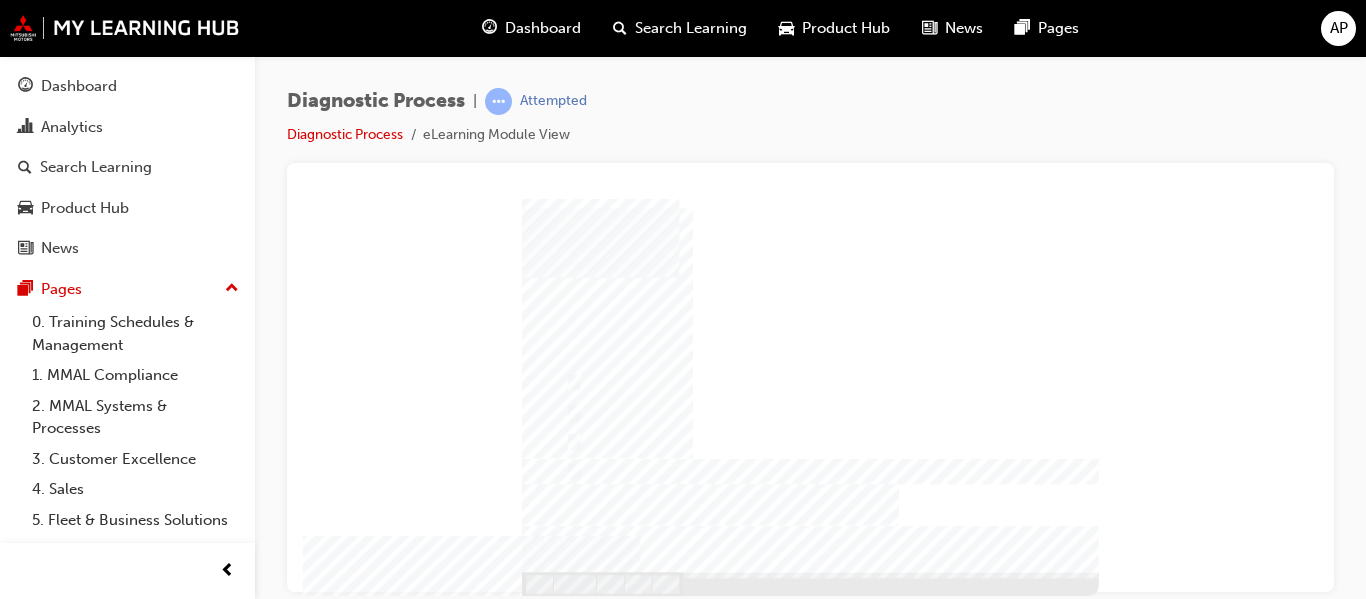 click at bounding box center [580, 1168] 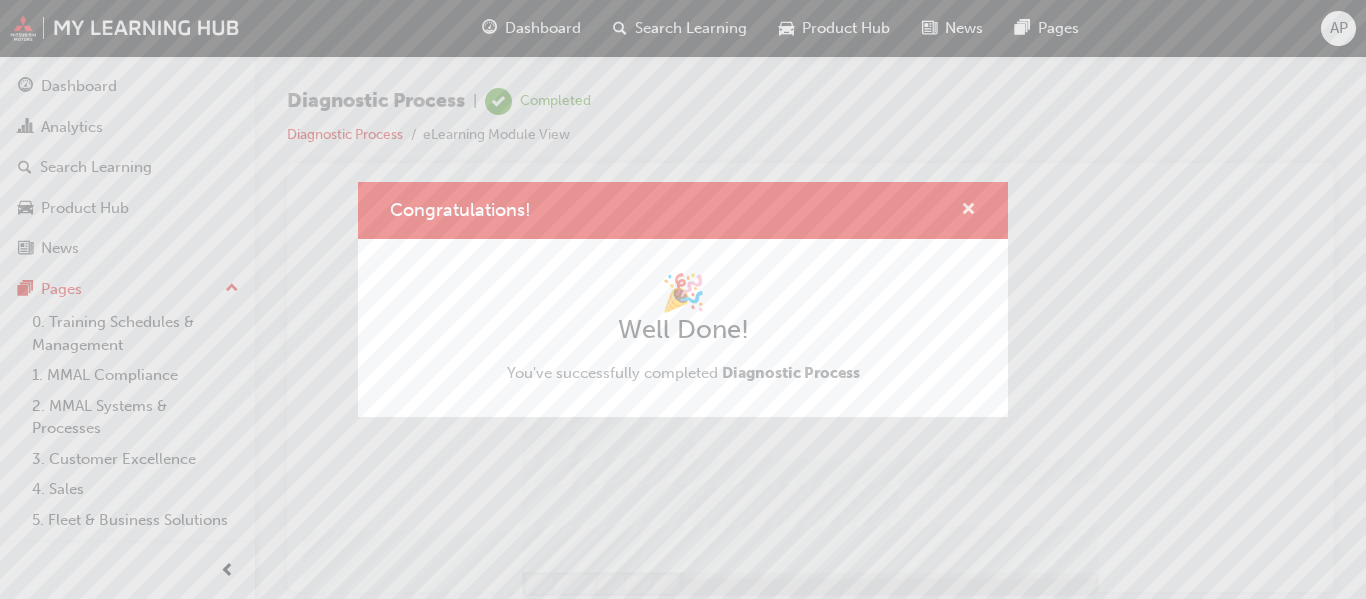click at bounding box center [968, 211] 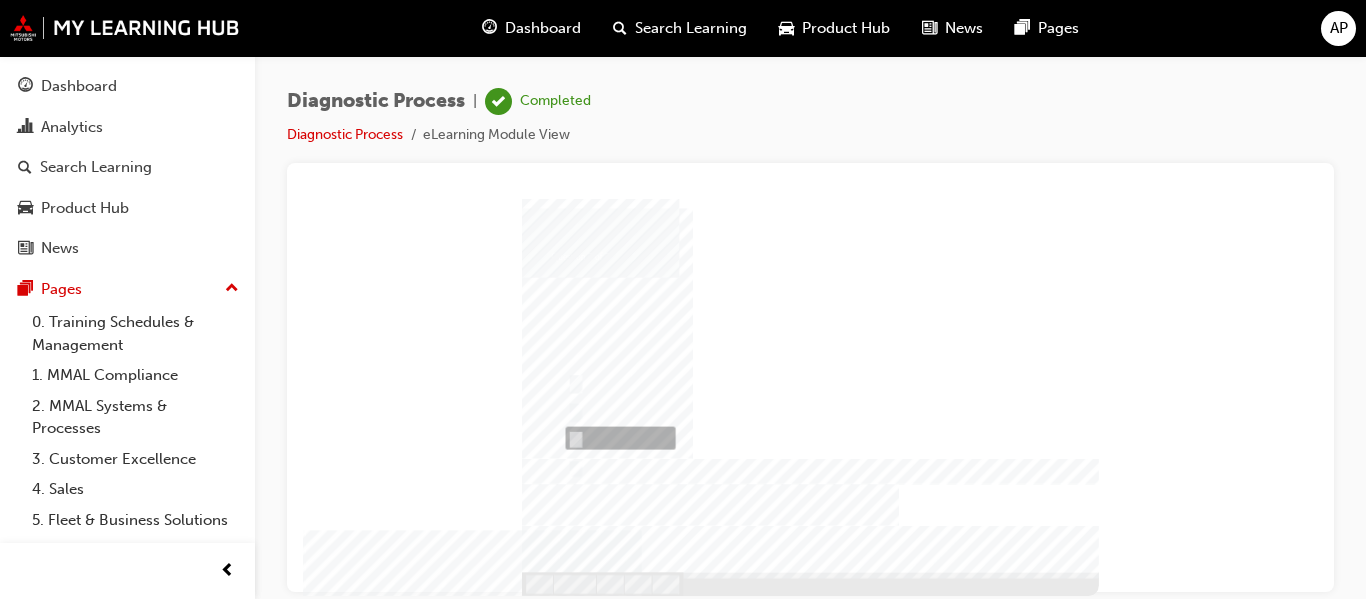 click at bounding box center [618, 1335] 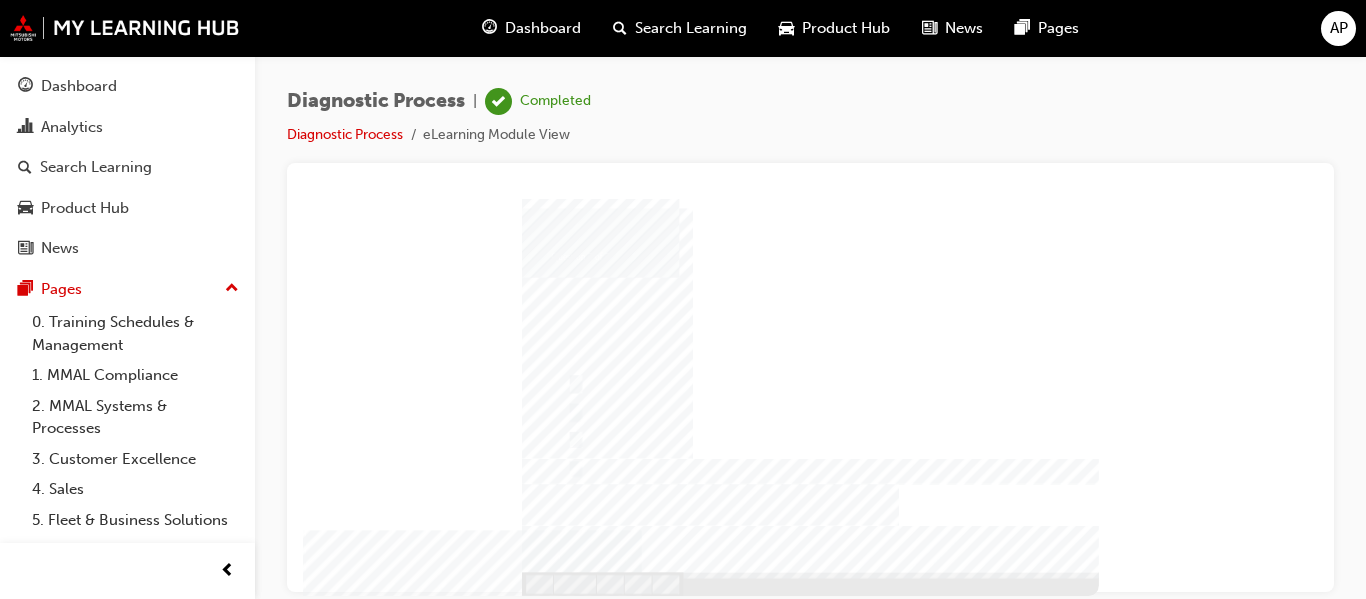 click at bounding box center [580, 1171] 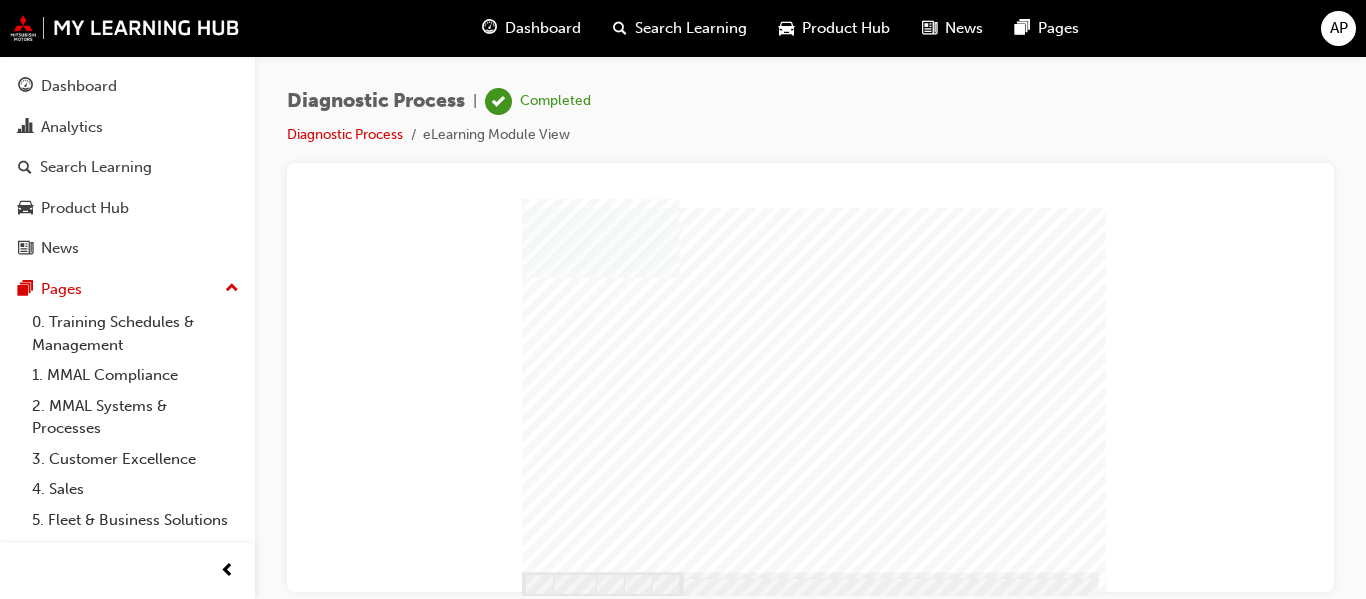 click at bounding box center [544, 1609] 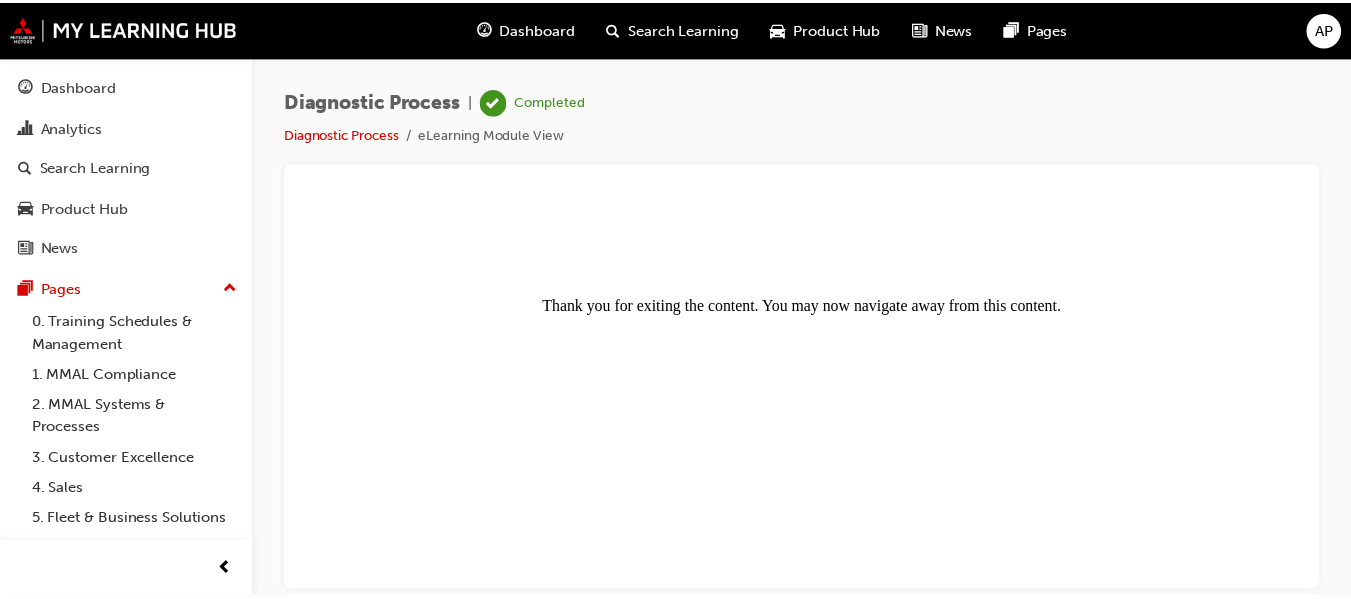 scroll, scrollTop: 0, scrollLeft: 0, axis: both 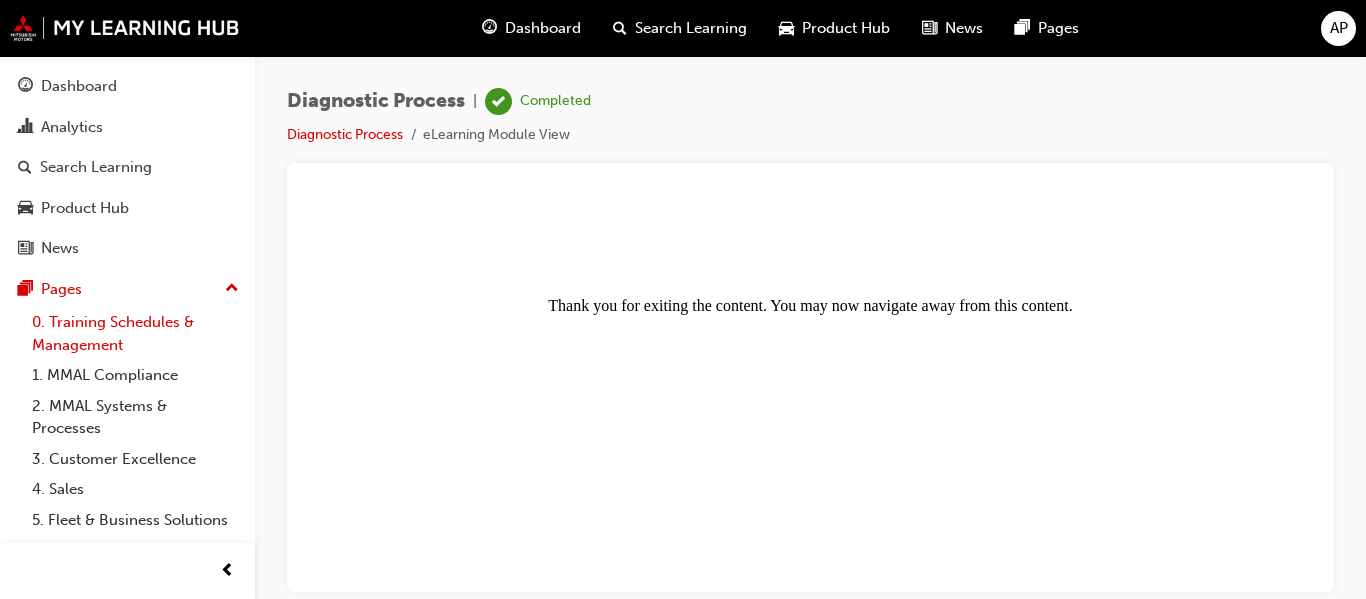 click on "0. Training Schedules & Management" at bounding box center (135, 333) 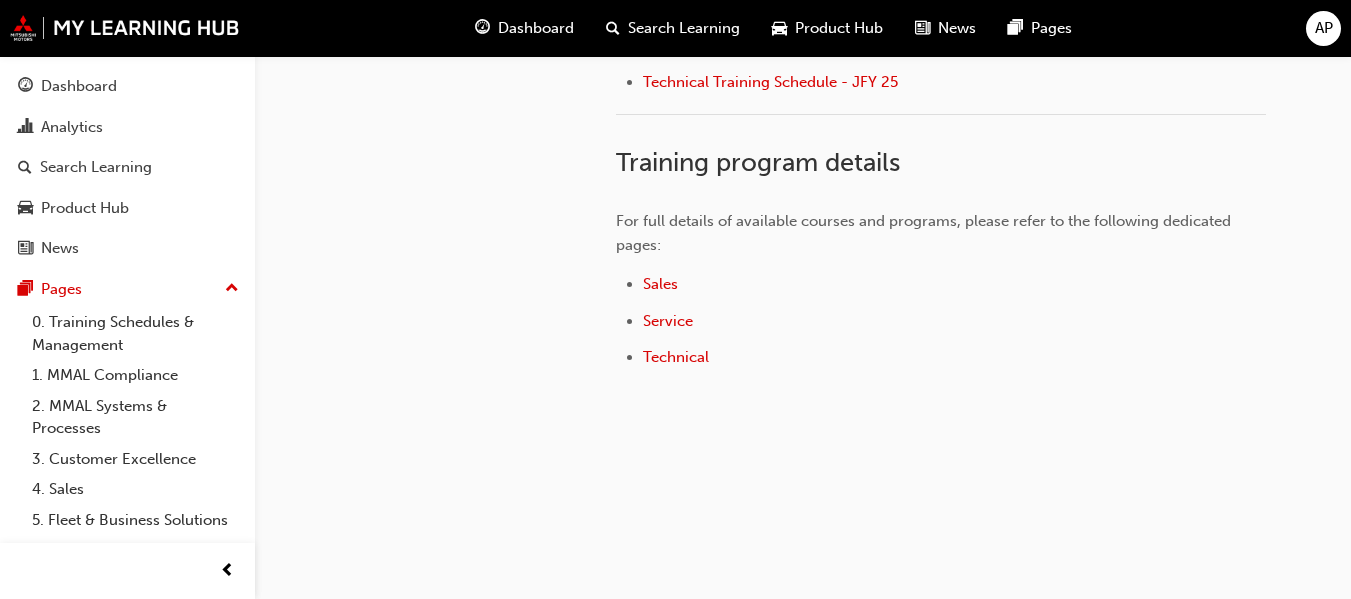 scroll, scrollTop: 1211, scrollLeft: 0, axis: vertical 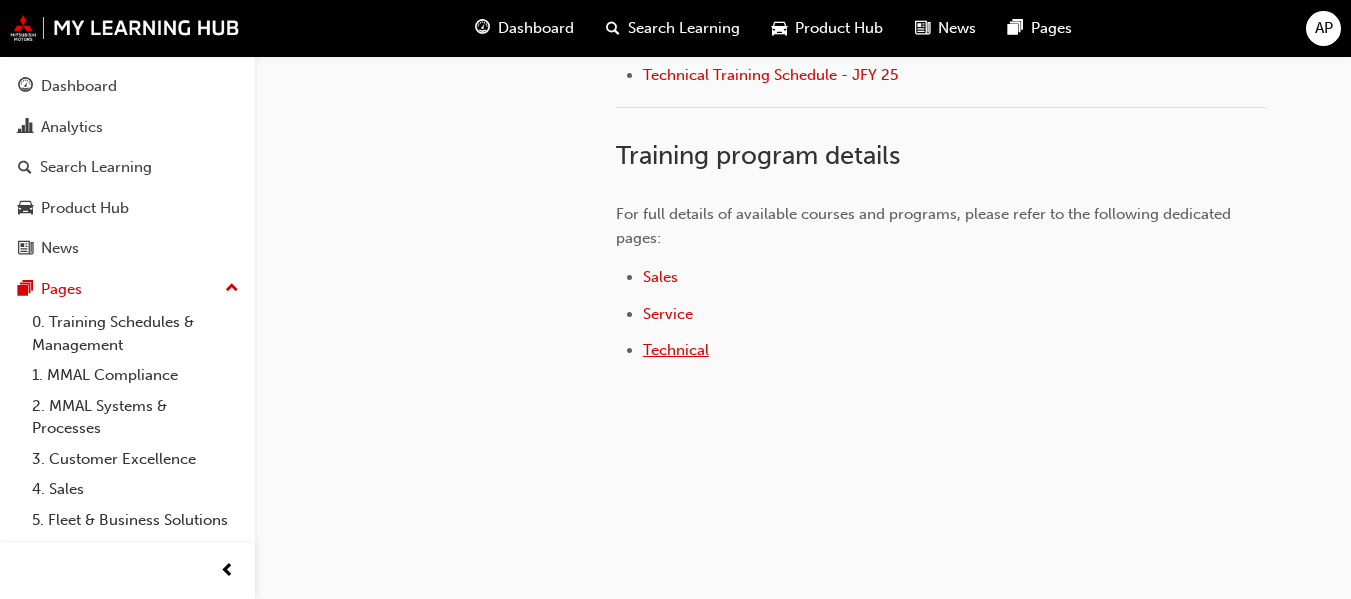 click on "Technical" at bounding box center (676, 350) 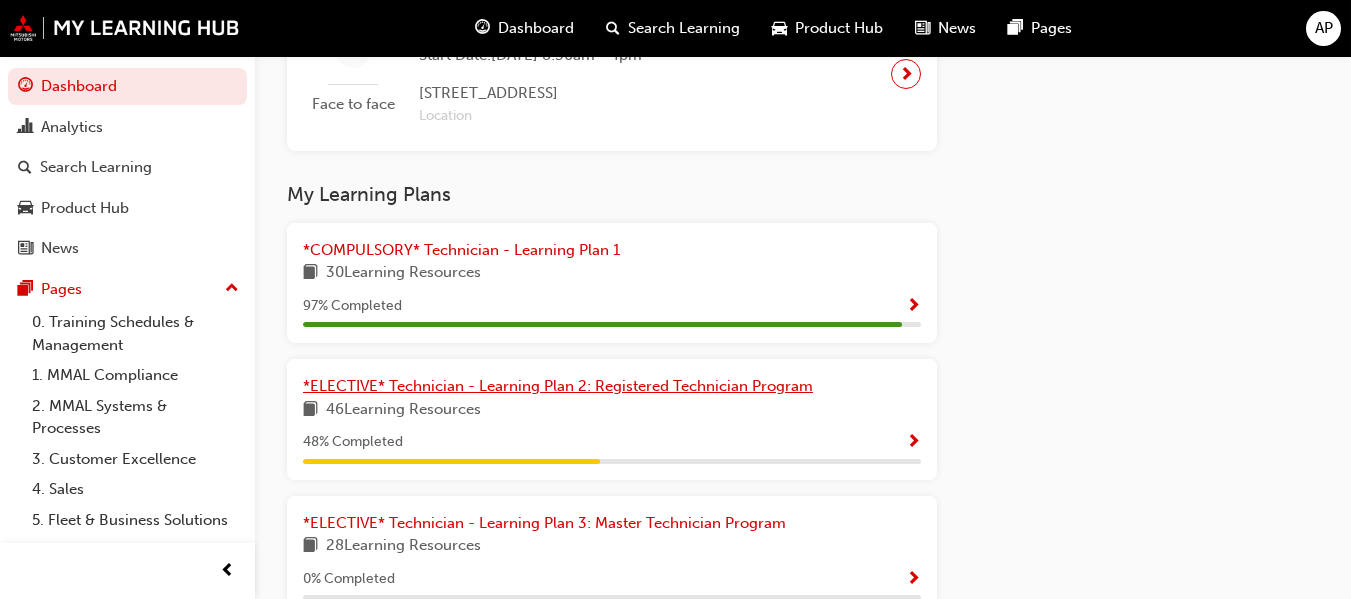 scroll, scrollTop: 2200, scrollLeft: 0, axis: vertical 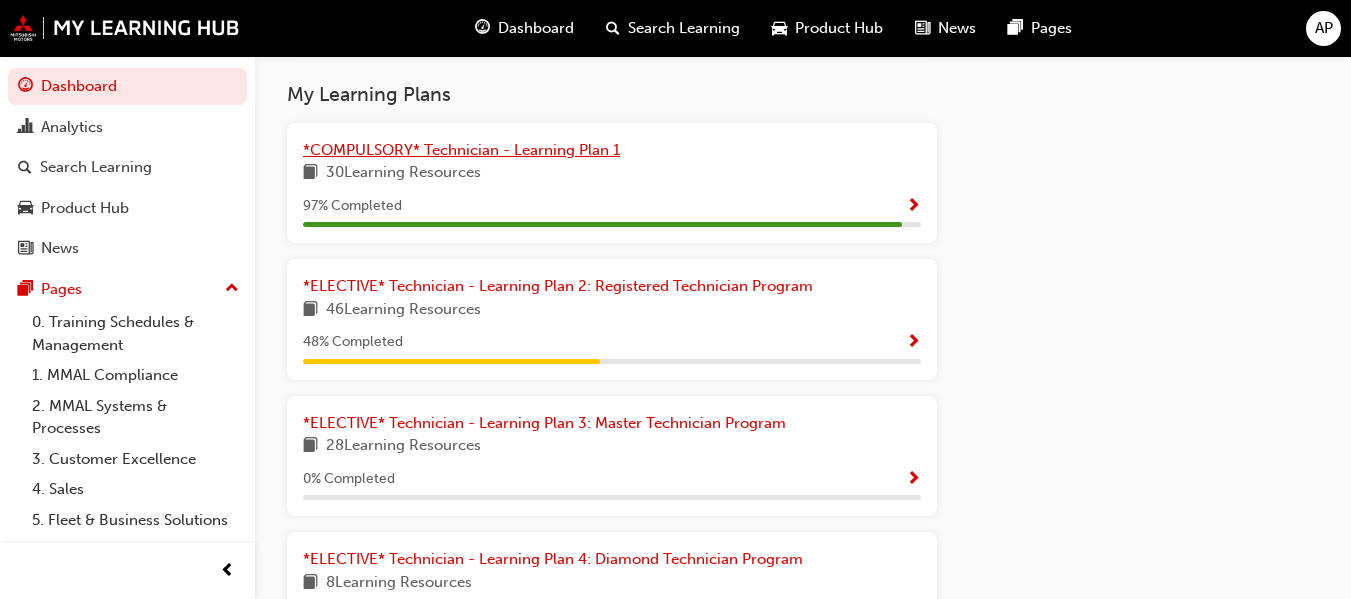click on "*COMPULSORY* Technician - Learning Plan 1" at bounding box center [461, 150] 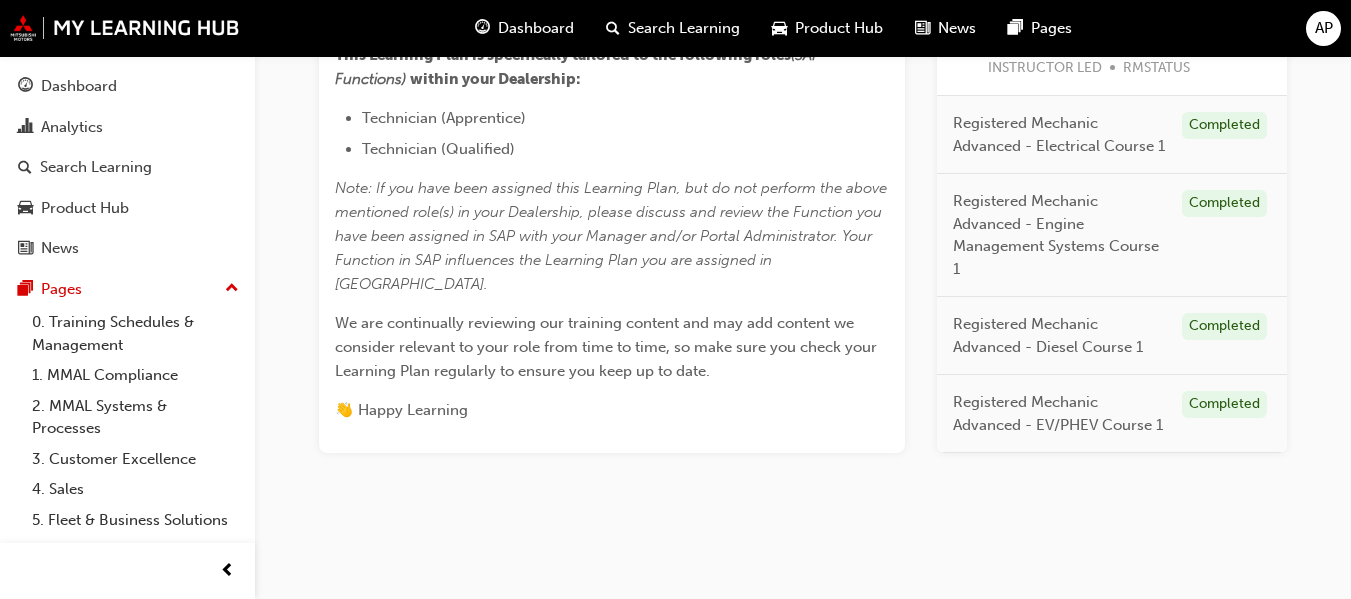 scroll, scrollTop: 1071, scrollLeft: 0, axis: vertical 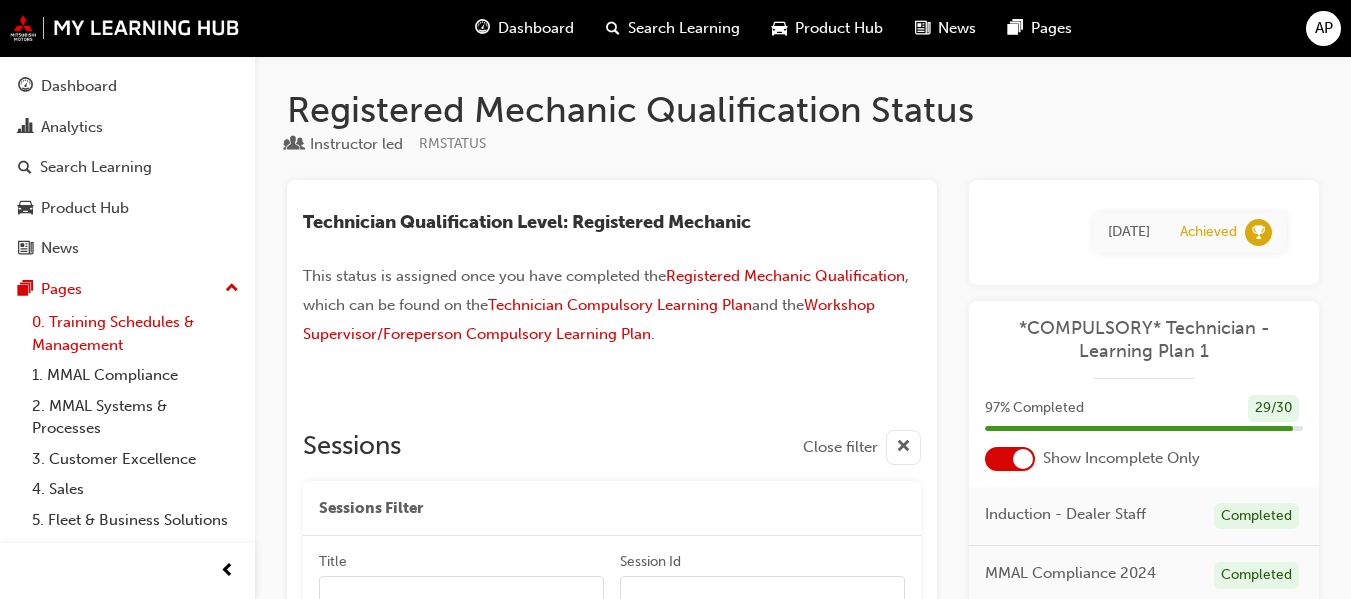 click on "0. Training Schedules & Management" at bounding box center [135, 333] 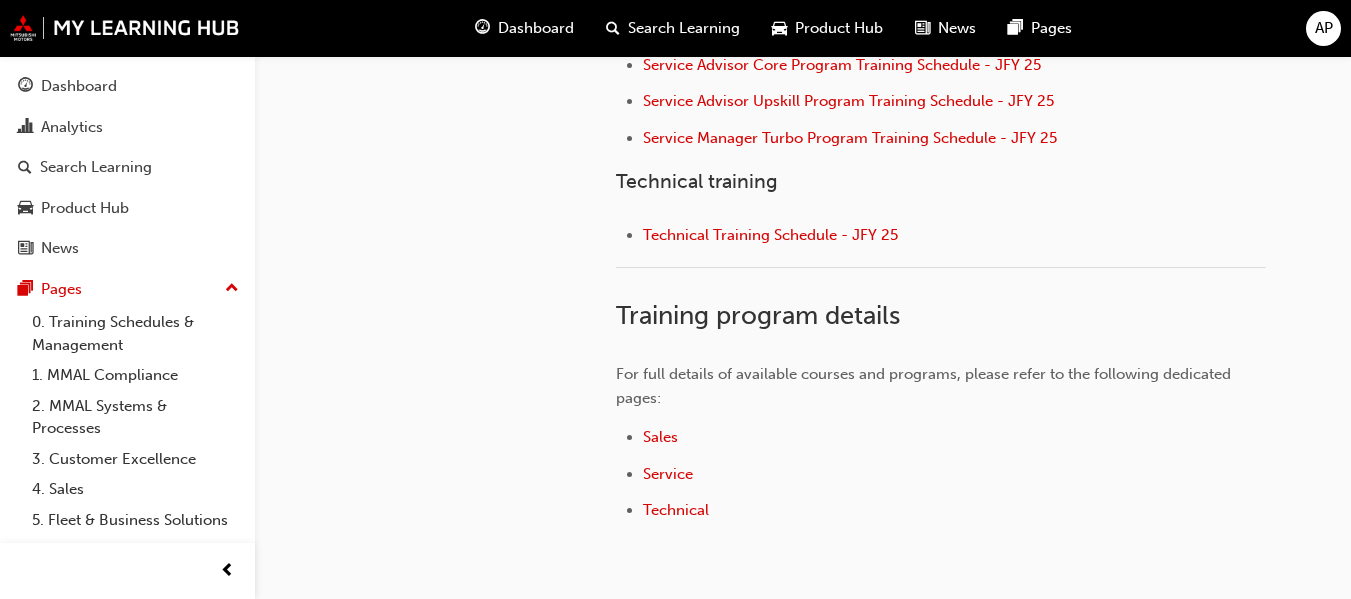 scroll, scrollTop: 1100, scrollLeft: 0, axis: vertical 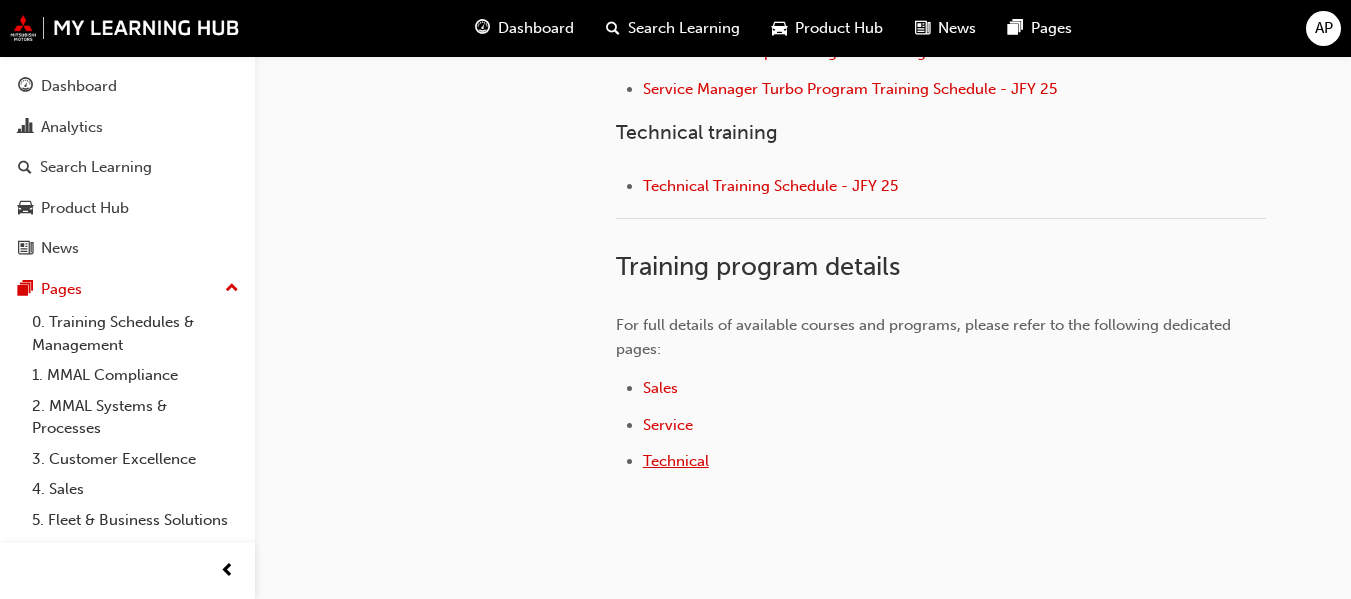 click on "Technical" at bounding box center (676, 461) 